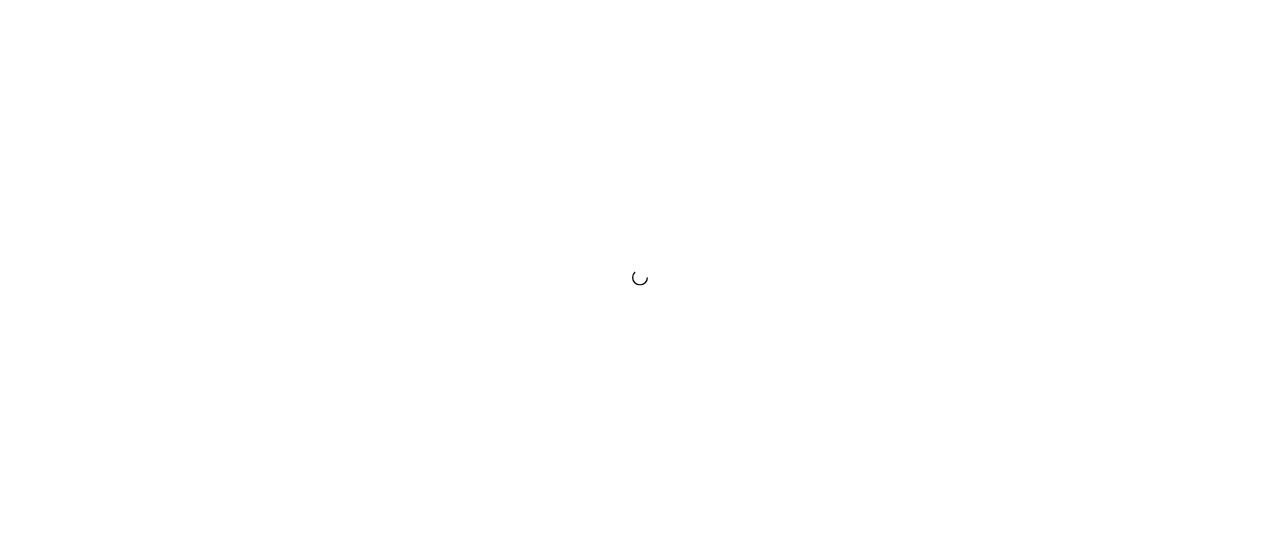 scroll, scrollTop: 0, scrollLeft: 0, axis: both 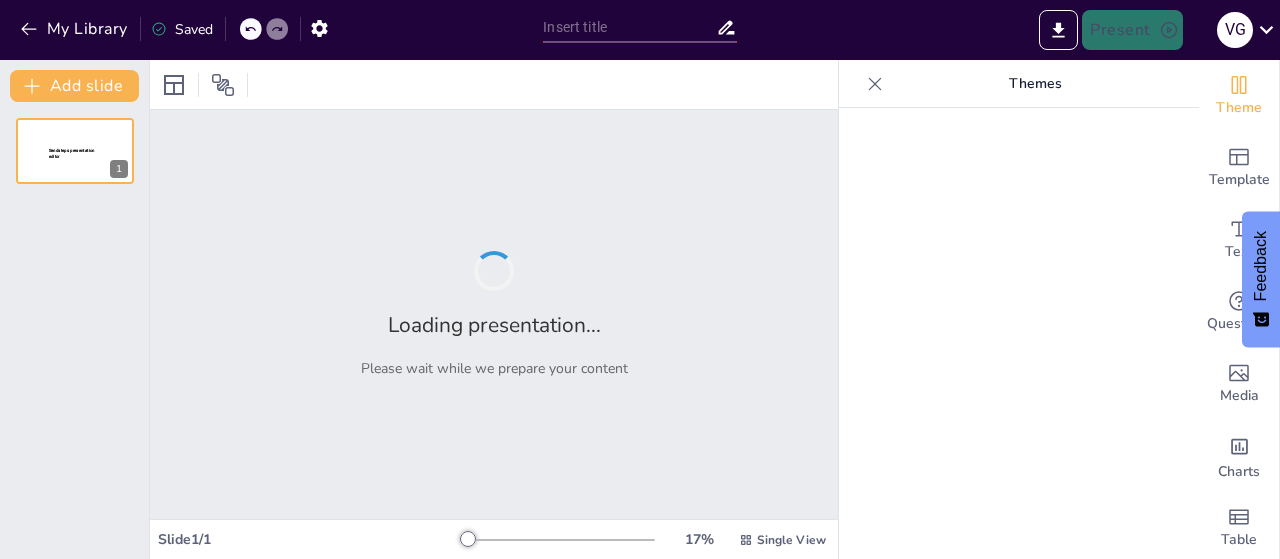 type on "Caldia Ceramica: Elevating Porcelain Tile Manufacturing Standards" 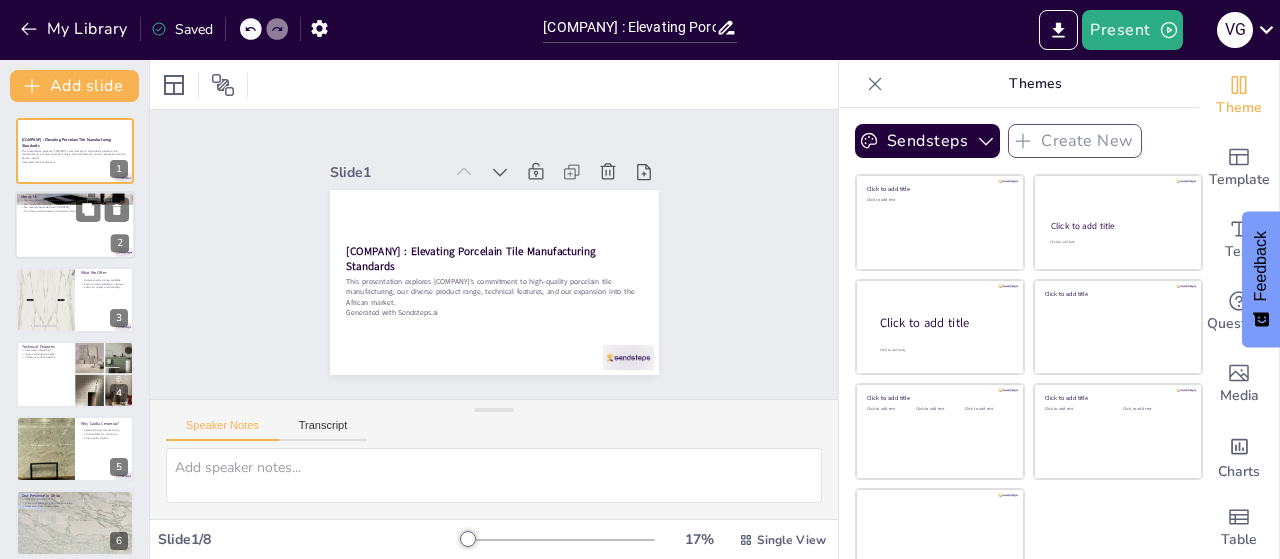 click on "We supply tiles globally." at bounding box center [75, 205] 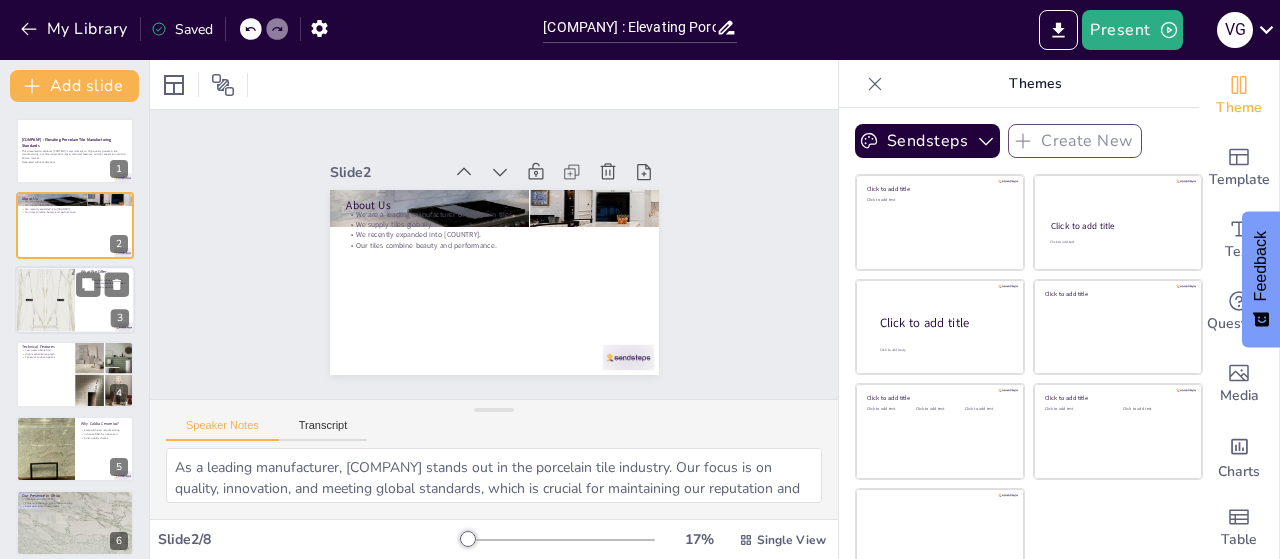 click at bounding box center (44, 300) 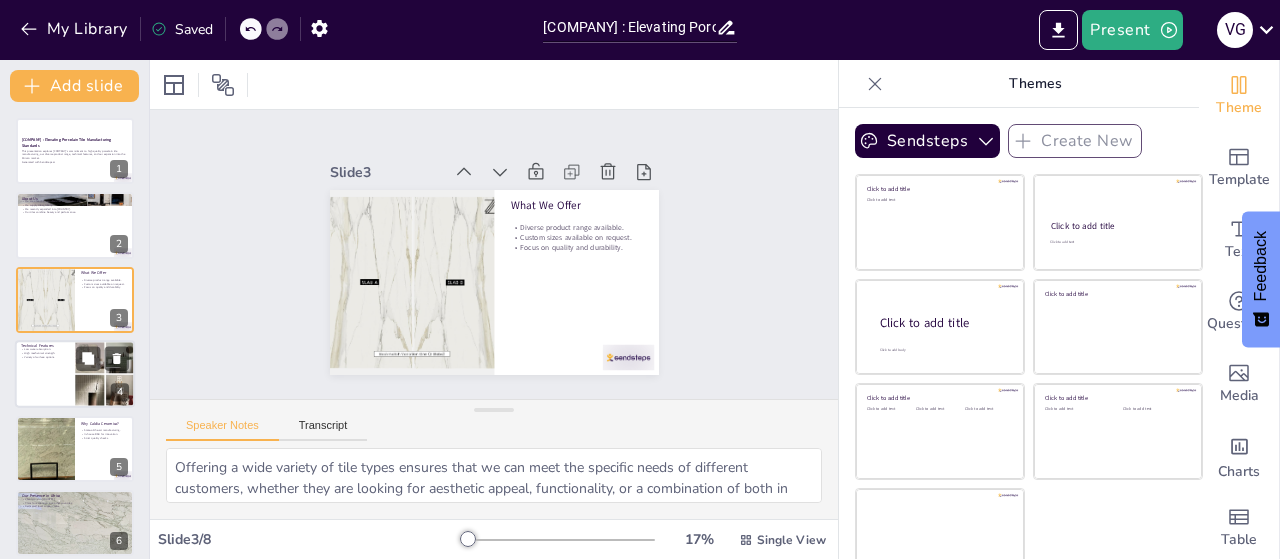click at bounding box center [75, 374] 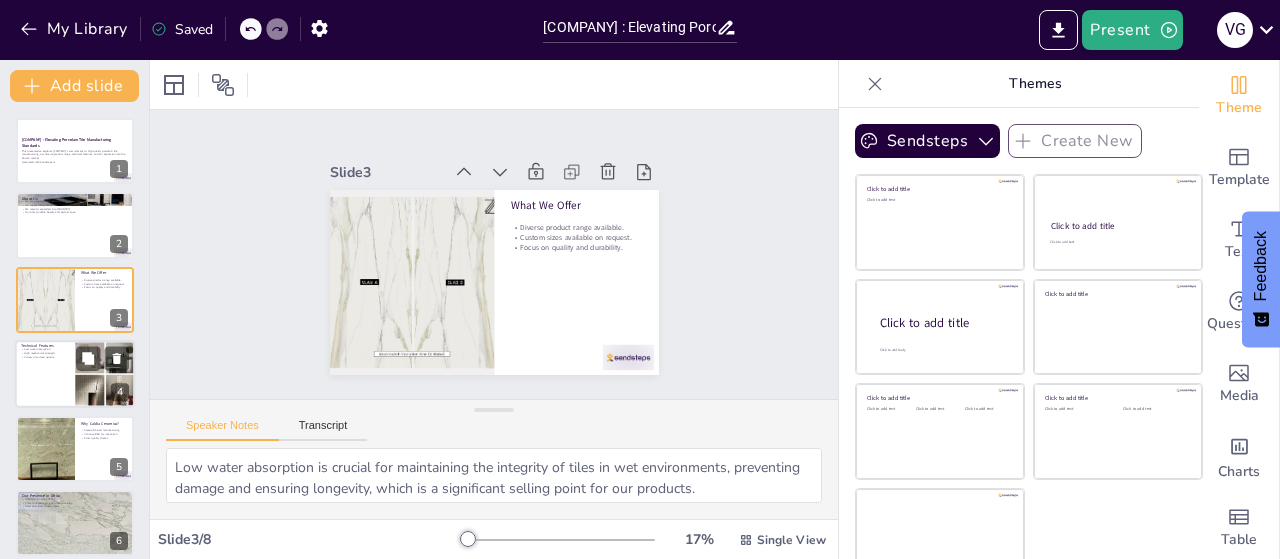 scroll, scrollTop: 44, scrollLeft: 0, axis: vertical 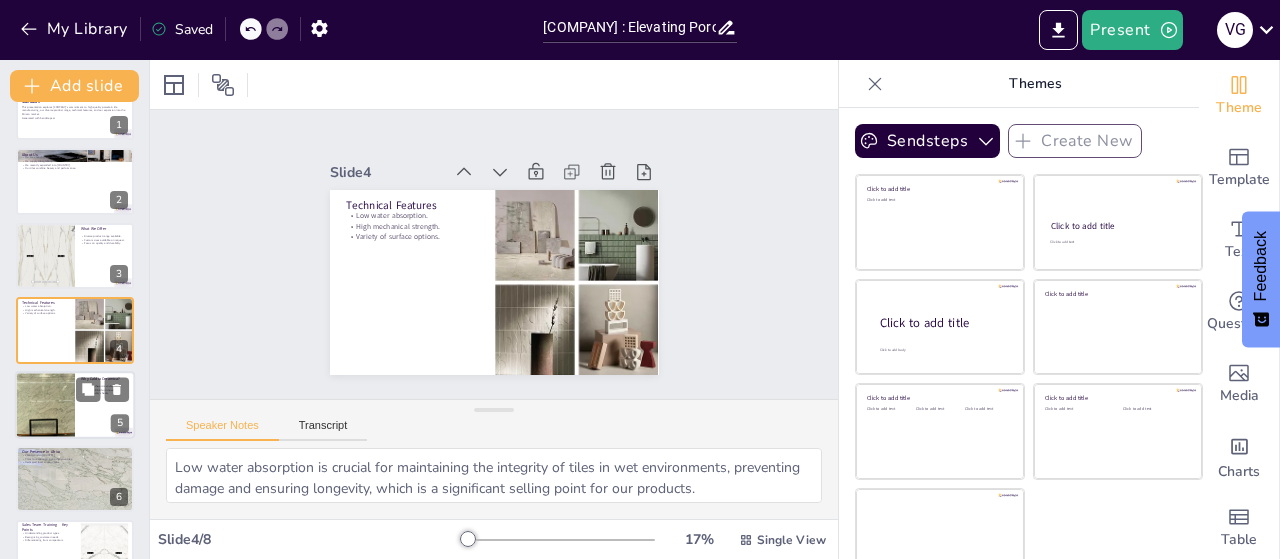 click at bounding box center [45, 405] 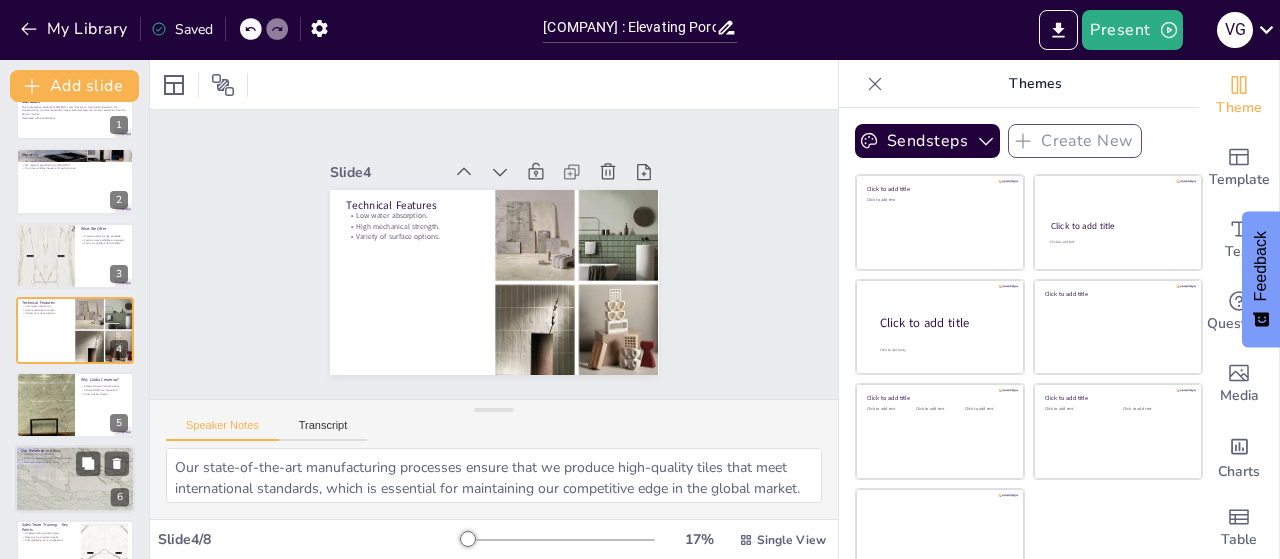 scroll, scrollTop: 118, scrollLeft: 0, axis: vertical 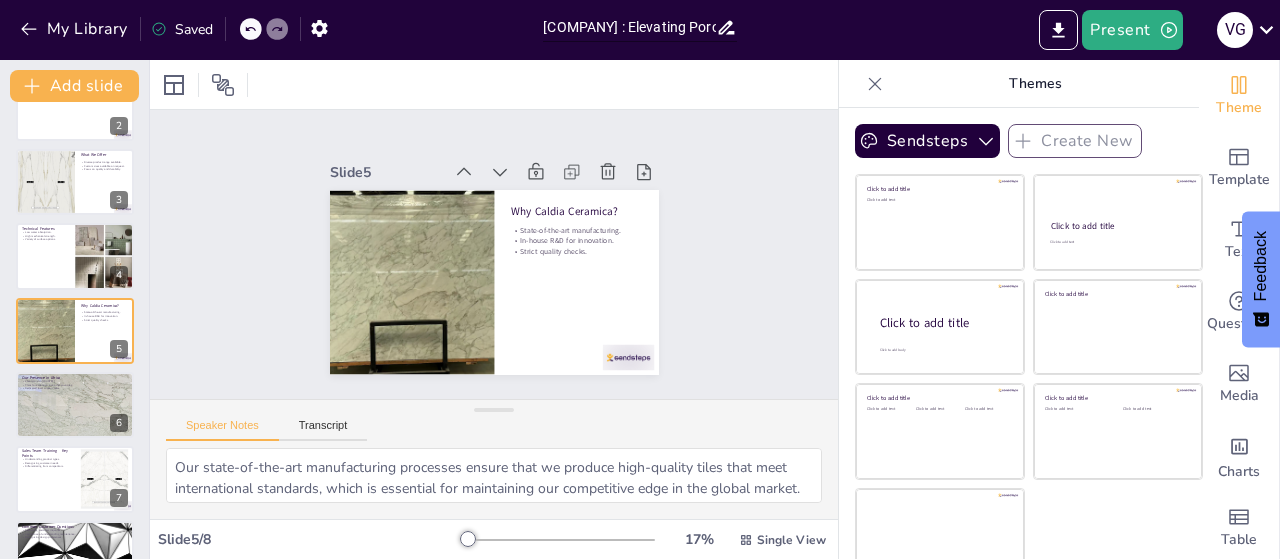 click on "Caldia Ceramica: Elevating Porcelain Tile Manufacturing Standards" at bounding box center [629, 27] 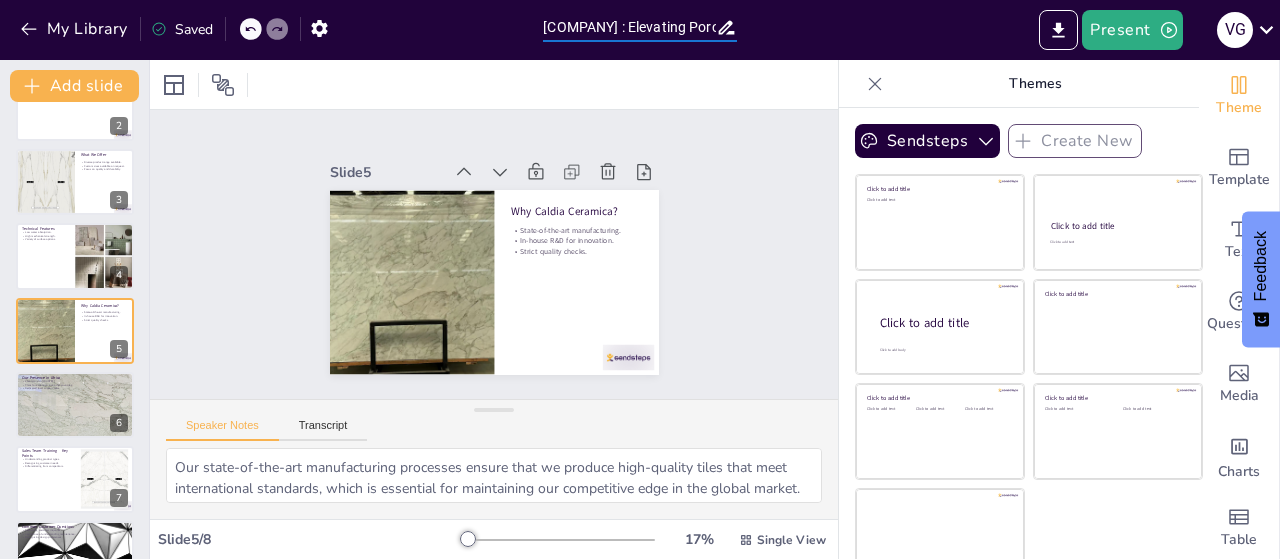 drag, startPoint x: 712, startPoint y: 27, endPoint x: 824, endPoint y: 39, distance: 112.64102 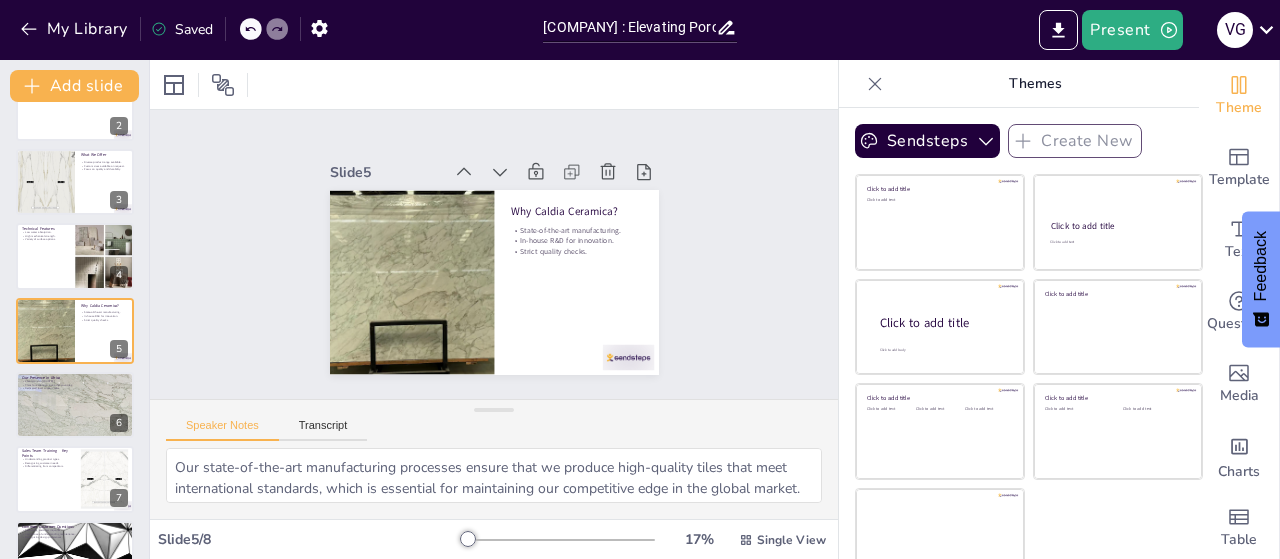 click 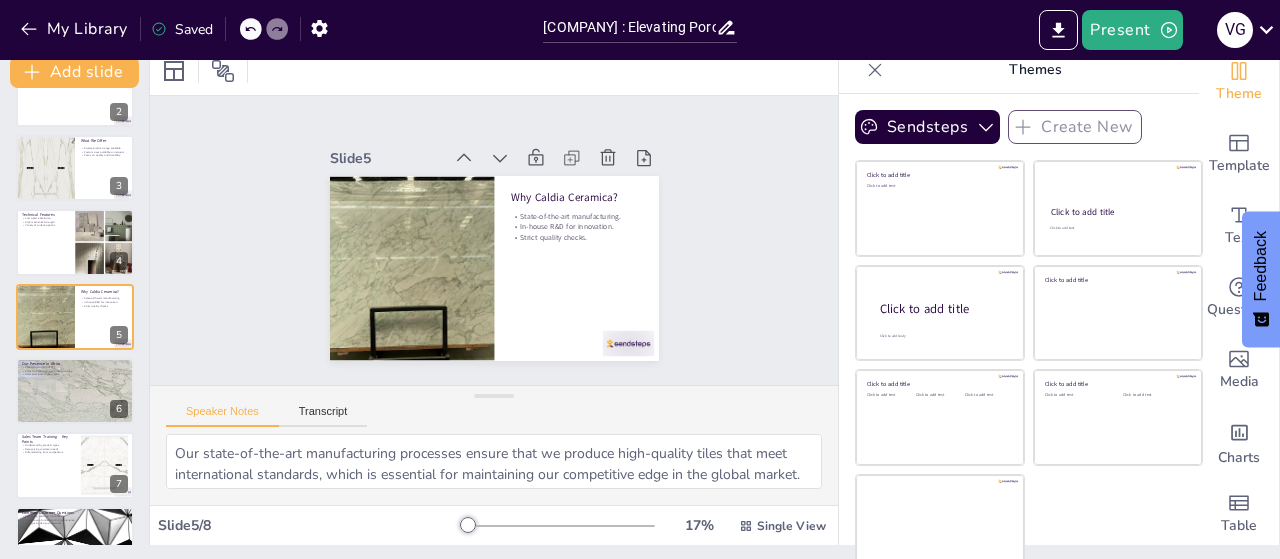 scroll, scrollTop: 21, scrollLeft: 0, axis: vertical 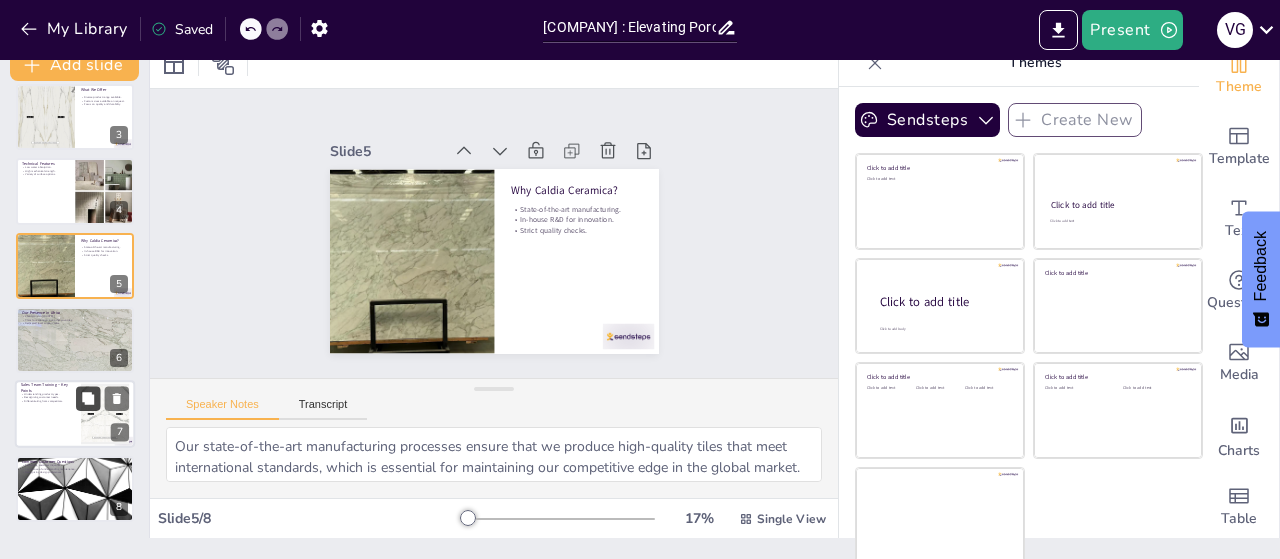 click 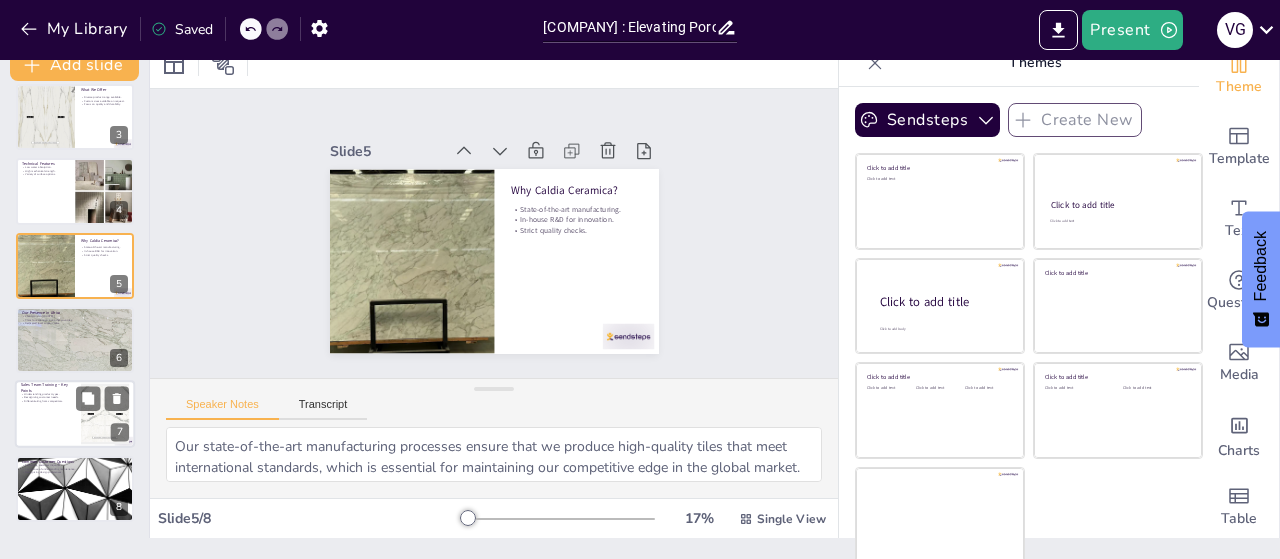 click on "Sales Team Training – Key Points Understanding product types. Recognizing customer needs. Differentiating from competitors. 7" at bounding box center [75, 415] 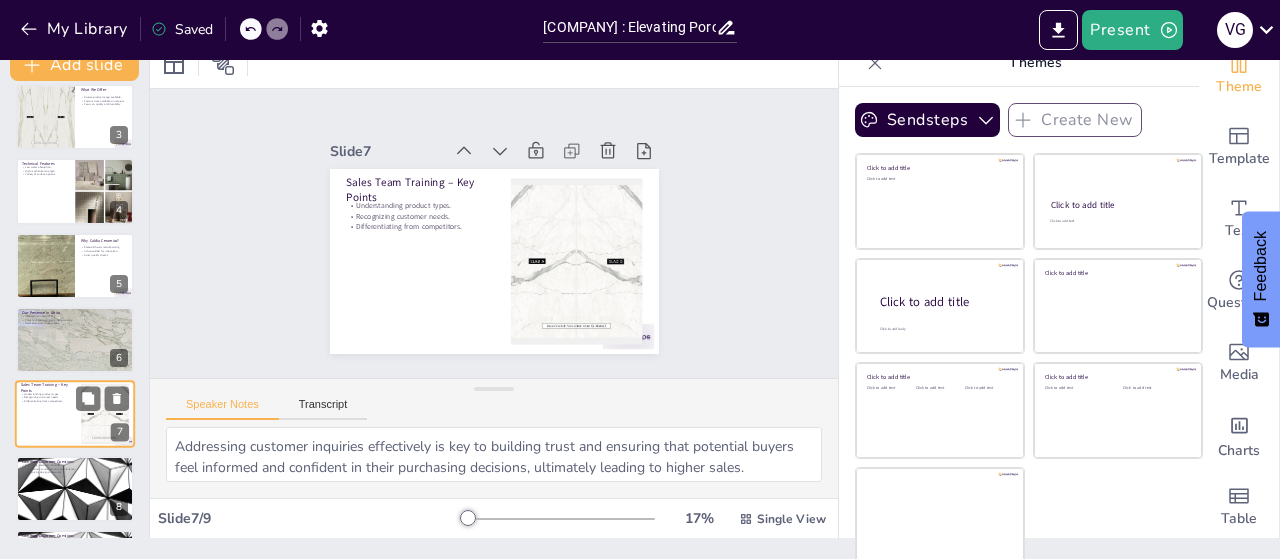 scroll, scrollTop: 236, scrollLeft: 0, axis: vertical 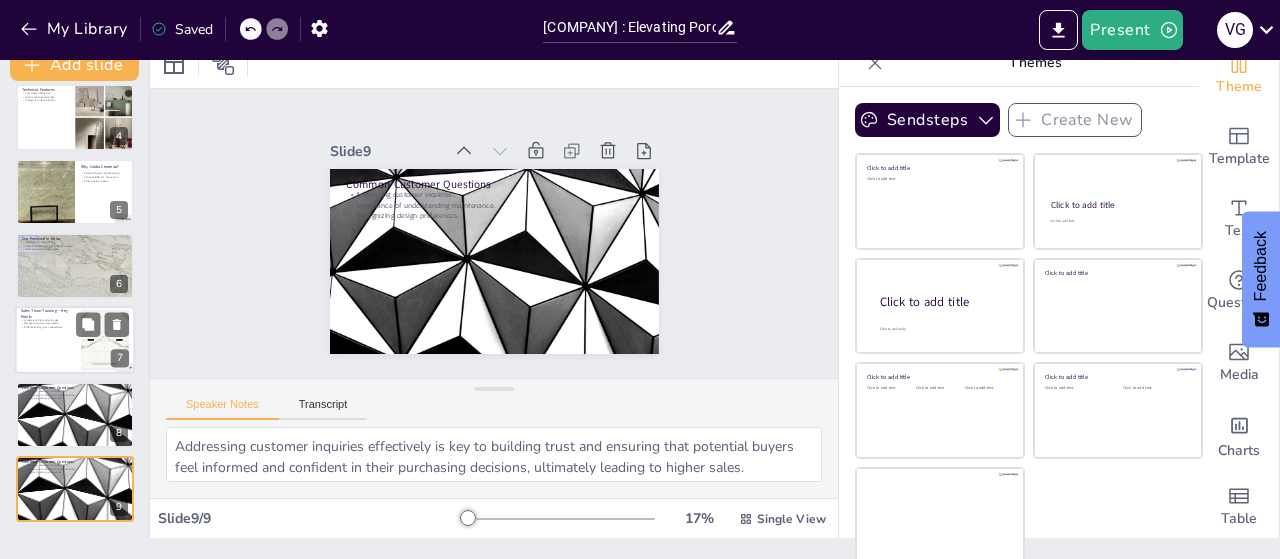 click on "Sales Team Training – Key Points" at bounding box center (48, 314) 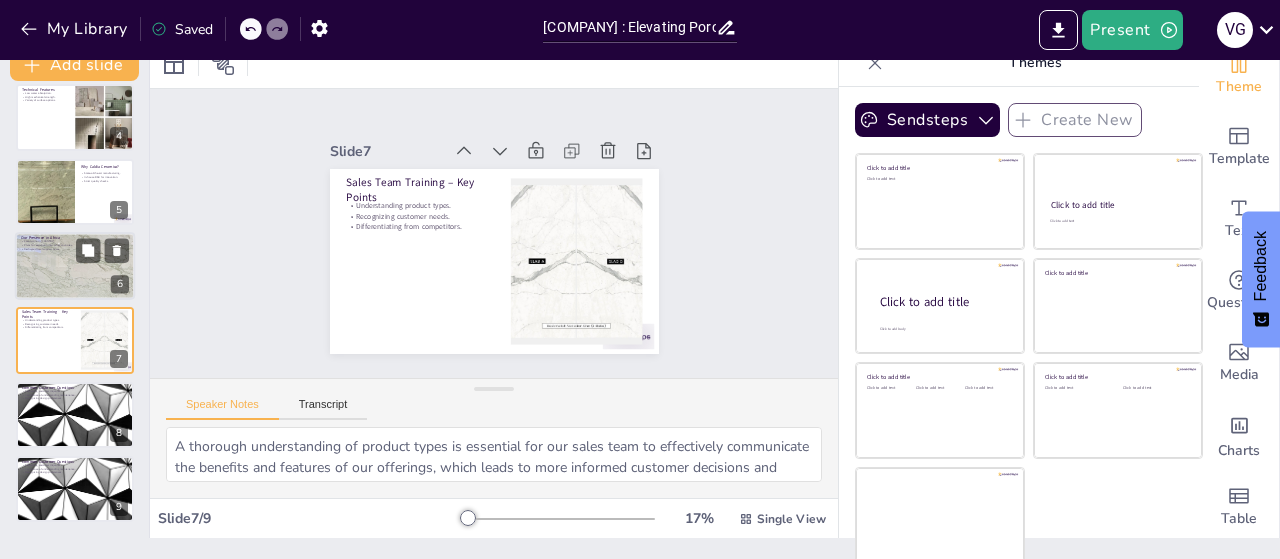 click at bounding box center [75, 266] 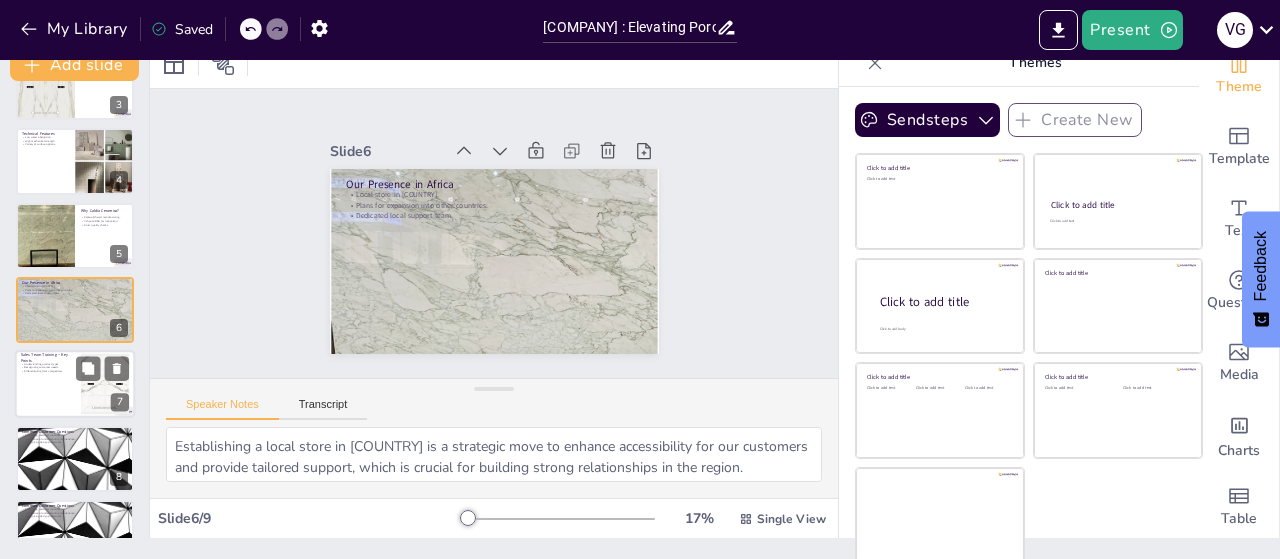 scroll, scrollTop: 0, scrollLeft: 0, axis: both 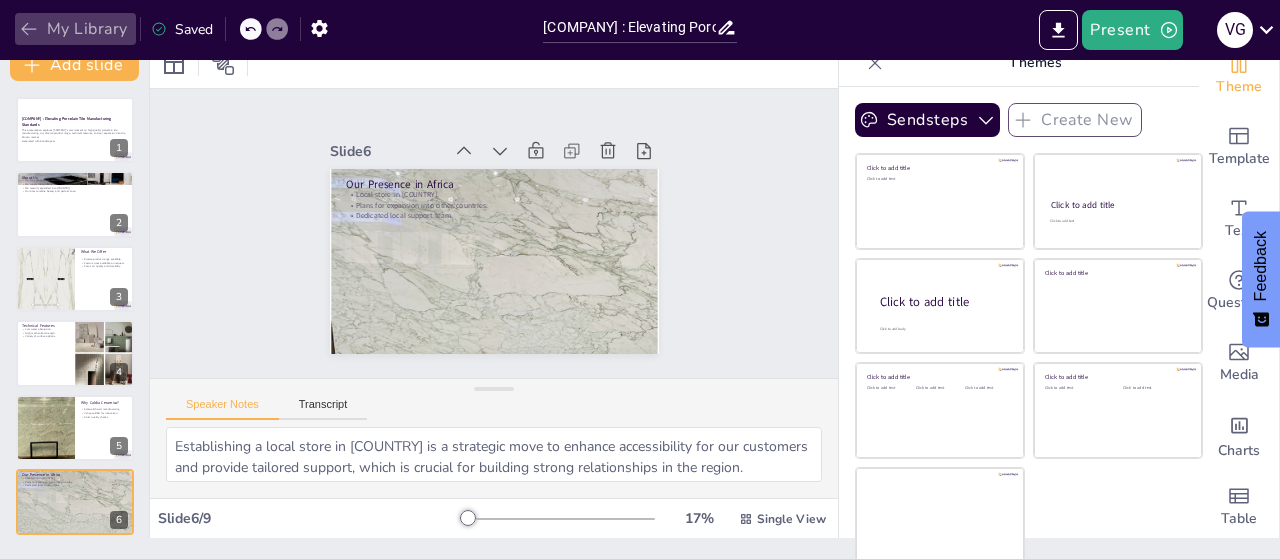 click 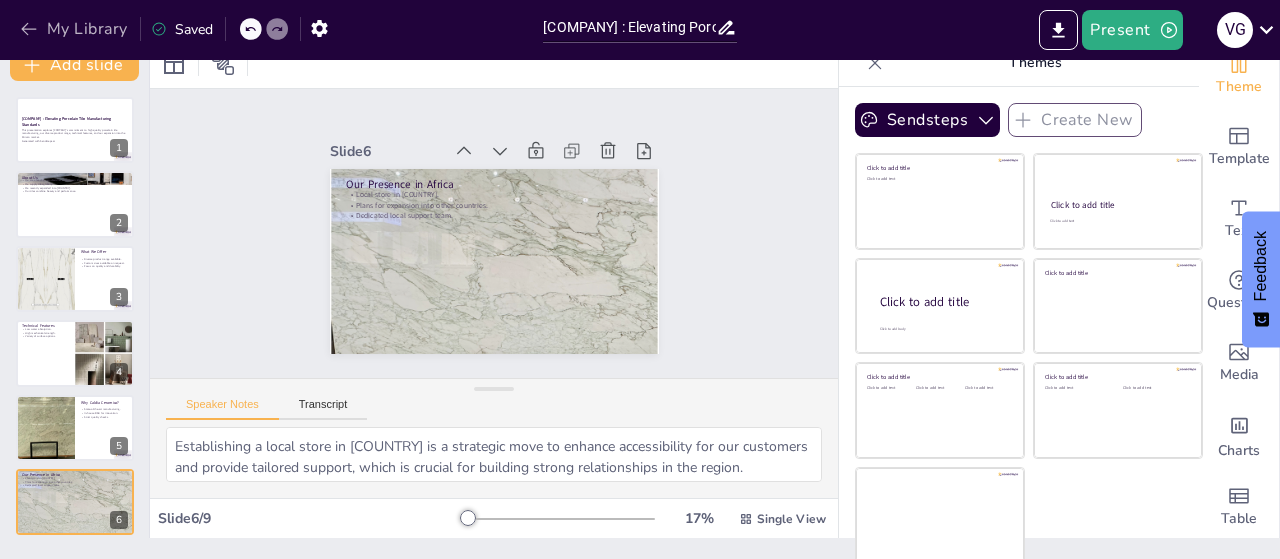 click 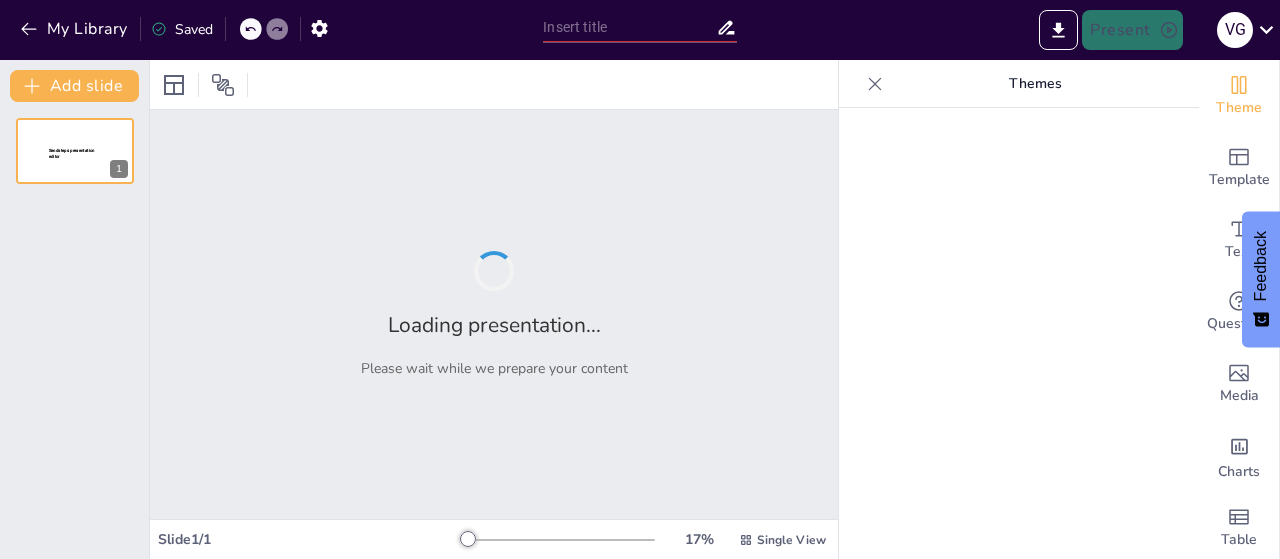 type on "Caldia Ceramica: Pioneering Excellence in Porcelain Tile Manufacturing" 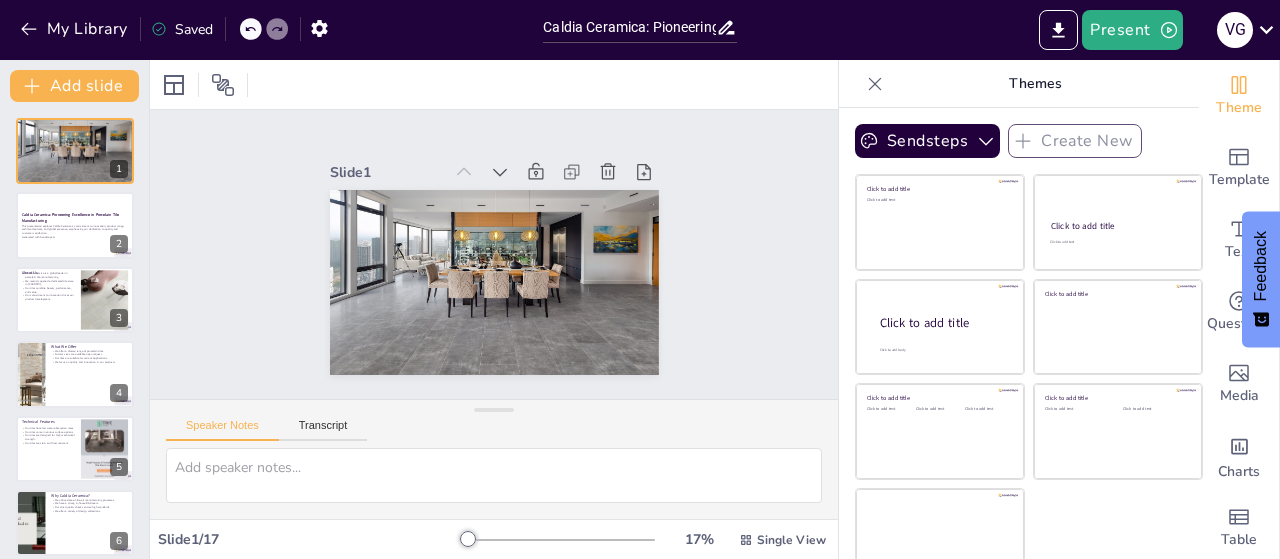 scroll, scrollTop: 0, scrollLeft: 0, axis: both 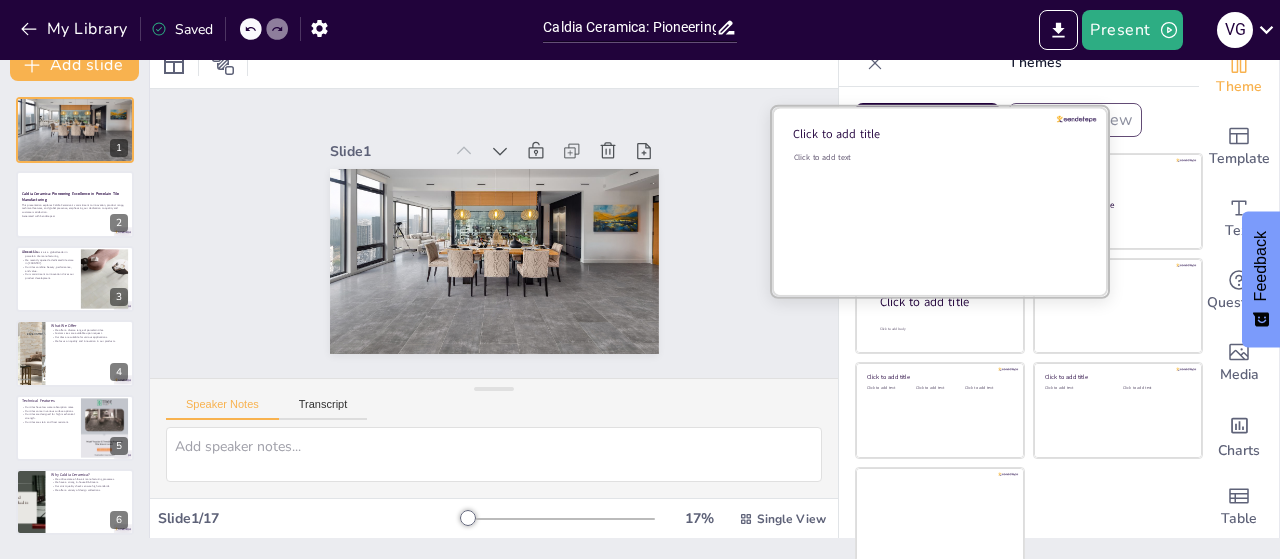 click on "Click to add text" at bounding box center (937, 214) 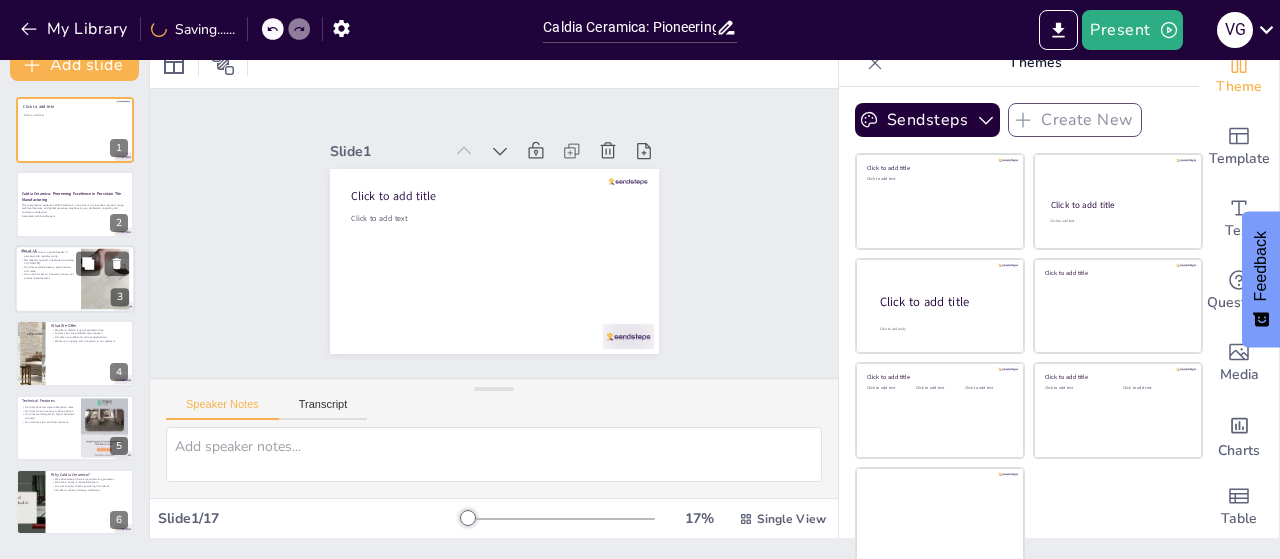 scroll, scrollTop: 0, scrollLeft: 0, axis: both 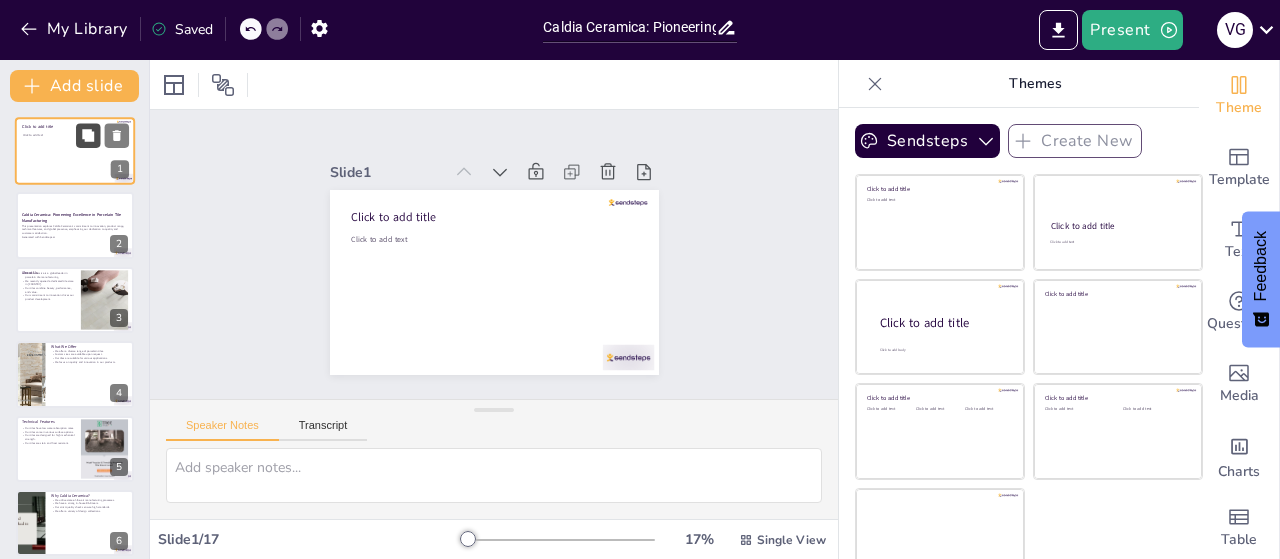 click at bounding box center [88, 135] 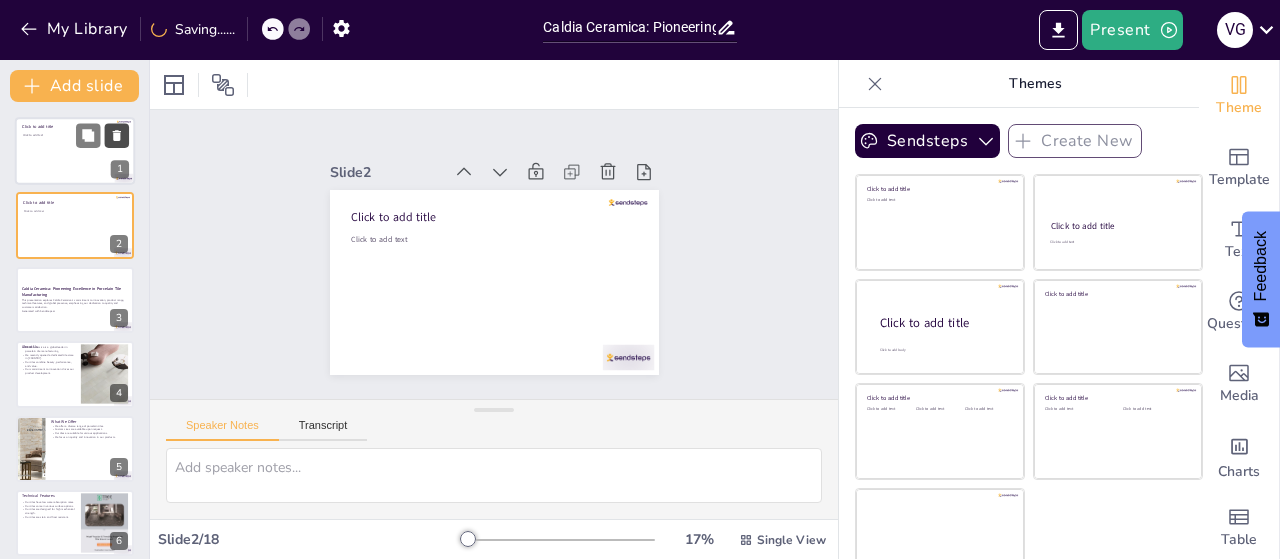 click 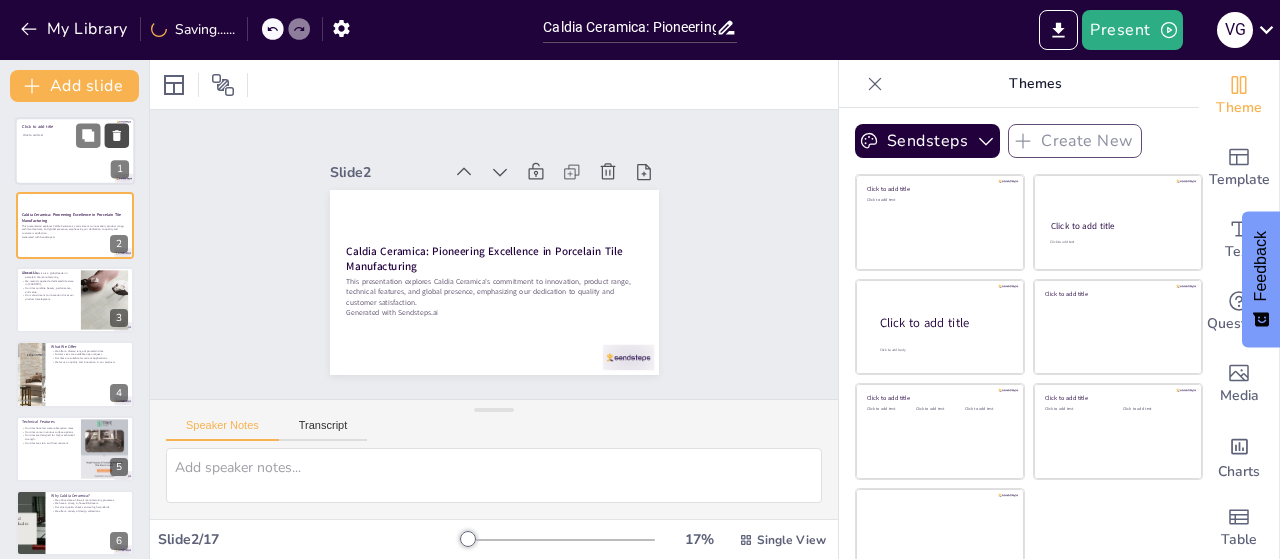 click 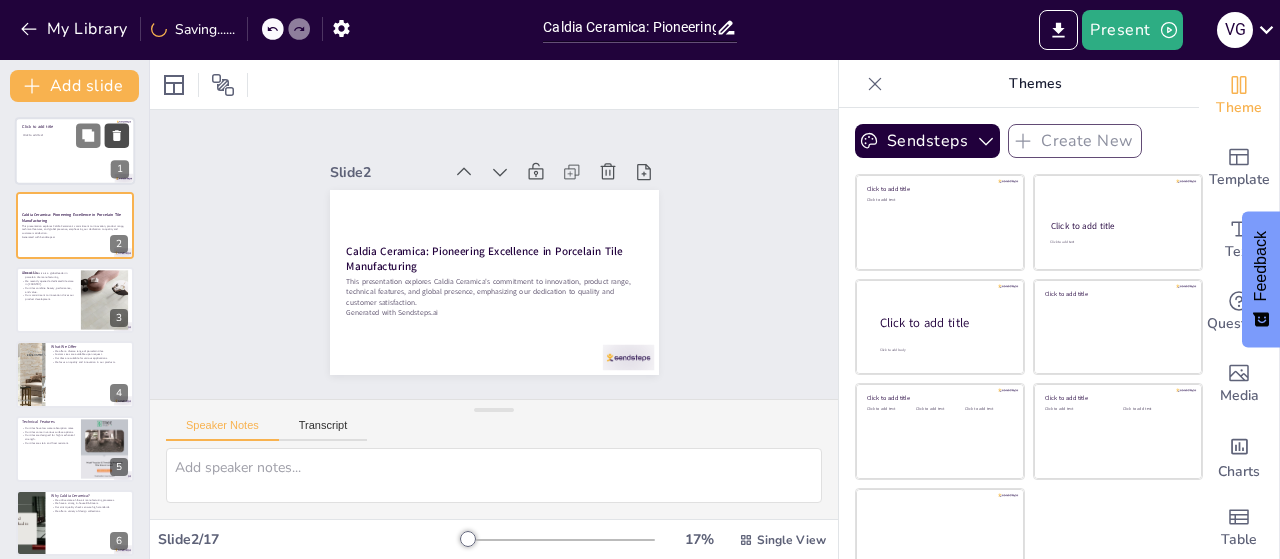 type on "Caldia Ceramica stands out in the industry as a leading manufacturer of high-quality porcelain tiles. This leadership is rooted in our commitment to innovation and design, which allows us to meet global standards and customer expectations effectively.
The opening of our tile store in Zimbabwe marks a significant expansion in our global presence. This move not only enhances our accessibility to customers in the region but also underscores our commitment to serving diverse markets.
The combination of beauty, performance, and value in our tiles is what sets us apart. We ensure that our products are not only aesthetically pleasing but also durable and functional, providing long-term satisfaction to our customers.
Innovation is at the core of our product development strategy. By continuously seeking new designs and technologies, we ensure that our offerings remain competitive and meet the evolving needs of our customers." 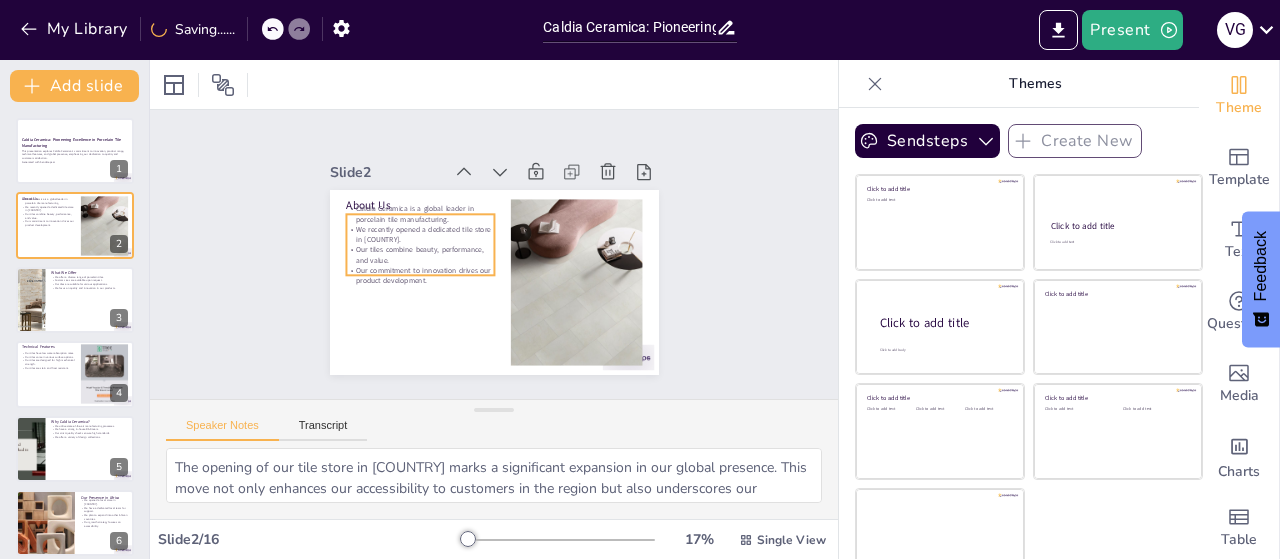 click on "Our tiles combine beauty, performance, and value." at bounding box center (426, 224) 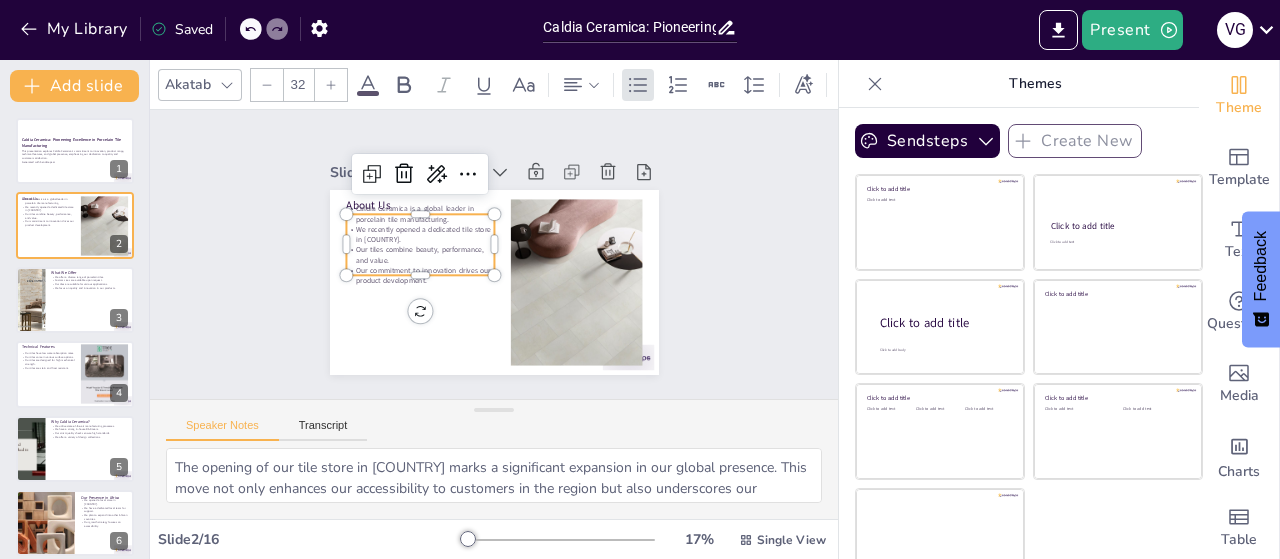 click on "Slide  1 Caldia Ceramica: Pioneering Excellence in Porcelain Tile Manufacturing This presentation explores Caldia Ceramica's commitment to innovation, product range, technical features, and global presence, emphasizing our dedication to quality and customer satisfaction. Generated with Sendsteps.ai Slide  2 About Us Caldia Ceramica is a global leader in porcelain tile manufacturing. We recently opened a dedicated tile store in Zimbabwe. Our tiles combine beauty, performance, and value. Our commitment to innovation drives our product development. Slide  3 What We Offer We offer a diverse range of porcelain tiles. Custom sizes are available upon request. Our tiles are suitable for various applications. We focus on quality and innovation in our products. Slide  4 Technical Features Our tiles have low water absorption rates. Our tiles come in various surface options. Our tiles are designed for high mechanical strength. Our tiles are stain and frost resistant. Slide  5 Why Caldia Ceramica? Slide  6 Slide  7 Slide" at bounding box center (494, 255) 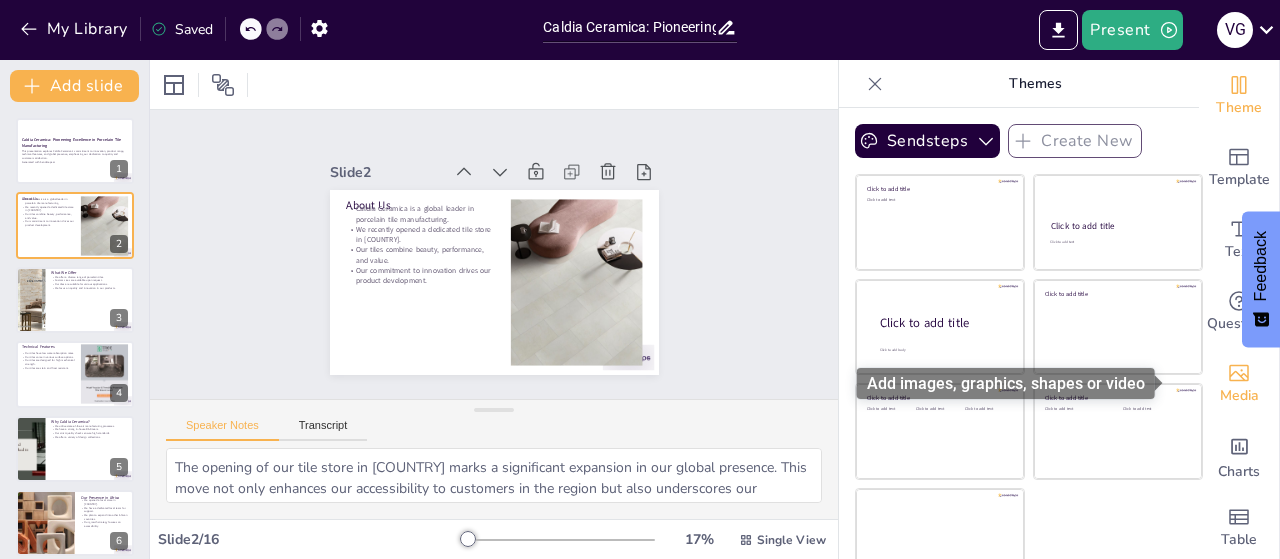 click 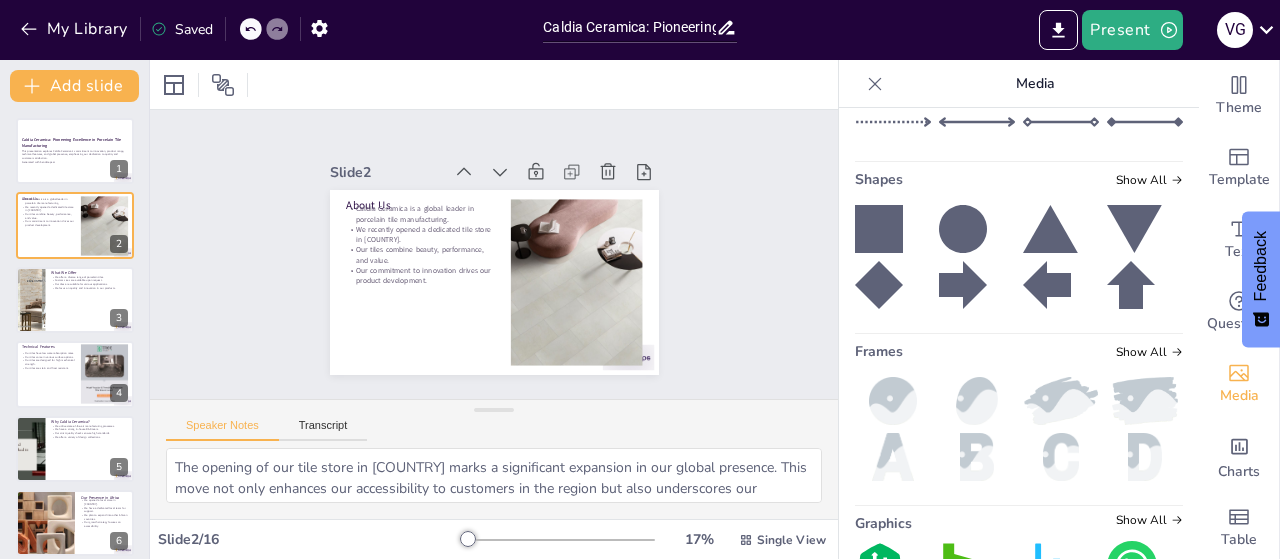 scroll, scrollTop: 180, scrollLeft: 0, axis: vertical 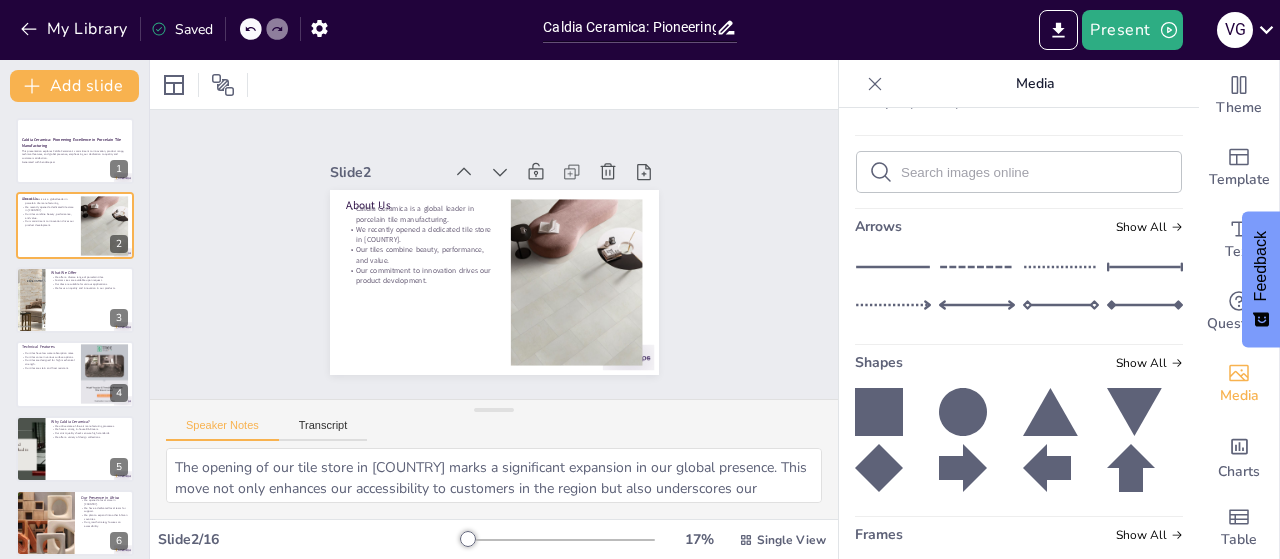 click 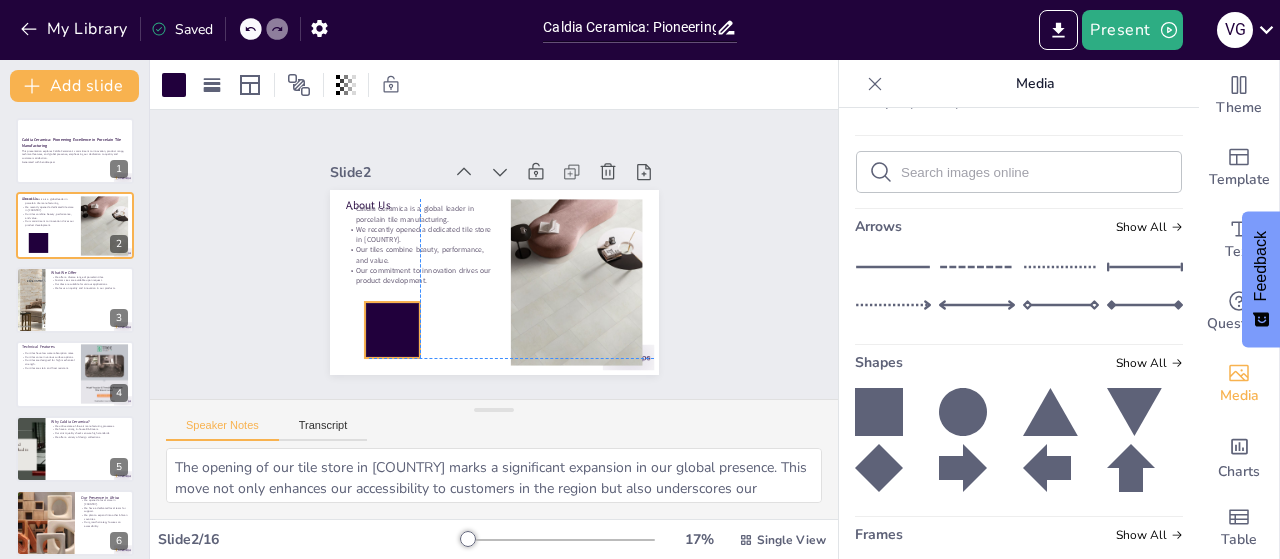 drag, startPoint x: 494, startPoint y: 289, endPoint x: 374, endPoint y: 307, distance: 121.34249 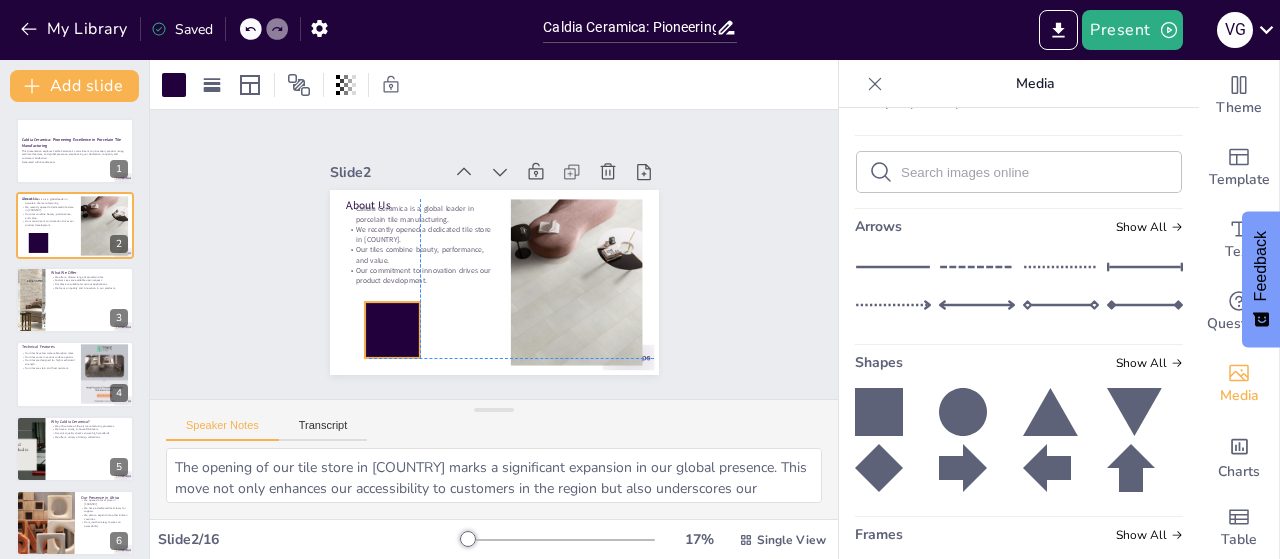 click at bounding box center (370, 281) 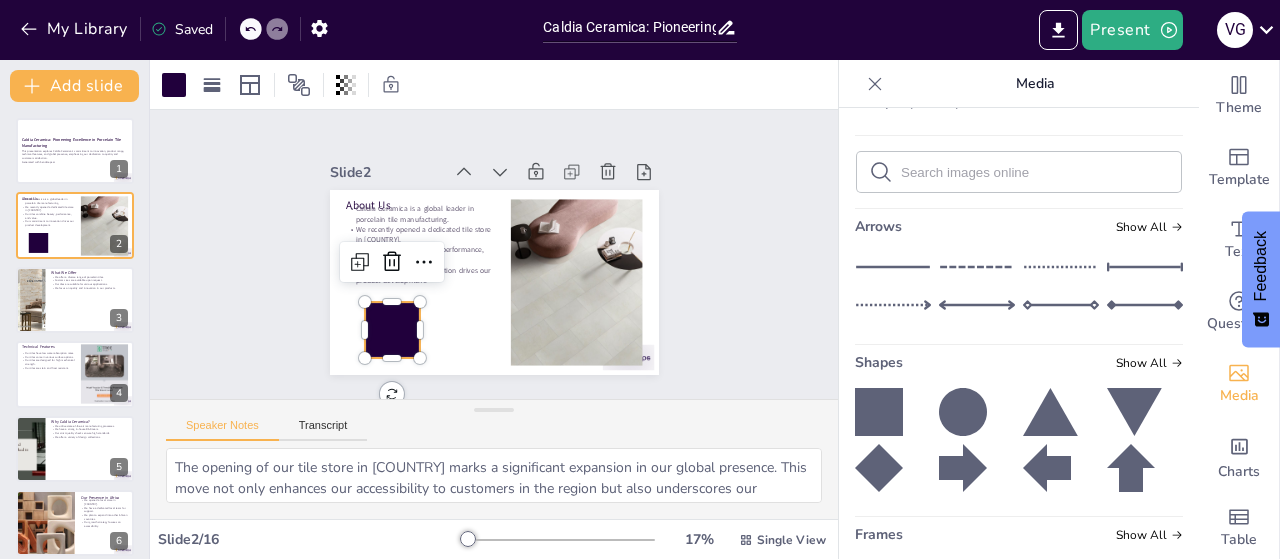 click at bounding box center [374, 217] 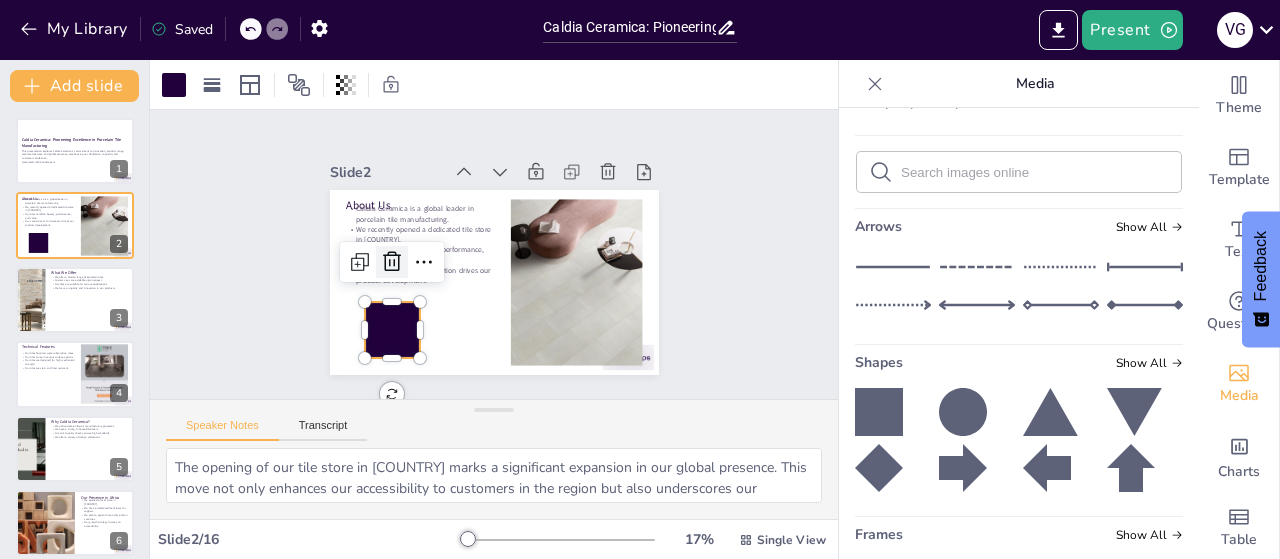 click 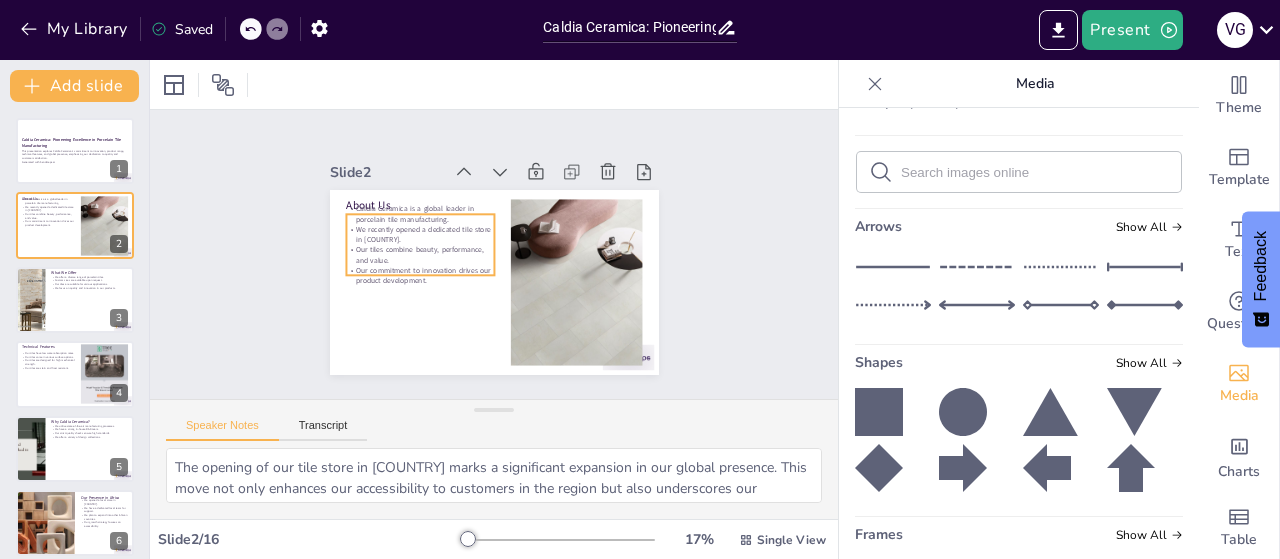 click on "Caldia Ceramica is a global leader in porcelain tile manufacturing." at bounding box center (432, 312) 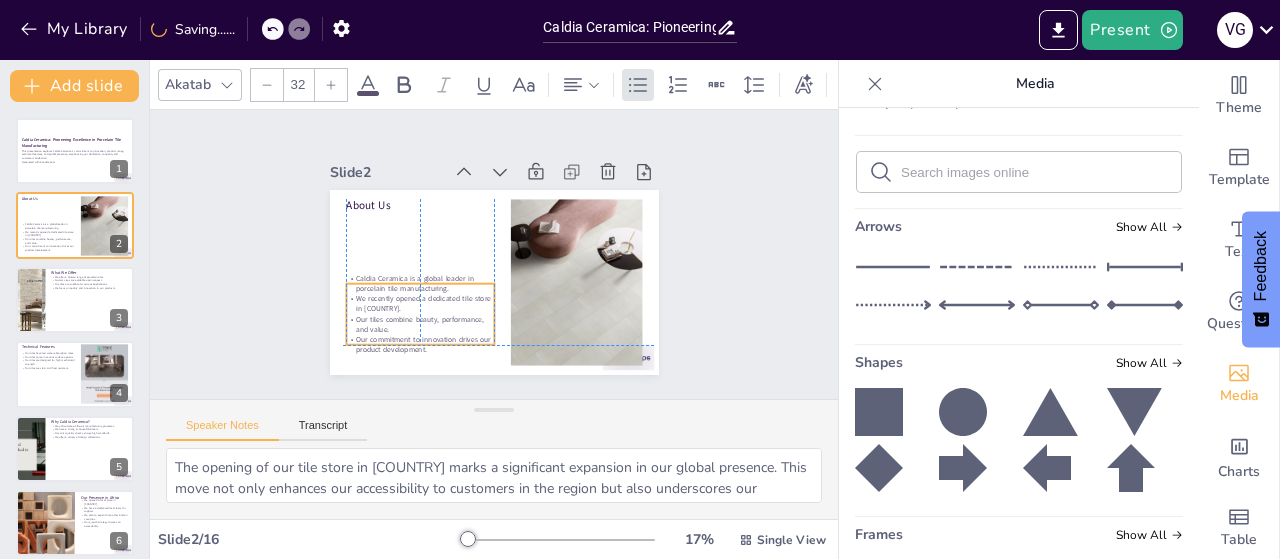 drag, startPoint x: 402, startPoint y: 264, endPoint x: 399, endPoint y: 331, distance: 67.06713 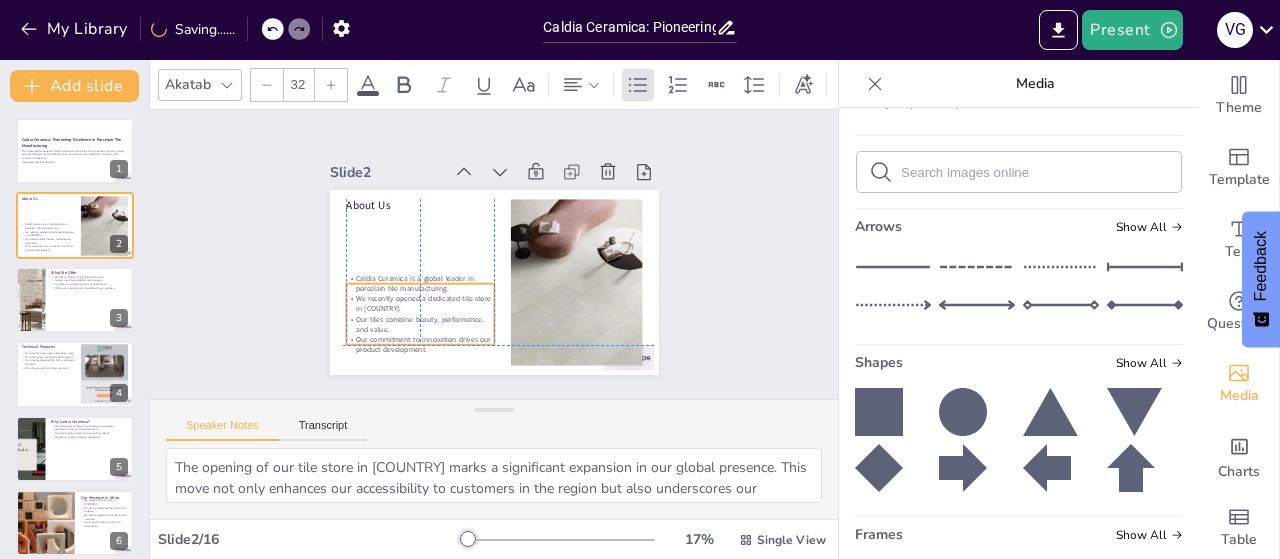 click on "Our commitment to innovation drives our product development." at bounding box center [390, 307] 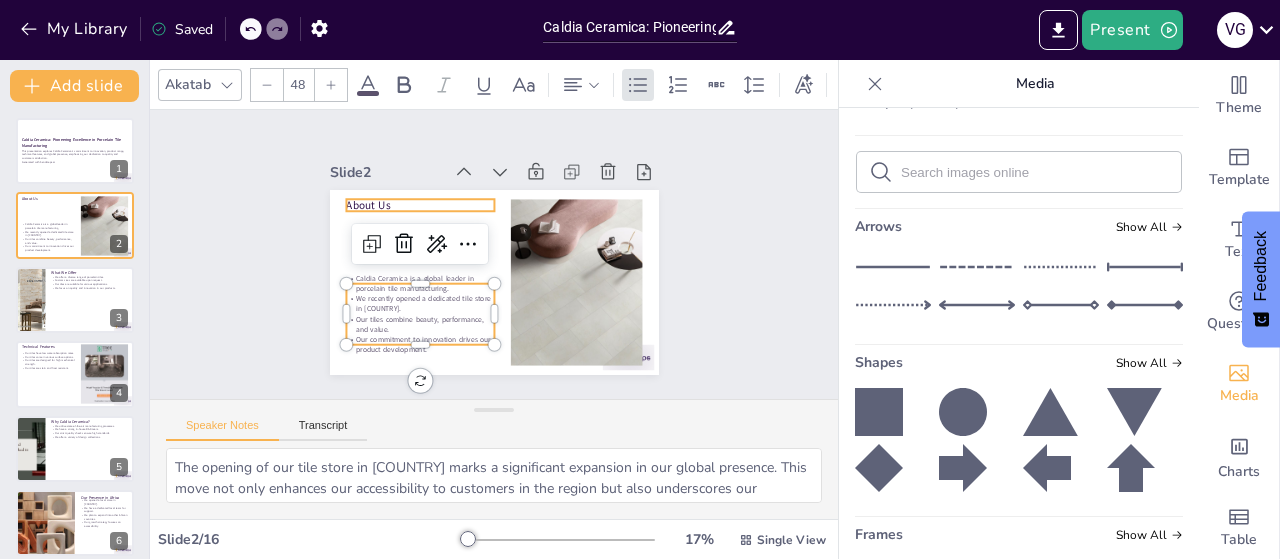 click on "About Us" at bounding box center [455, 174] 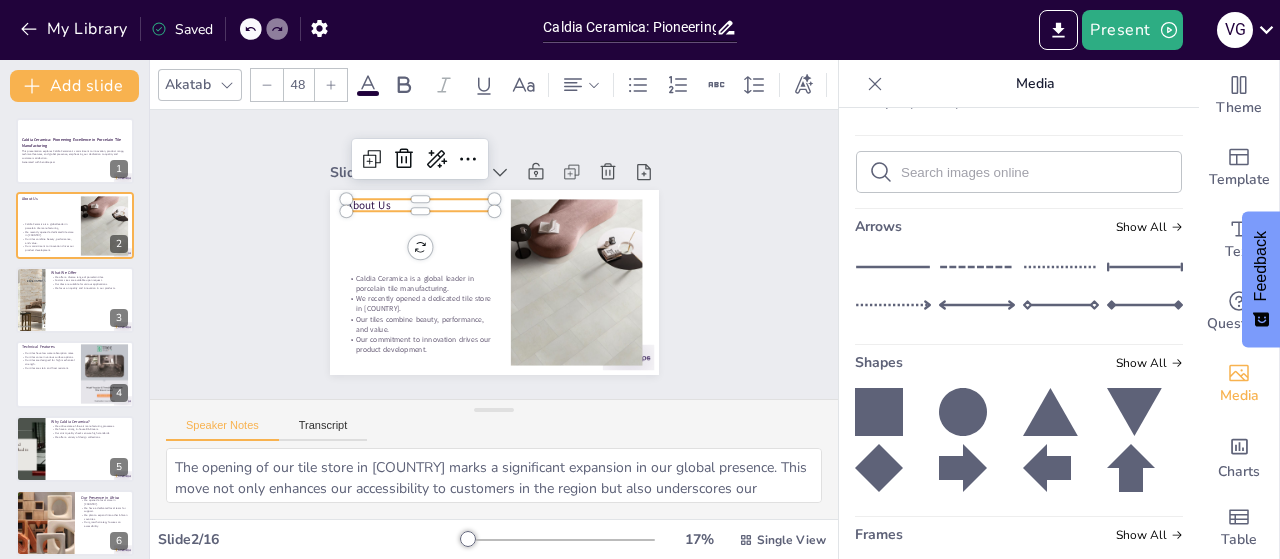 click on "About Us" at bounding box center (446, 179) 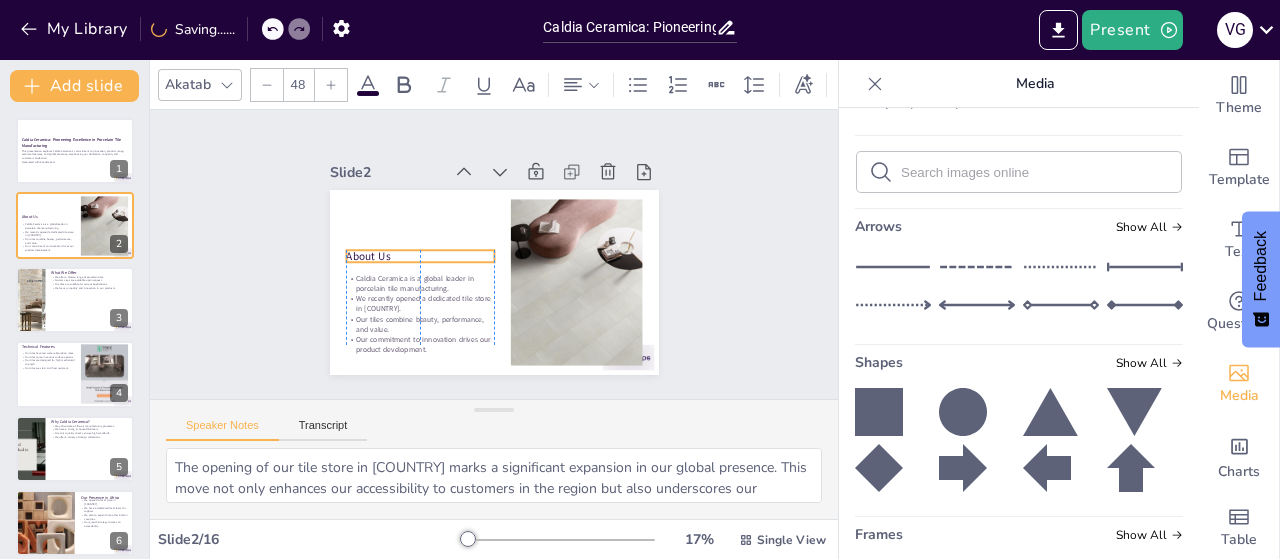 drag, startPoint x: 358, startPoint y: 197, endPoint x: 358, endPoint y: 246, distance: 49 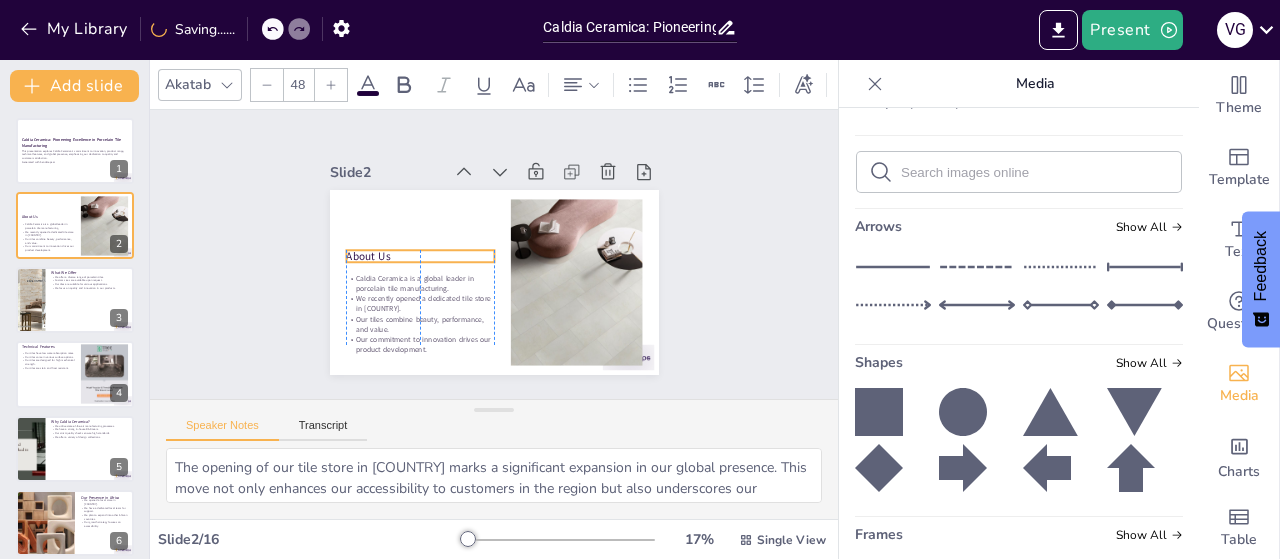 click on "About Us" at bounding box center (455, 191) 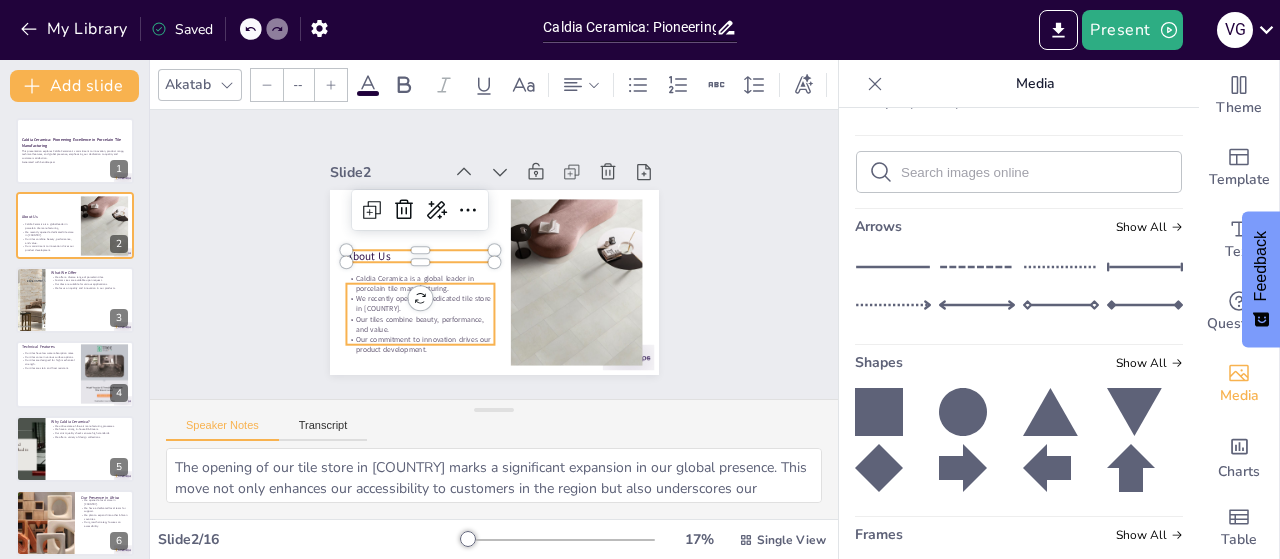 type on "32" 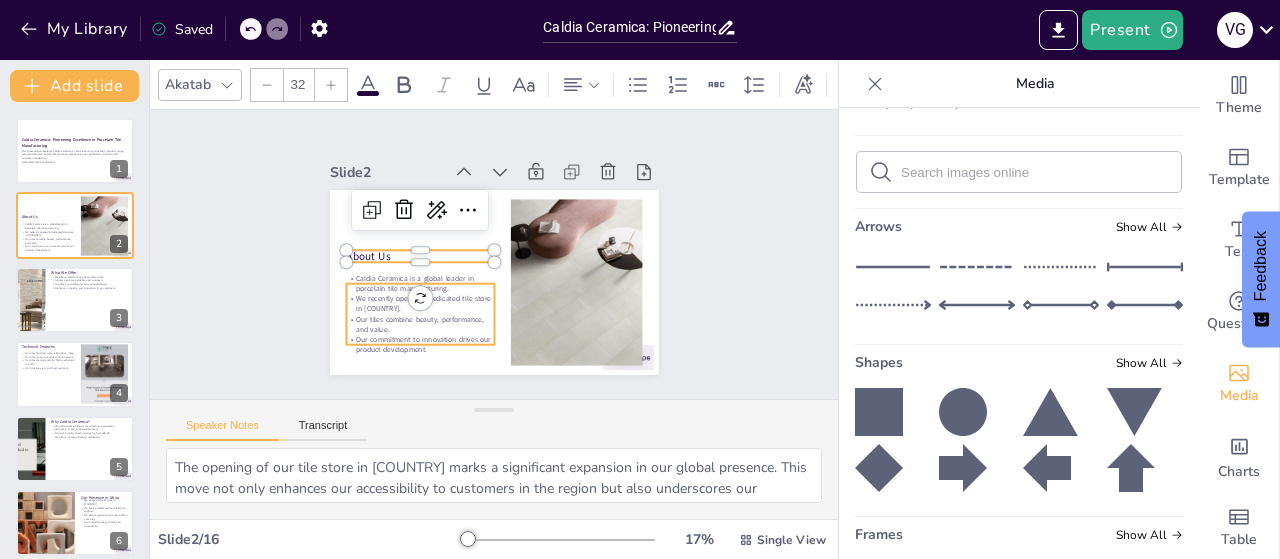 click on "Caldia Ceramica is a global leader in porcelain tile manufacturing." at bounding box center [415, 267] 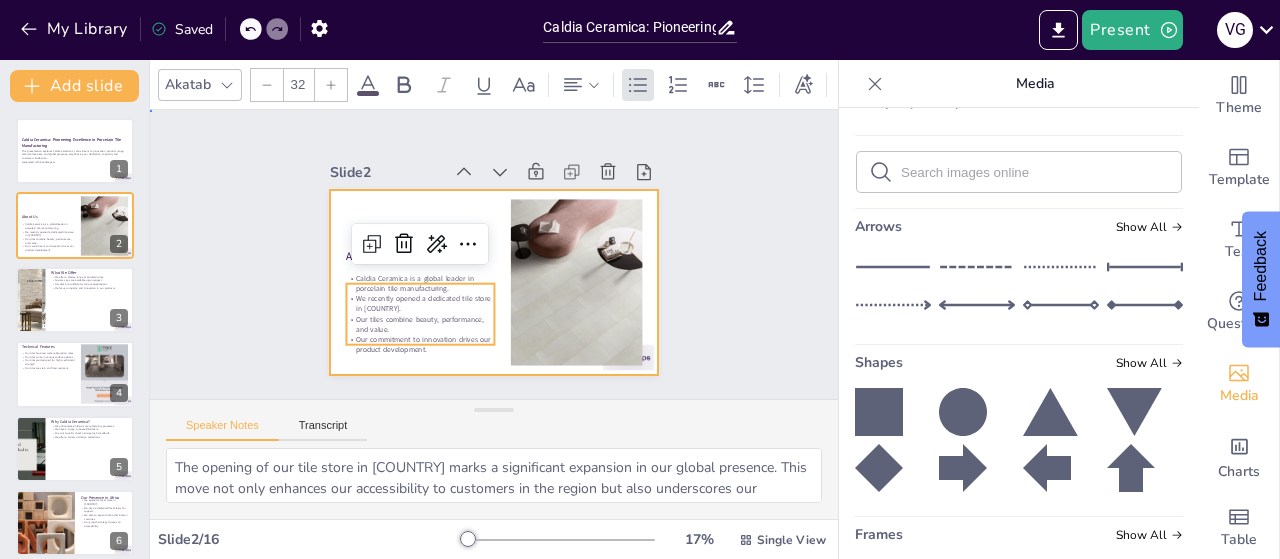 click at bounding box center [488, 281] 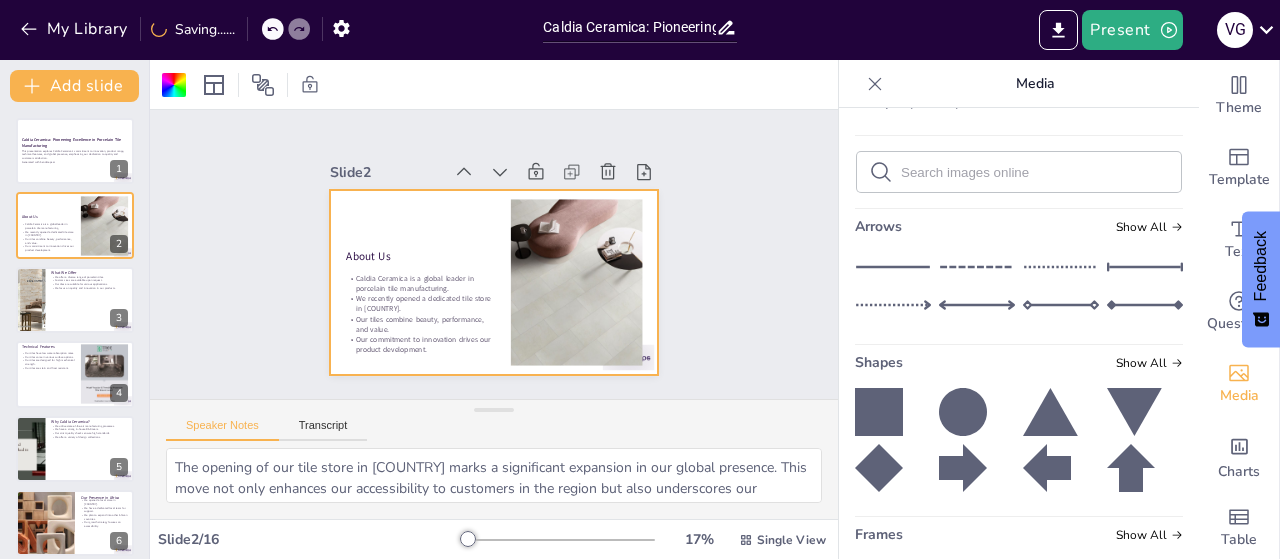 click at bounding box center [488, 281] 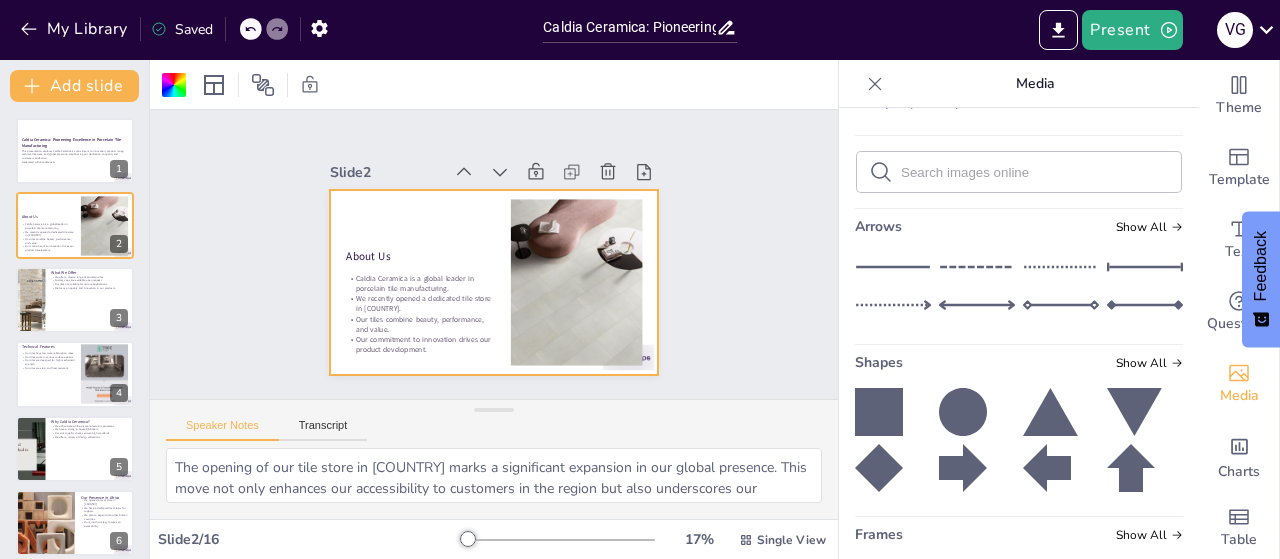 click 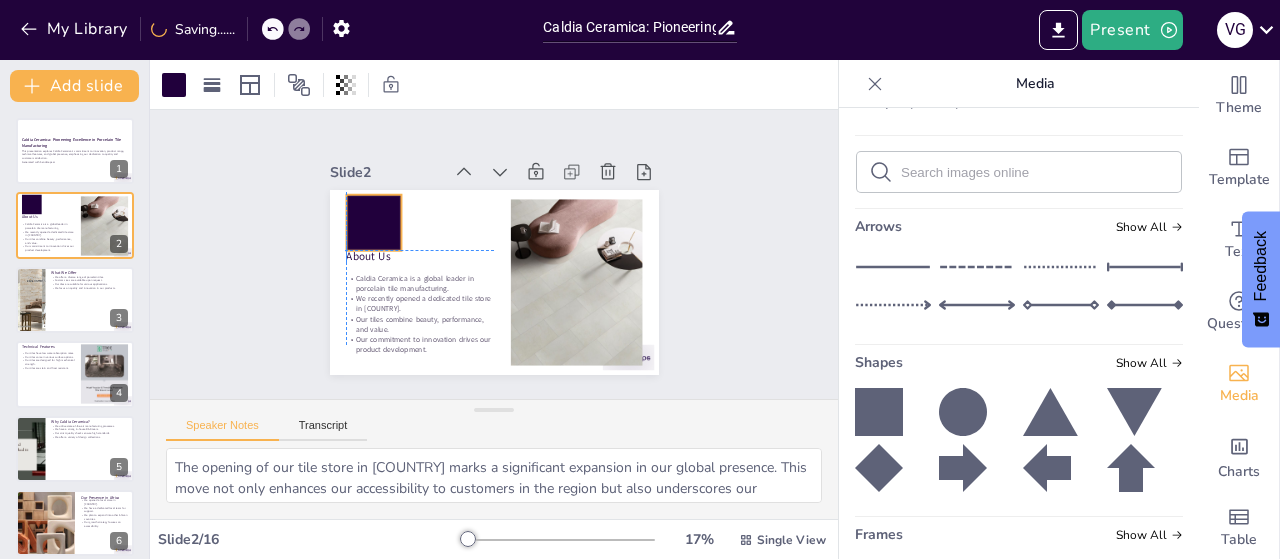 drag, startPoint x: 502, startPoint y: 298, endPoint x: 358, endPoint y: 213, distance: 167.21542 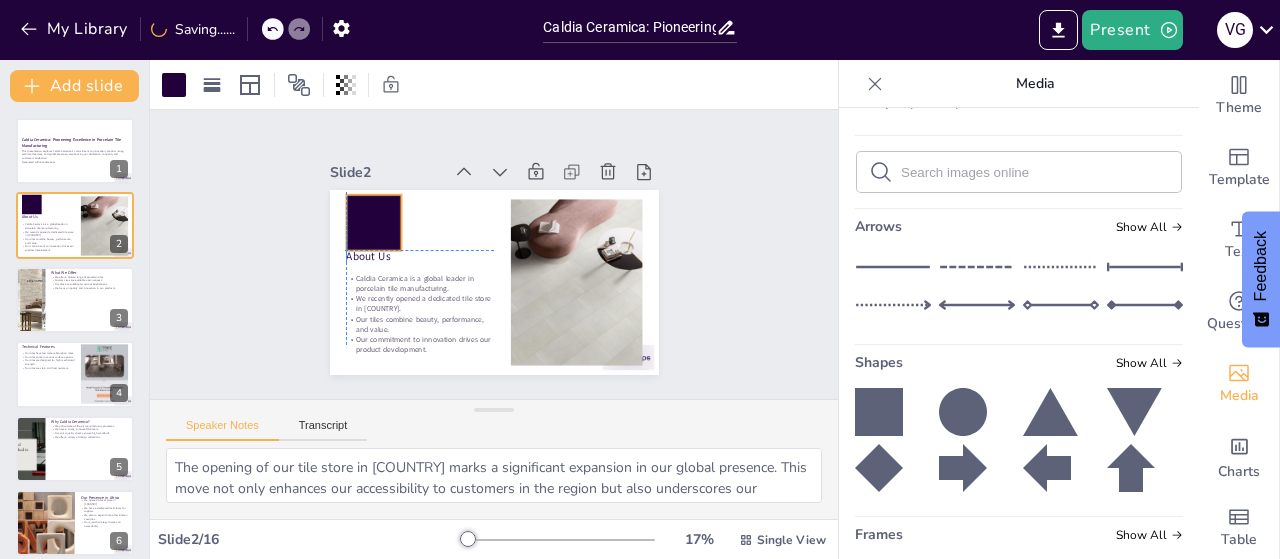 click at bounding box center (526, 134) 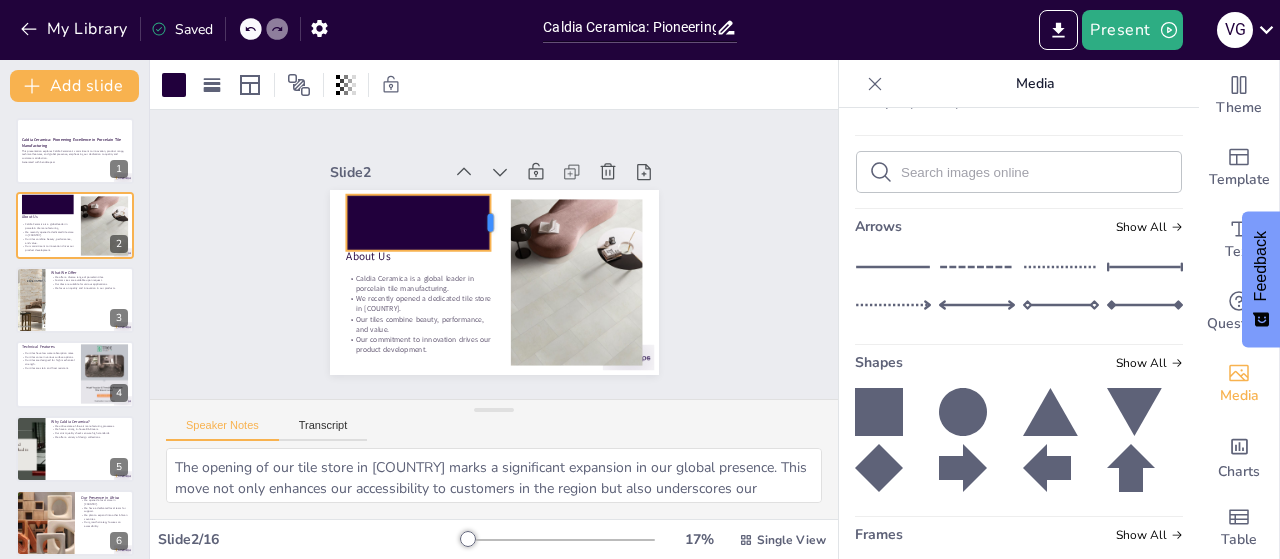 drag, startPoint x: 386, startPoint y: 215, endPoint x: 475, endPoint y: 215, distance: 89 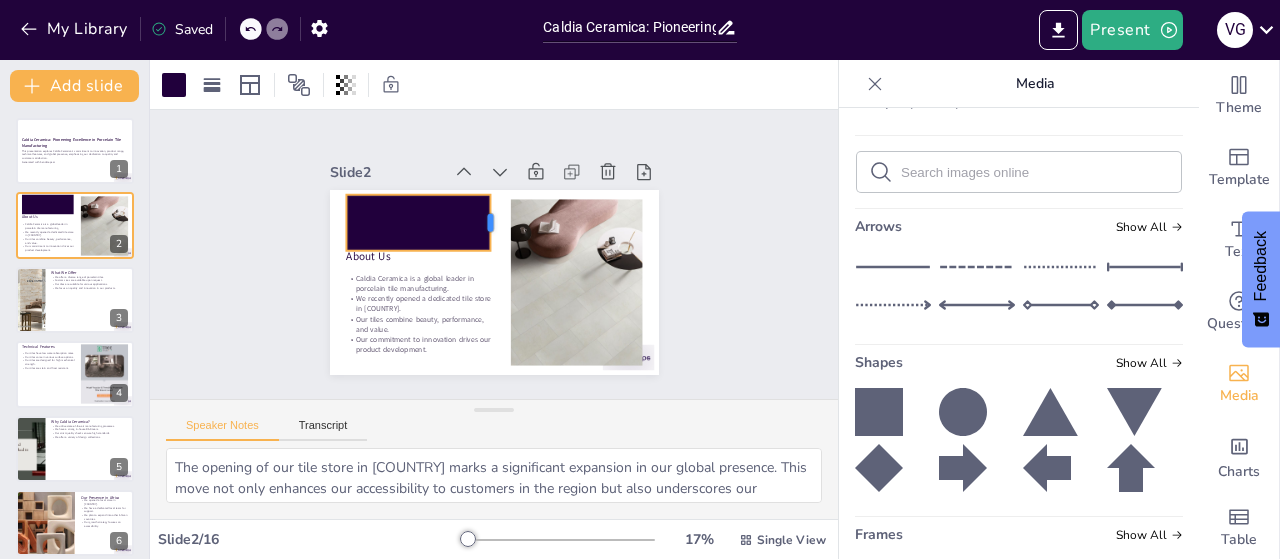 click at bounding box center (511, 226) 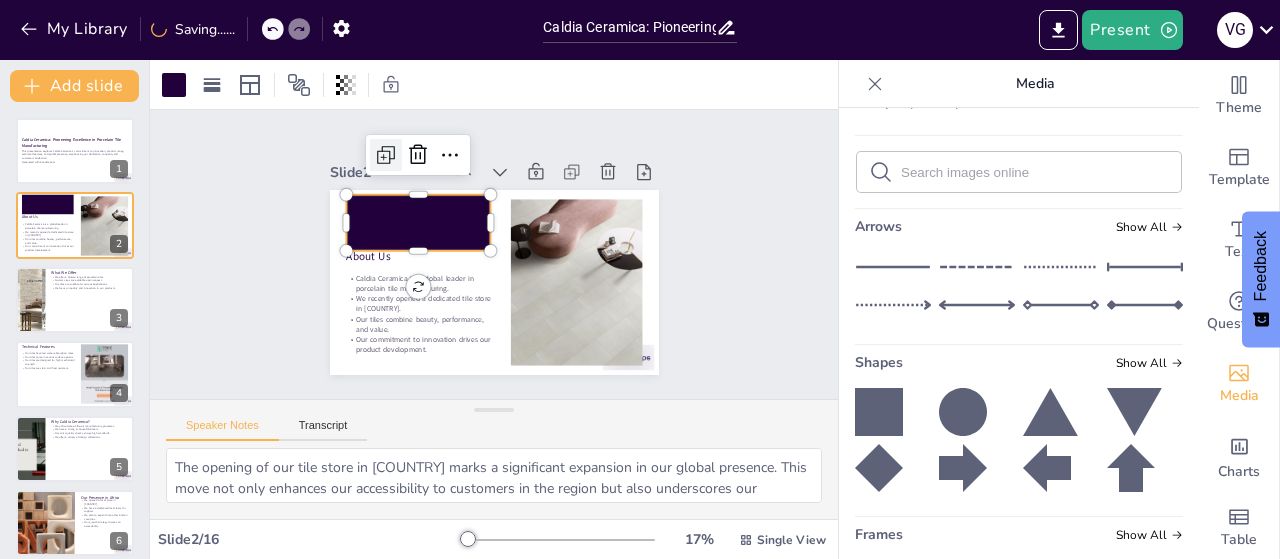 click 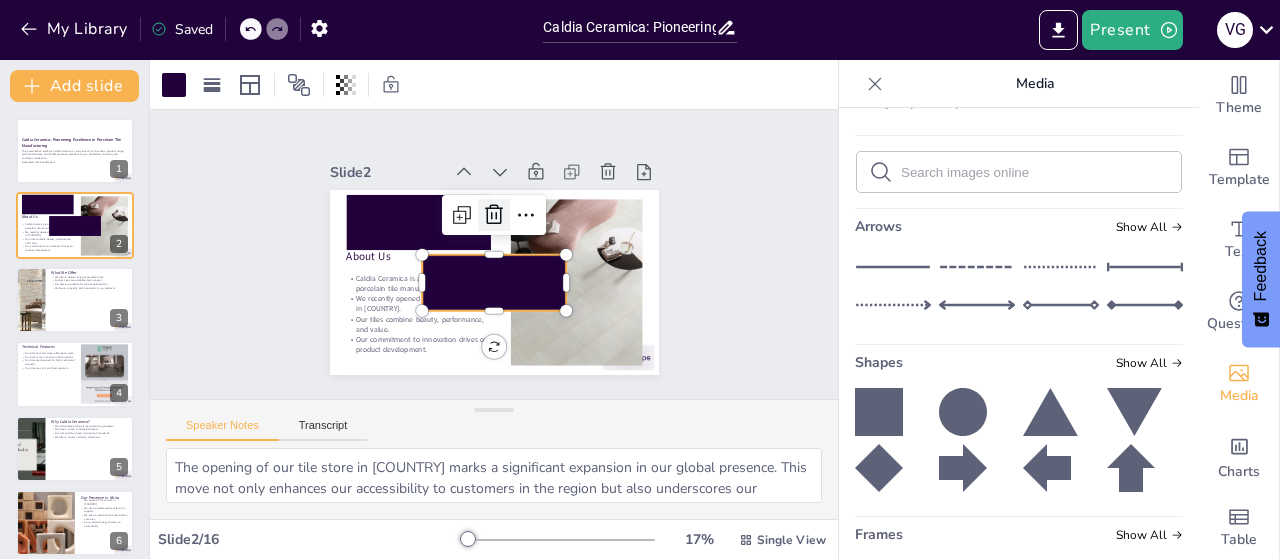 click 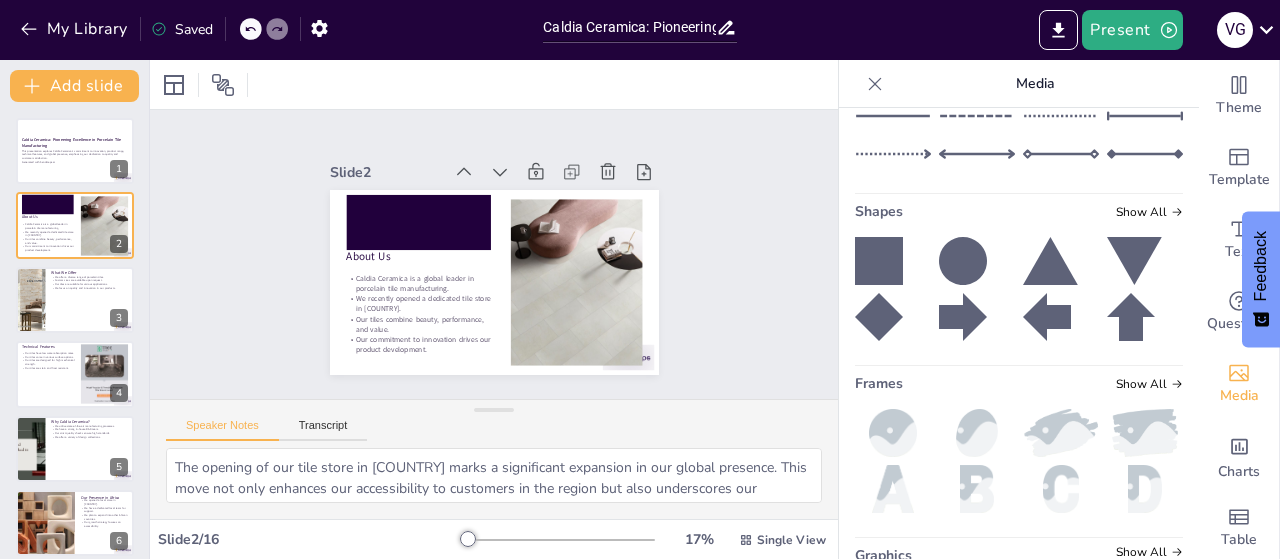 scroll, scrollTop: 380, scrollLeft: 0, axis: vertical 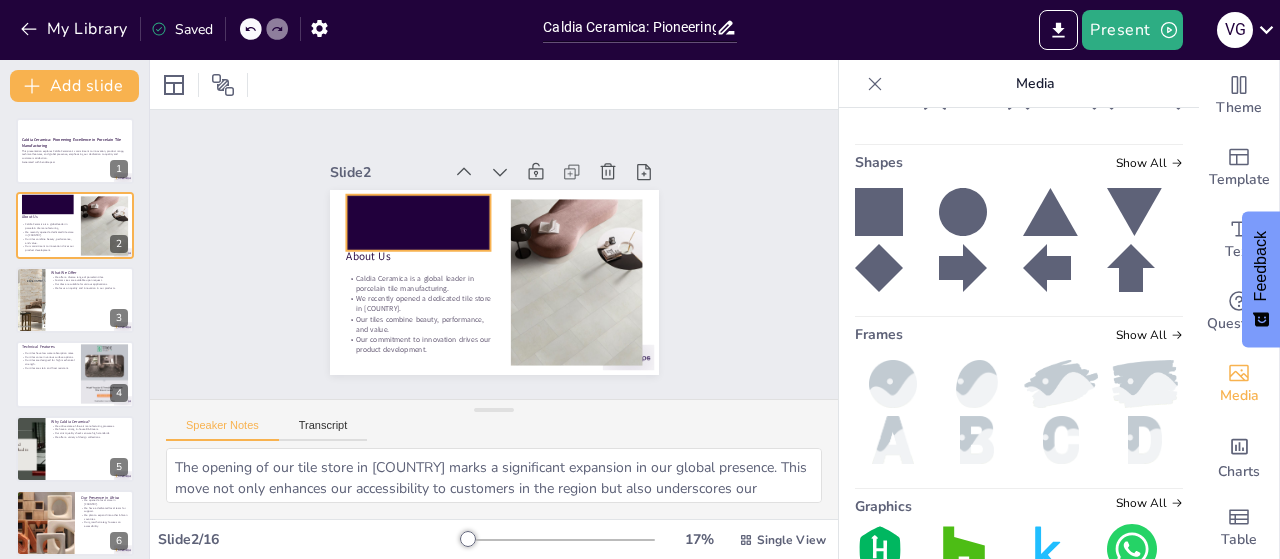 click at bounding box center (484, 172) 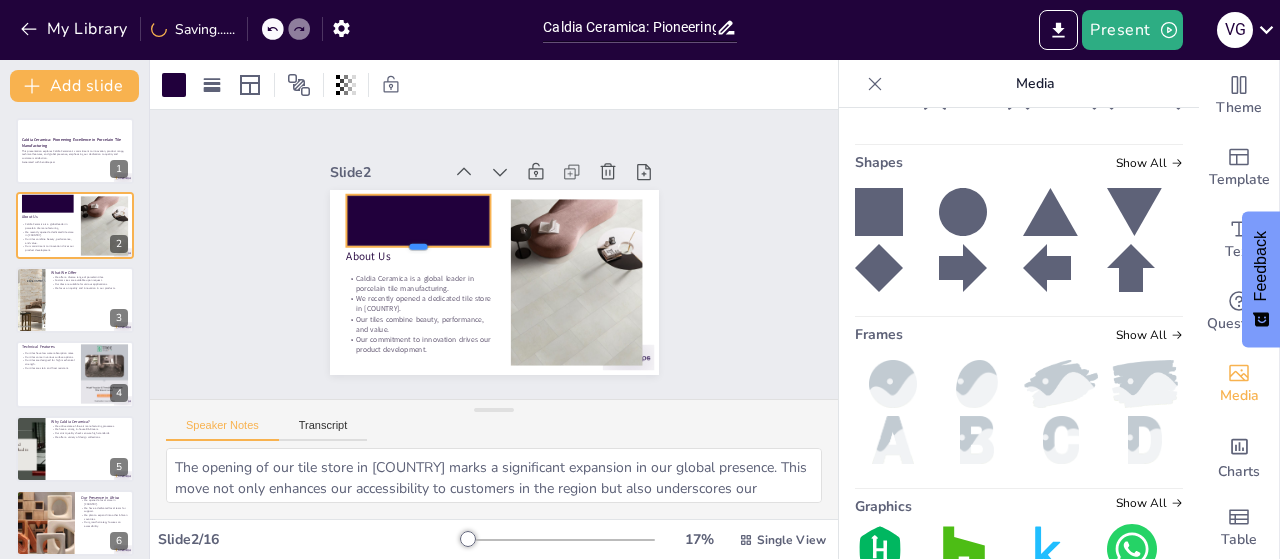 click at bounding box center (450, 193) 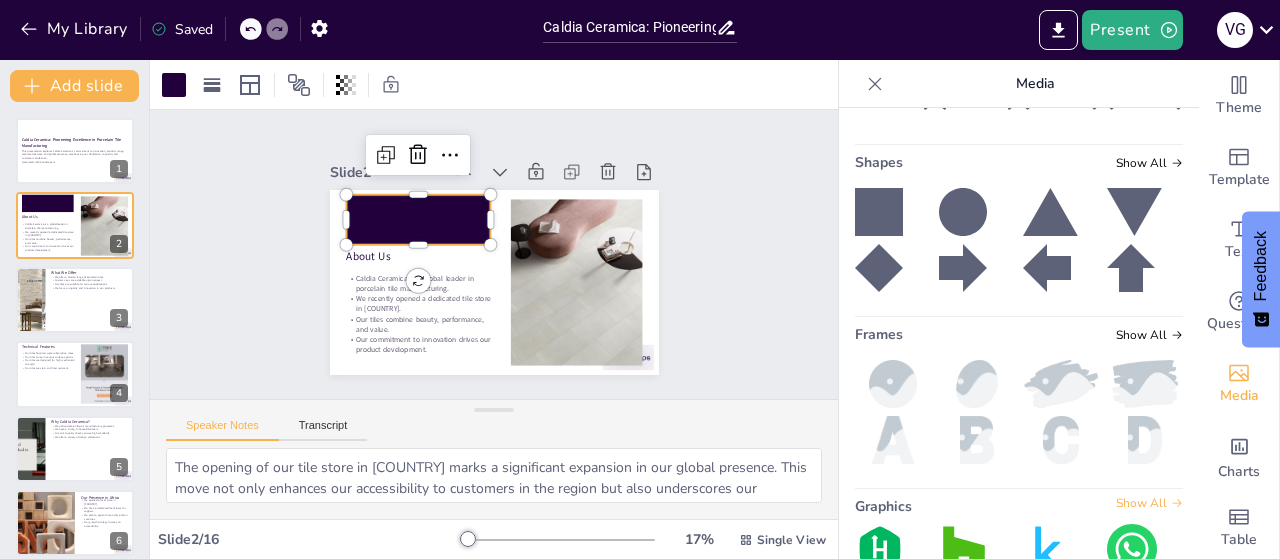 click on "Show All" at bounding box center [1149, 503] 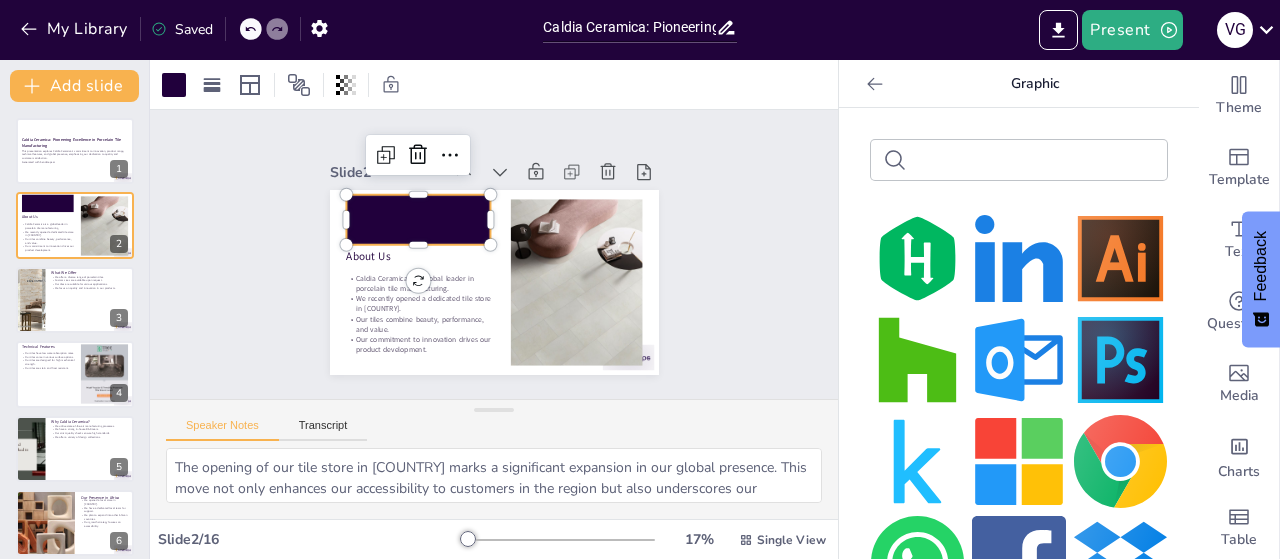 click 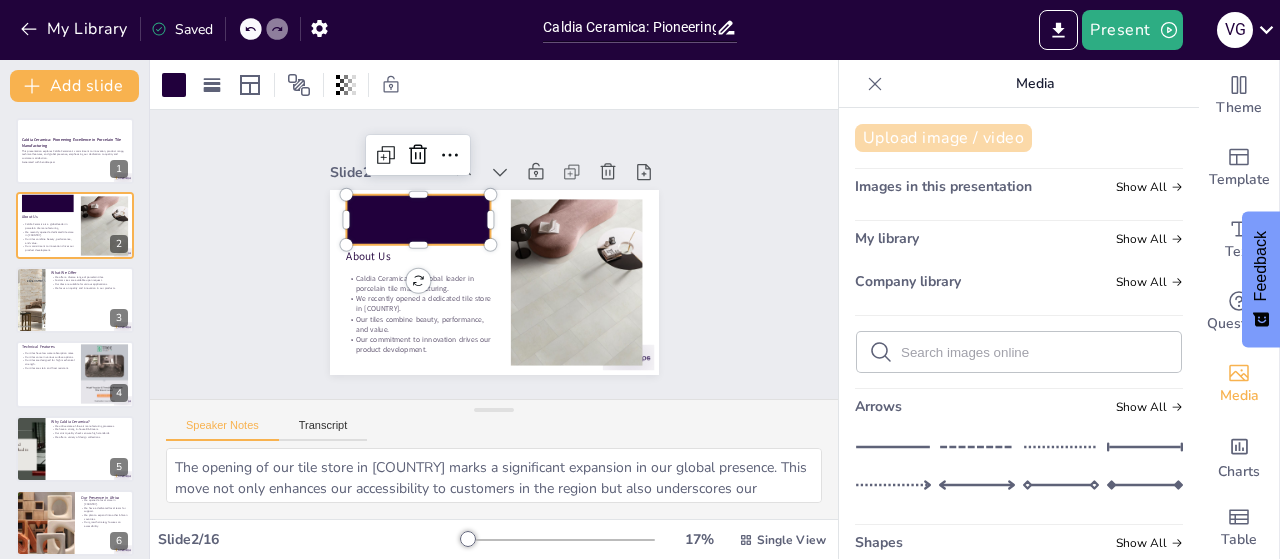 click on "Upload image / video" at bounding box center (943, 138) 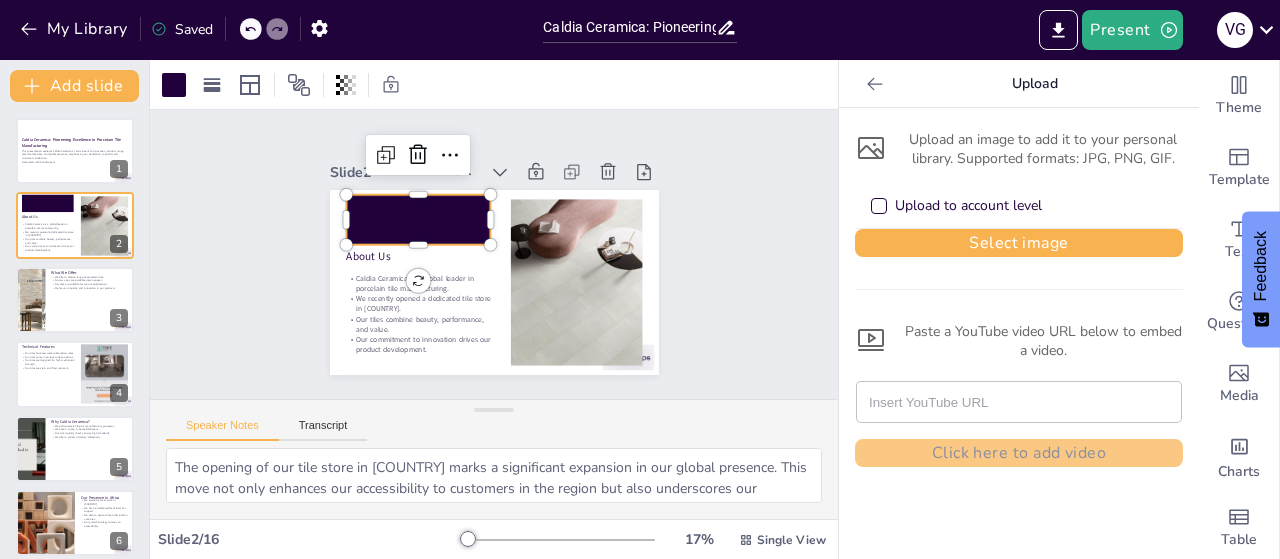 click at bounding box center (879, 206) 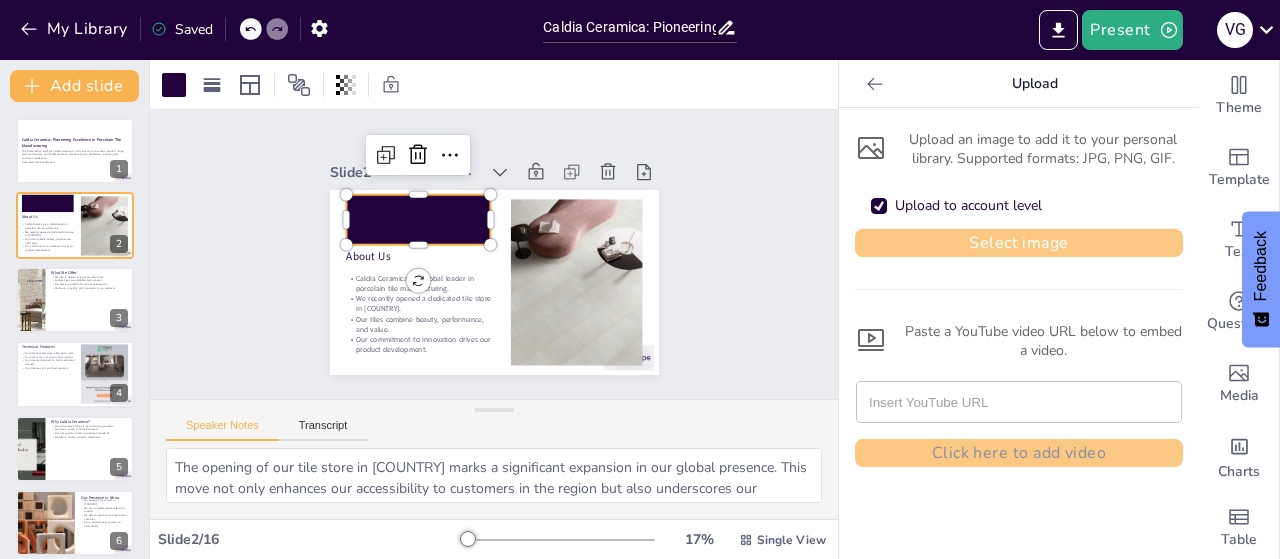click on "Select image" at bounding box center [1019, 243] 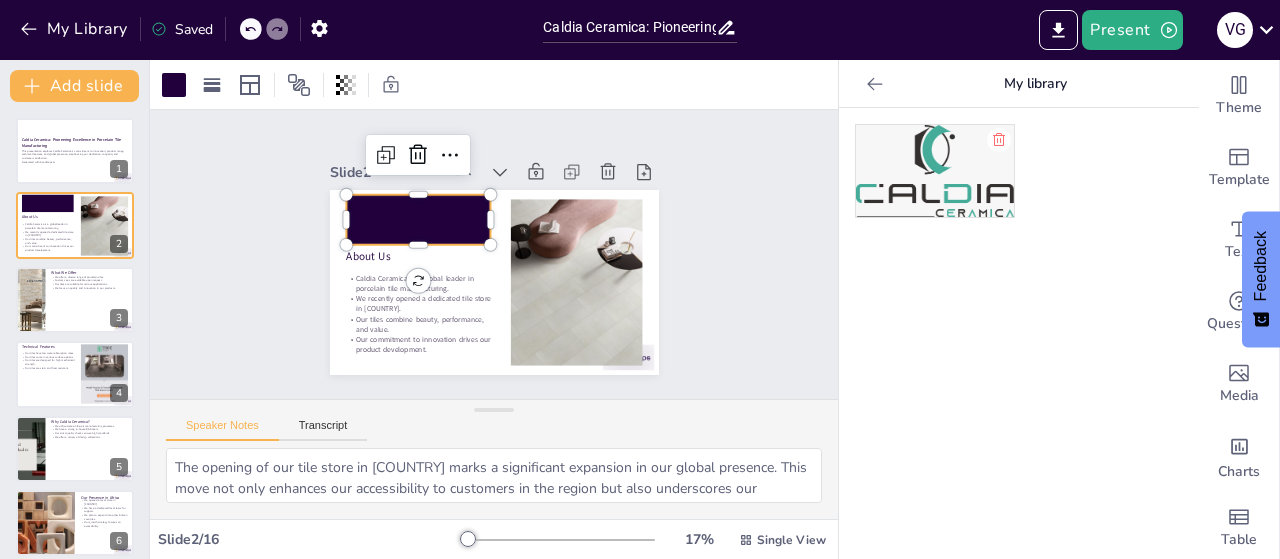 drag, startPoint x: 945, startPoint y: 168, endPoint x: 698, endPoint y: 187, distance: 247.72969 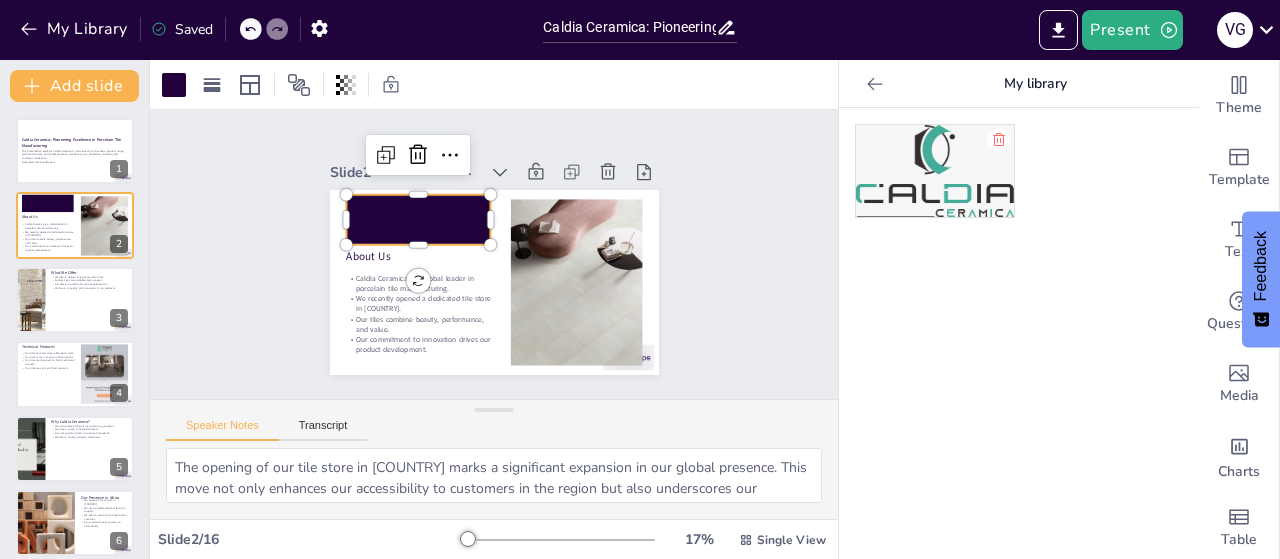 click on "Document fonts Akatab Recently used Akatab Mulish Popular fonts Lato Montserrat Open Sans Oswald Poppins Raleway Roboto Roboto Condensed Fonts A ABeeZee ADLaM Display AR One Sans Abel Abhaya Libre Aboreto Abril Fatface Abyssinica SIL Aclonica Acme Actor Adamina Advent Pro Afacad Afacad Flux Agbalumo Agdasima Agu Display Aguafina Script Akatab Akaya Kanadaka Akaya Telivigala Akronim Akshar Aladin Alata Alatsi Albert Sans Aldrich Alef L Lato M Montserrat O Open Sans Oswald P Poppins R Raleway Roboto Roboto Condensed Add slide Caldia Ceramica: Pioneering Excellence in Porcelain Tile Manufacturing This presentation explores Caldia Ceramica's commitment to innovation, product range, technical features, and global presence, emphasizing our dedication to quality and customer satisfaction. Generated with Sendsteps.ai 1 About Us Caldia Ceramica is a global leader in porcelain tile manufacturing. We recently opened a dedicated tile store in Zimbabwe. Our tiles combine beauty, performance, and value. 2 What We Offer 3 4" at bounding box center [640, 309] 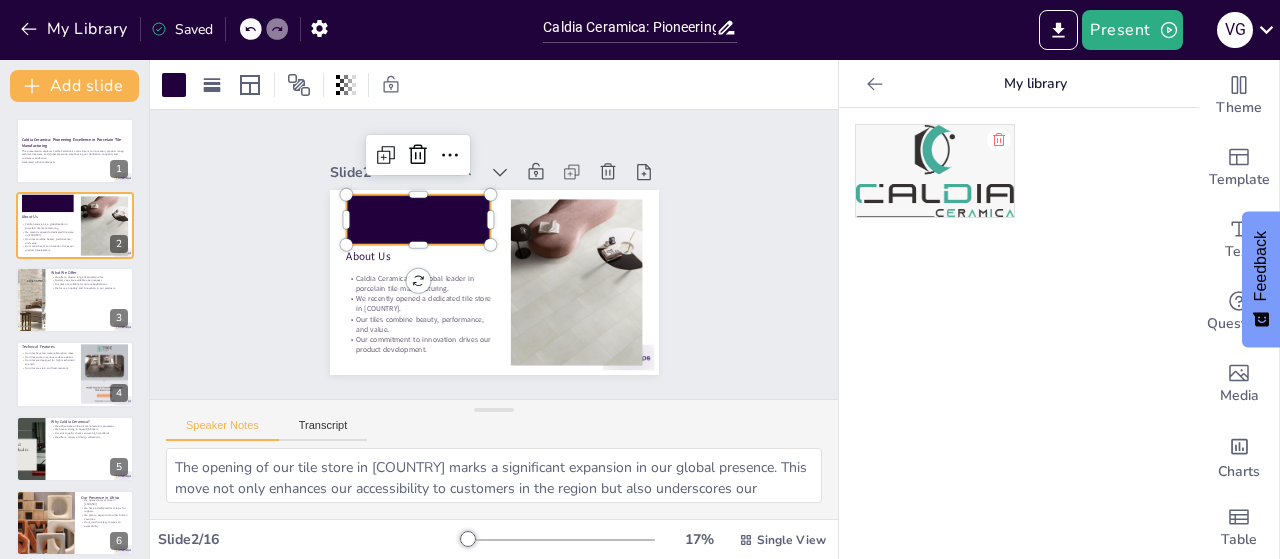 drag, startPoint x: 895, startPoint y: 191, endPoint x: 876, endPoint y: 227, distance: 40.706264 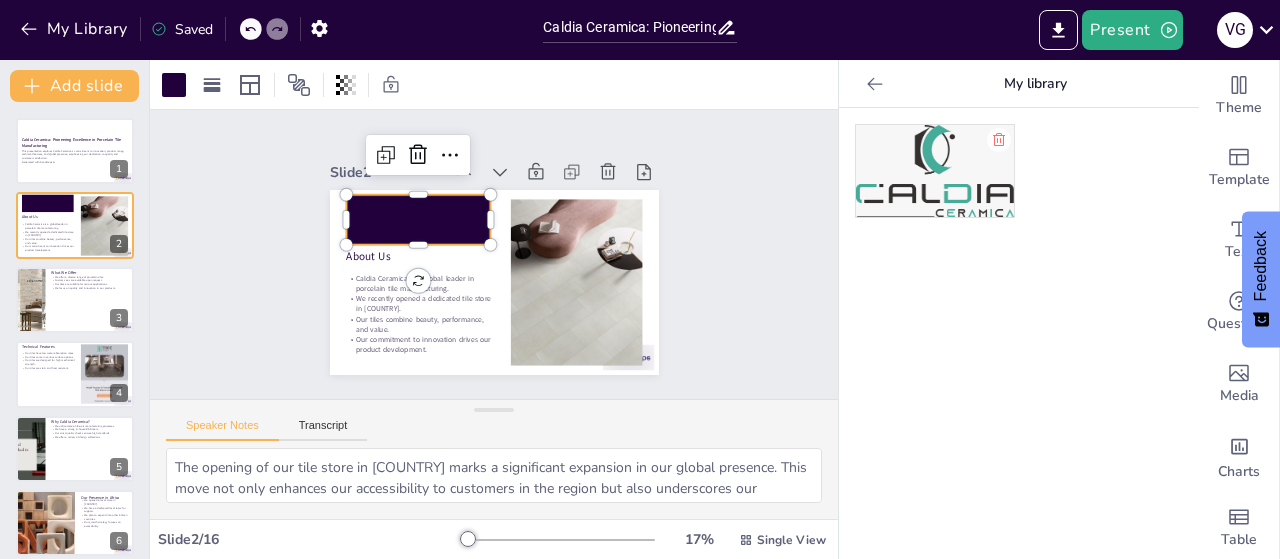 click at bounding box center (1019, 333) 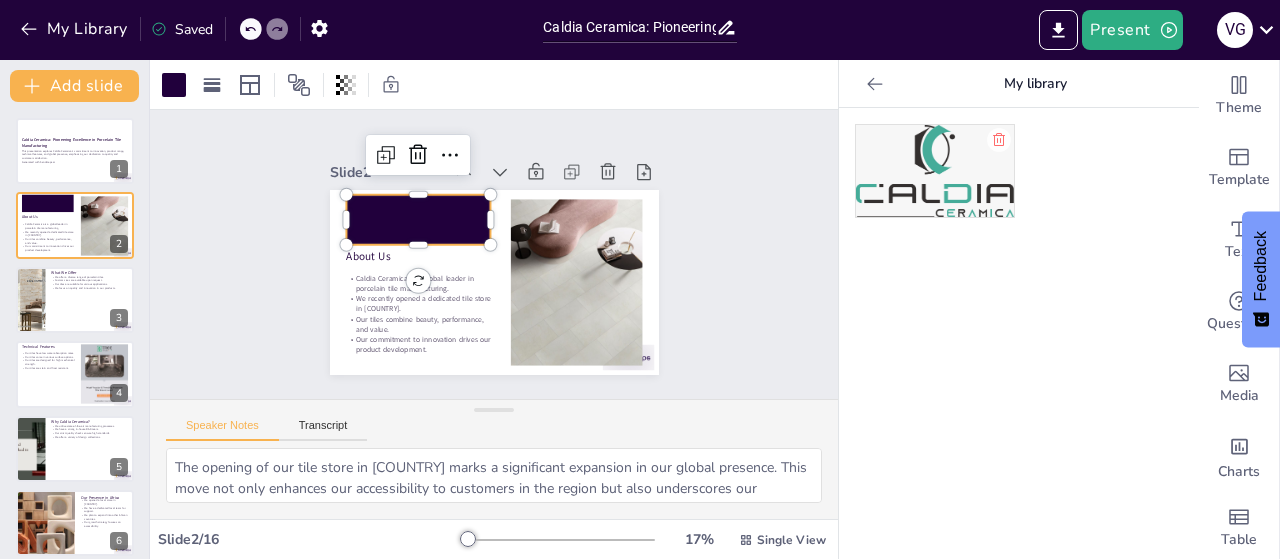 click at bounding box center [935, 171] 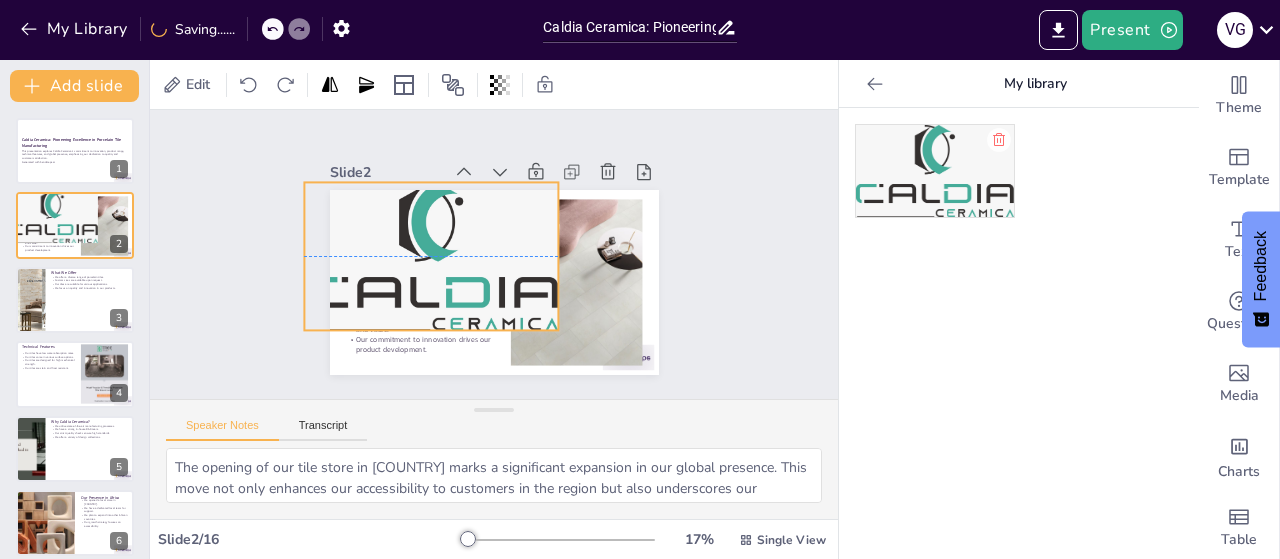 drag, startPoint x: 453, startPoint y: 264, endPoint x: 391, endPoint y: 233, distance: 69.31811 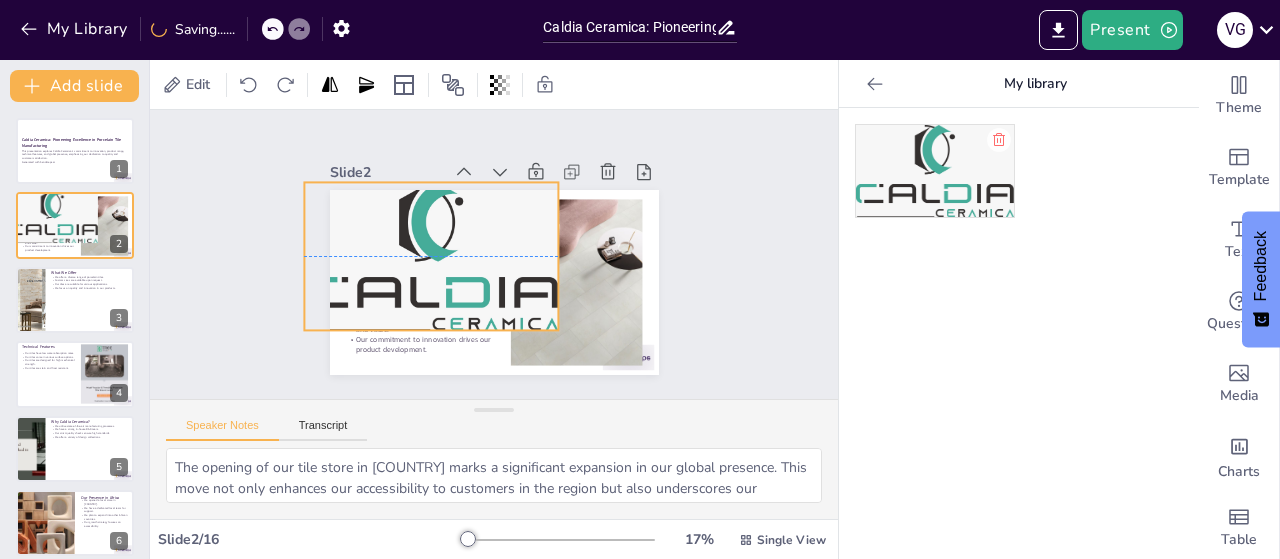click at bounding box center [438, 224] 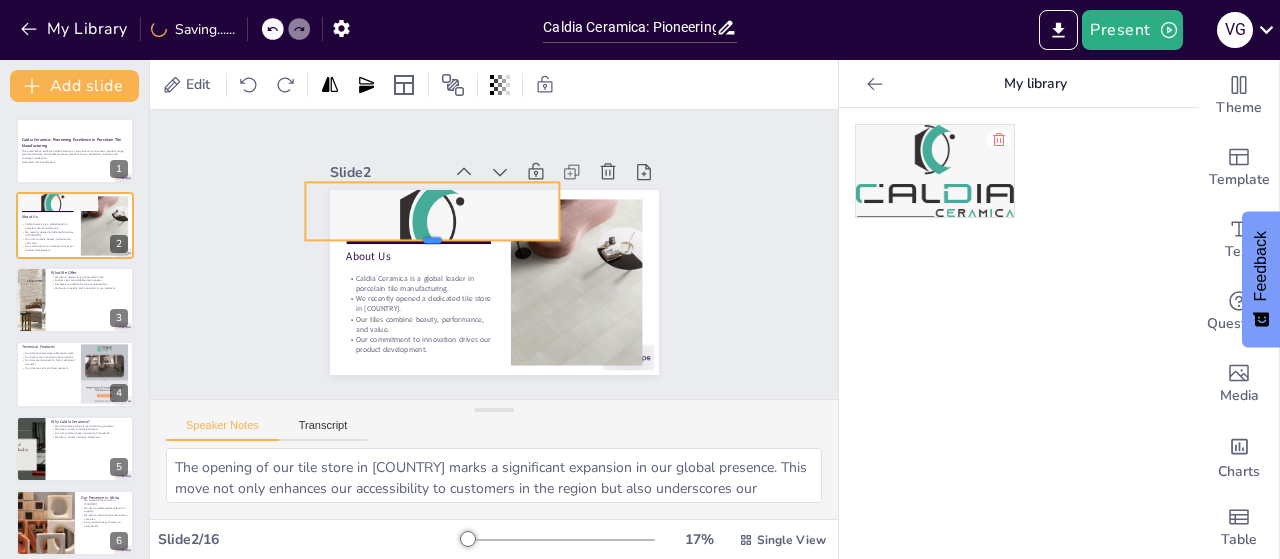 drag, startPoint x: 416, startPoint y: 324, endPoint x: 424, endPoint y: 234, distance: 90.35486 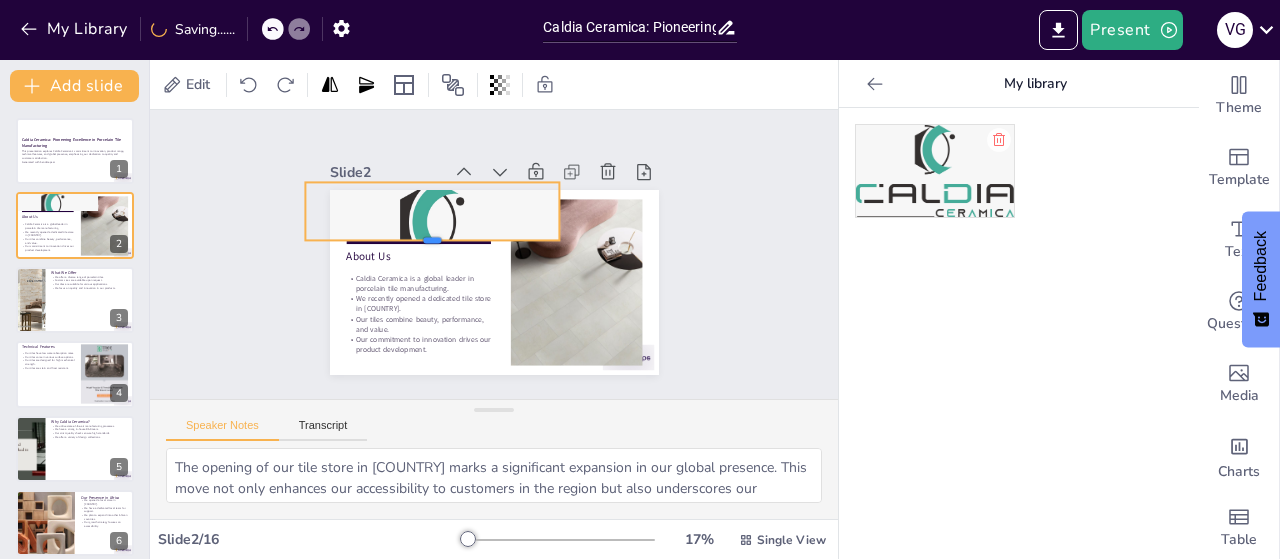 click at bounding box center [439, 224] 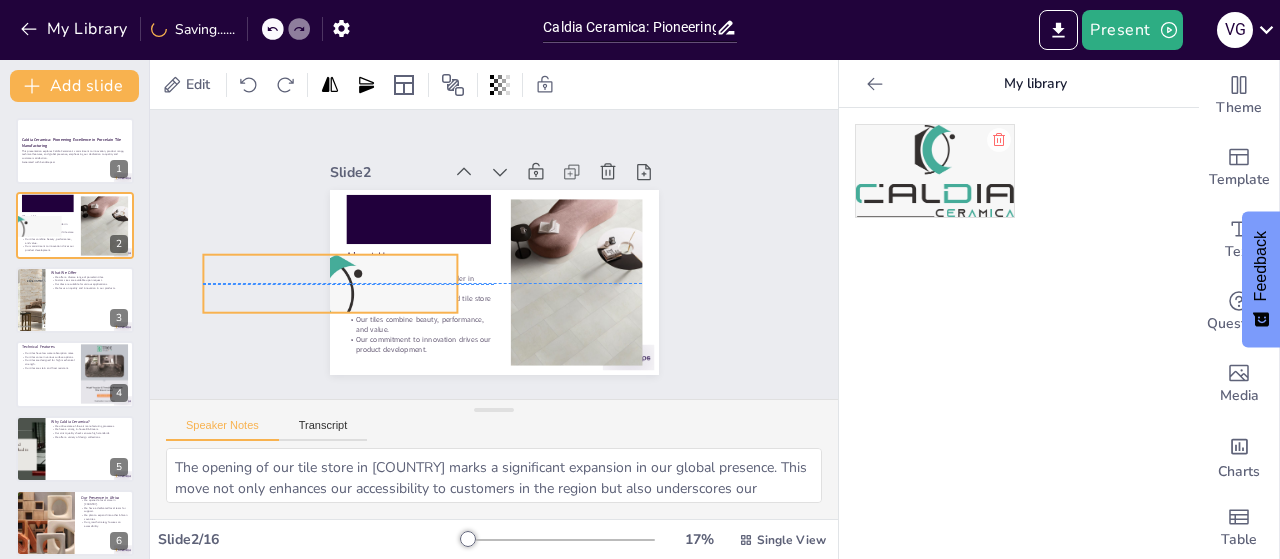 drag, startPoint x: 542, startPoint y: 207, endPoint x: 460, endPoint y: 235, distance: 86.64872 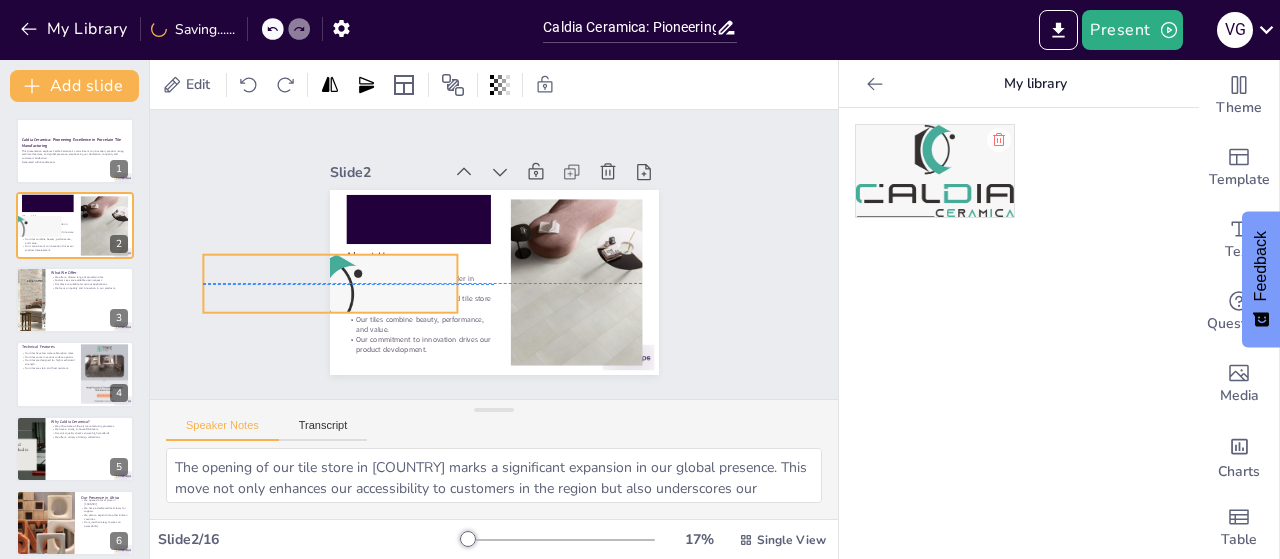 click at bounding box center (314, 255) 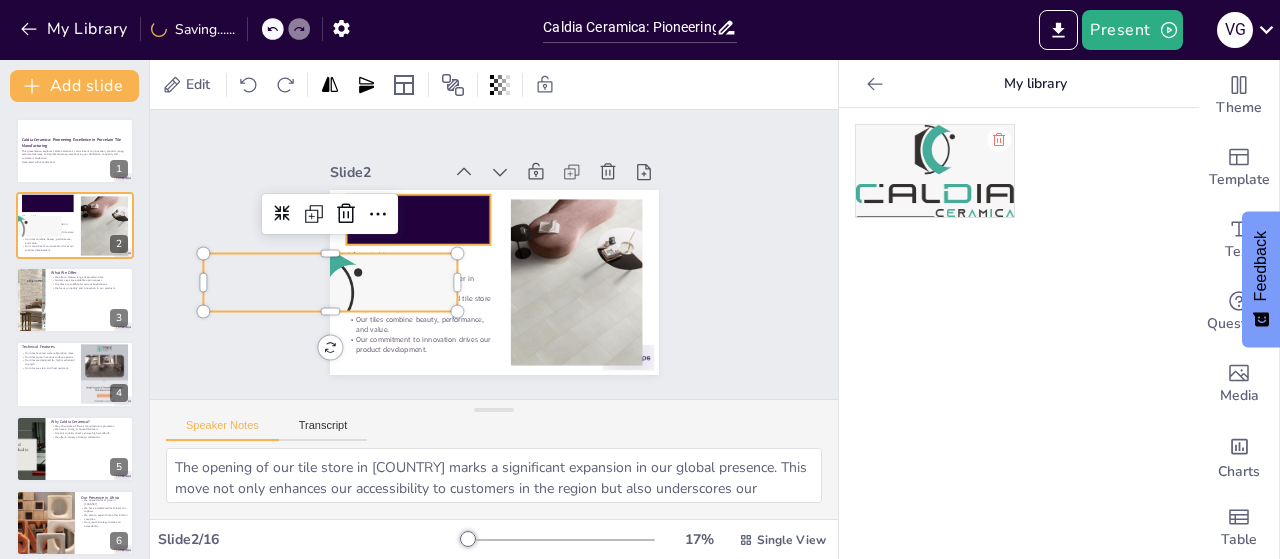 click at bounding box center [504, 171] 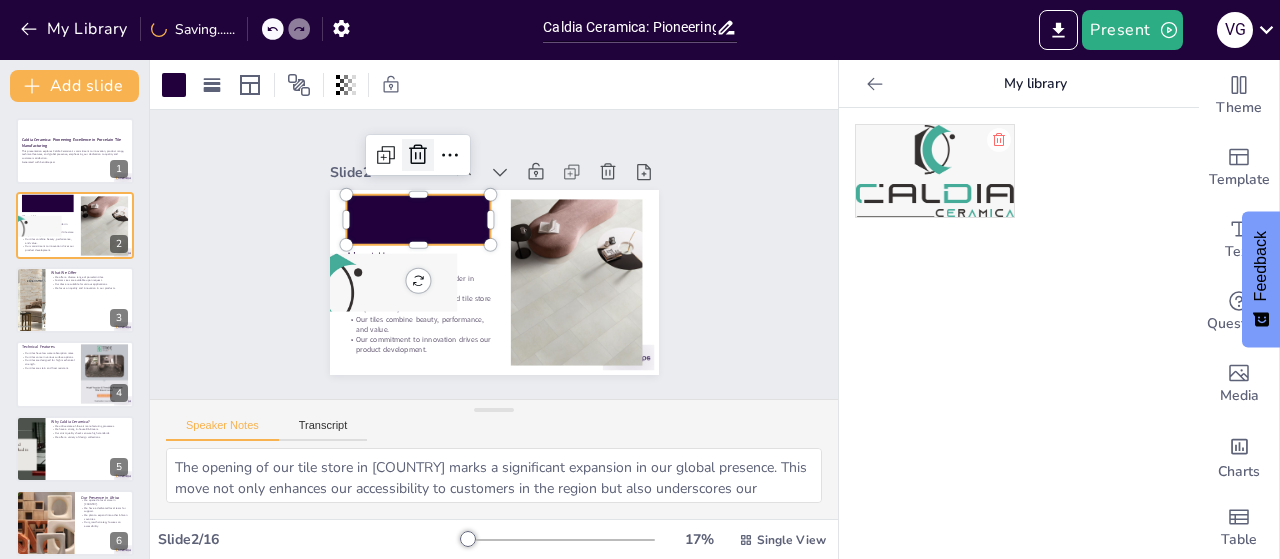 click 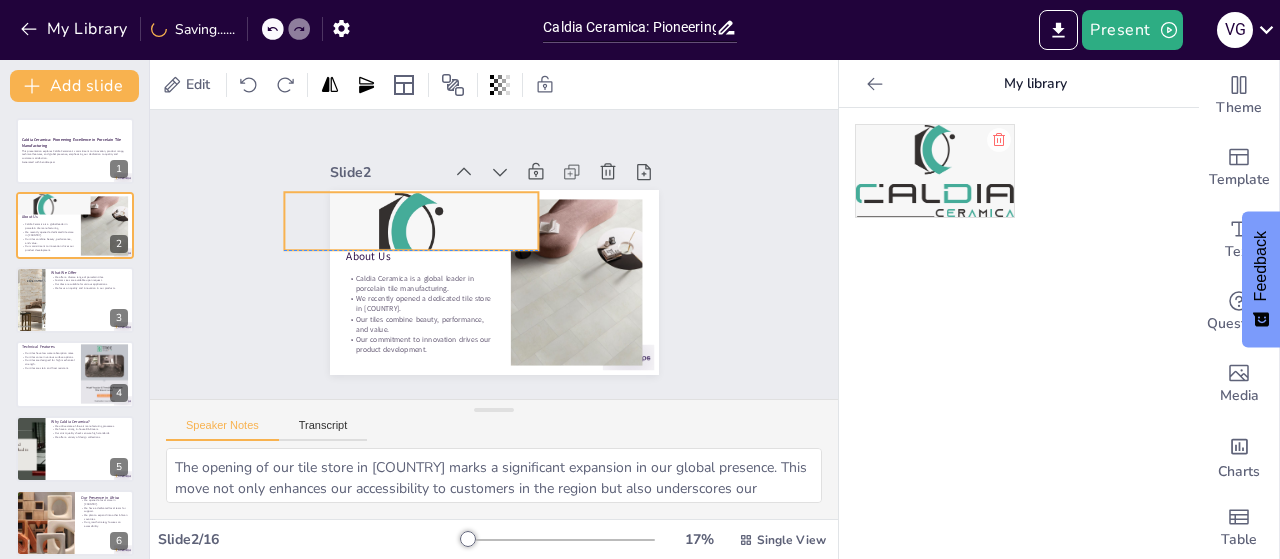 drag, startPoint x: 344, startPoint y: 273, endPoint x: 427, endPoint y: 210, distance: 104.20173 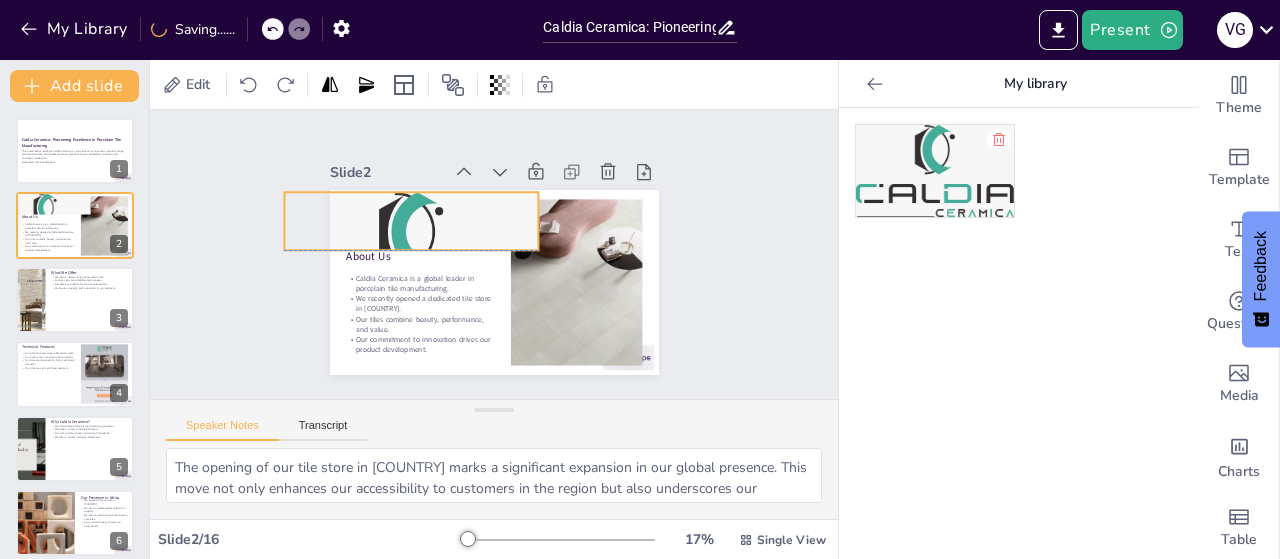 click at bounding box center [410, 249] 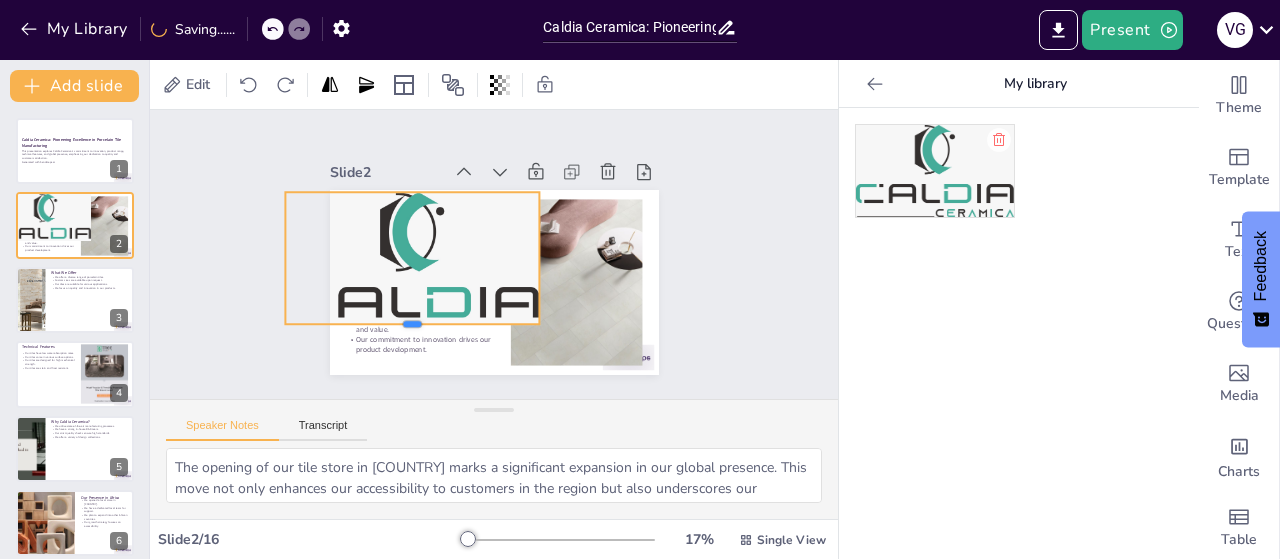 drag, startPoint x: 392, startPoint y: 245, endPoint x: 366, endPoint y: 319, distance: 78.434685 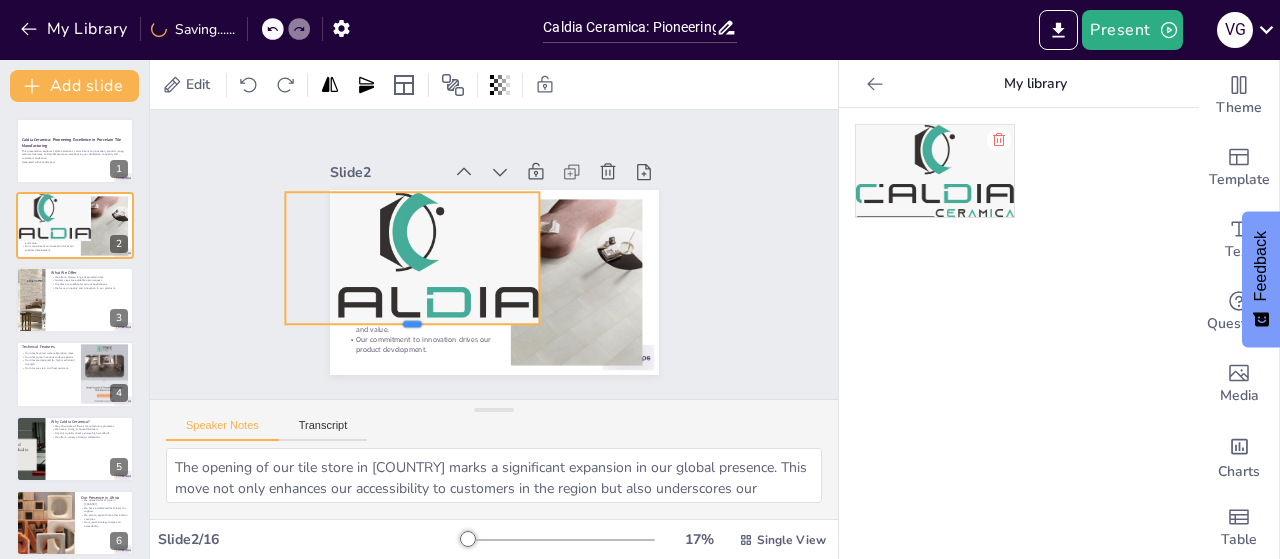 click at bounding box center [450, 359] 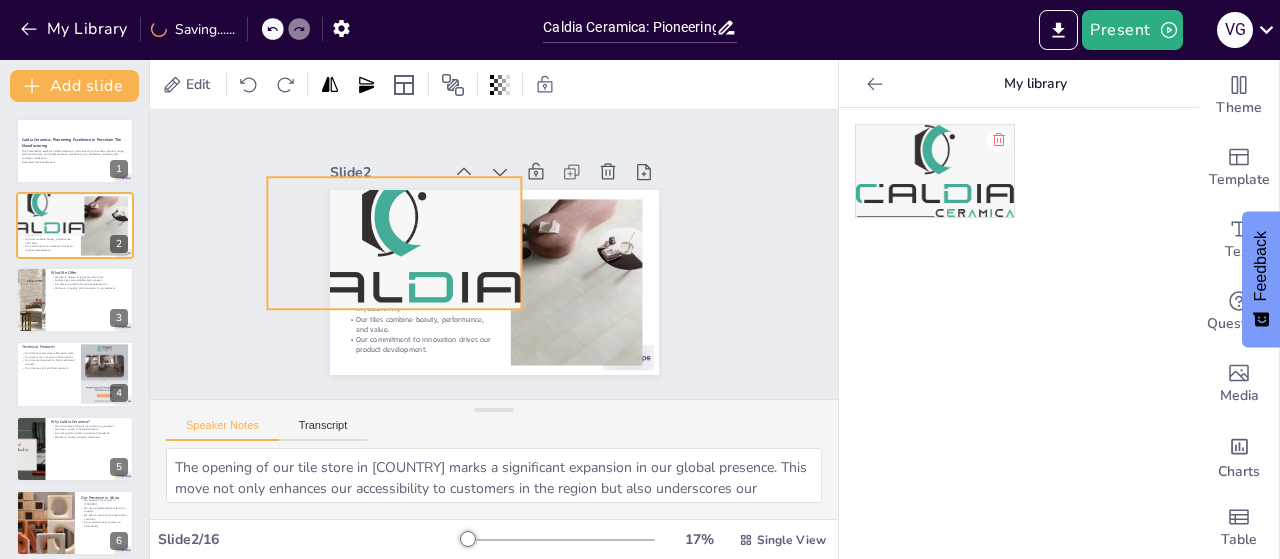 drag, startPoint x: 432, startPoint y: 262, endPoint x: 414, endPoint y: 247, distance: 23.43075 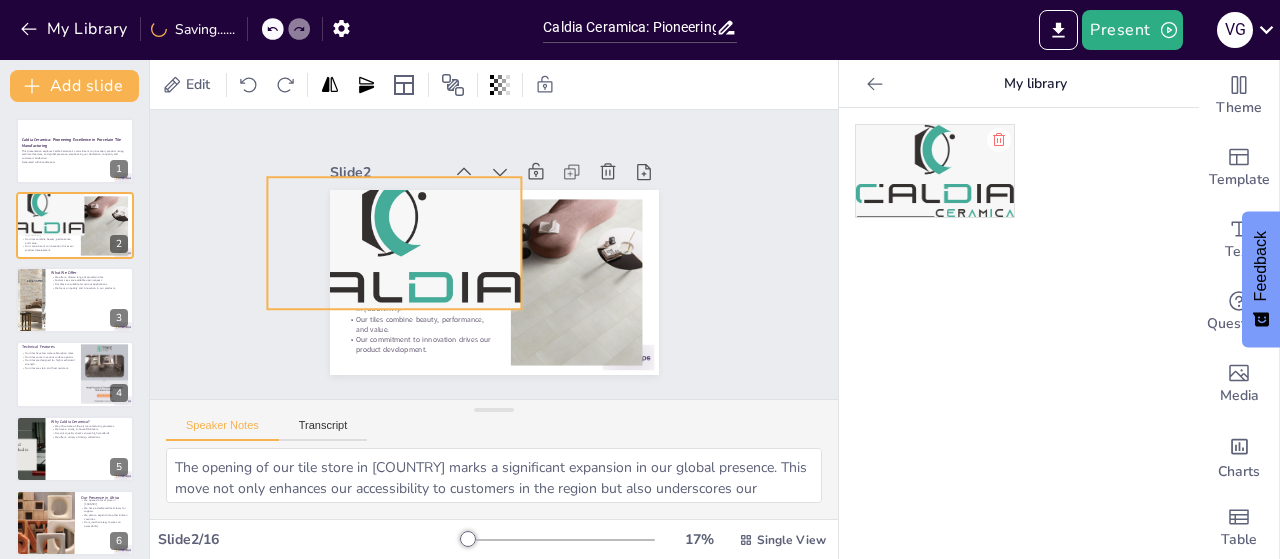 click at bounding box center (559, 331) 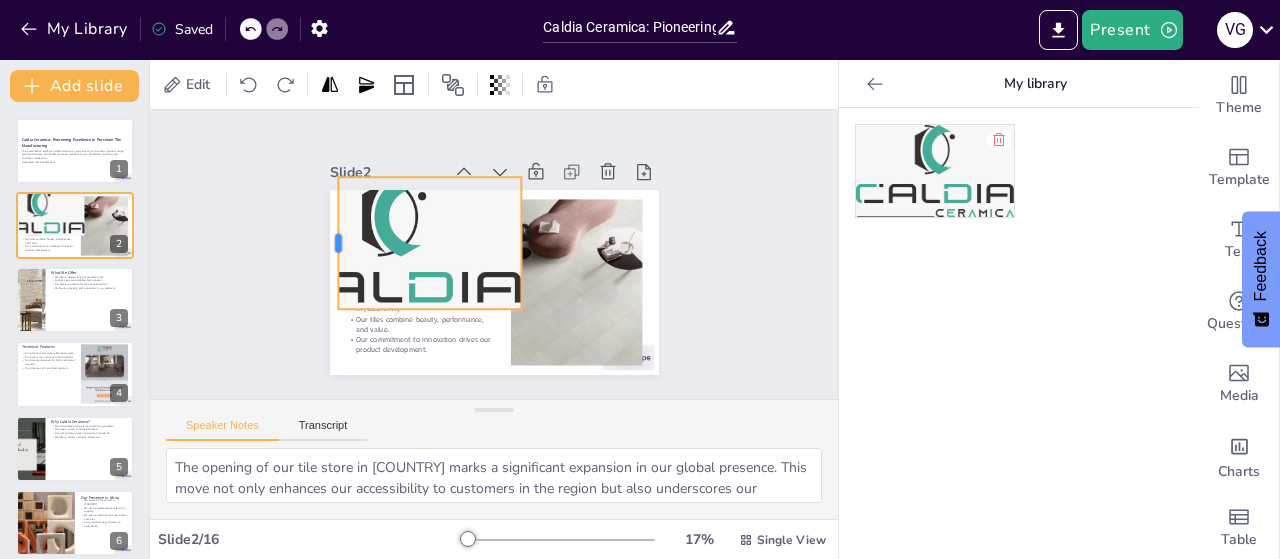 drag, startPoint x: 249, startPoint y: 235, endPoint x: 320, endPoint y: 226, distance: 71.568146 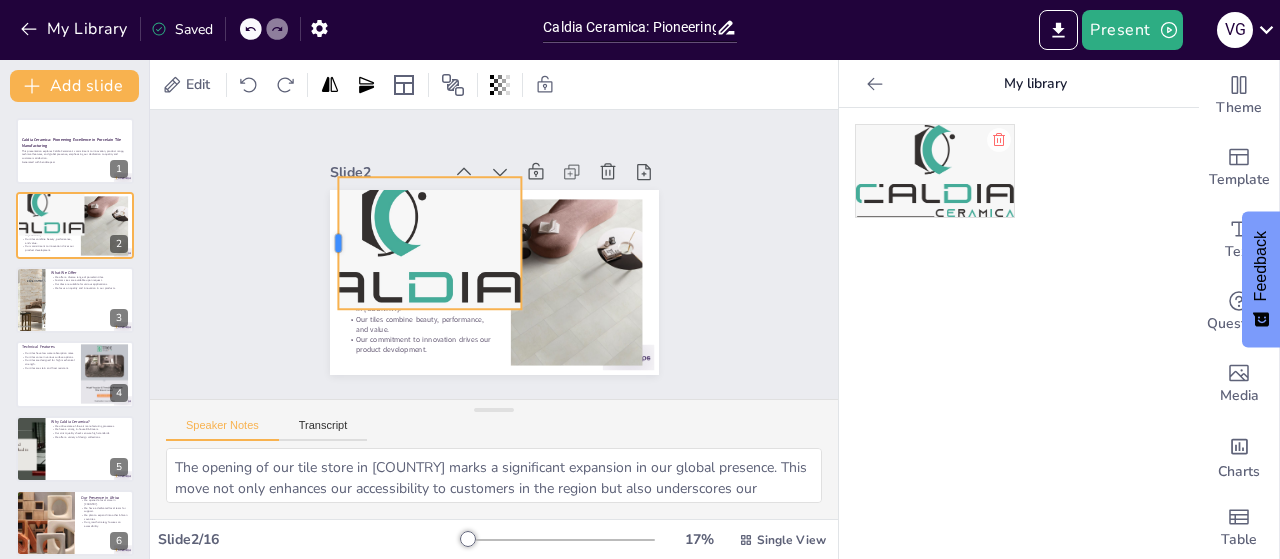 click at bounding box center (368, 149) 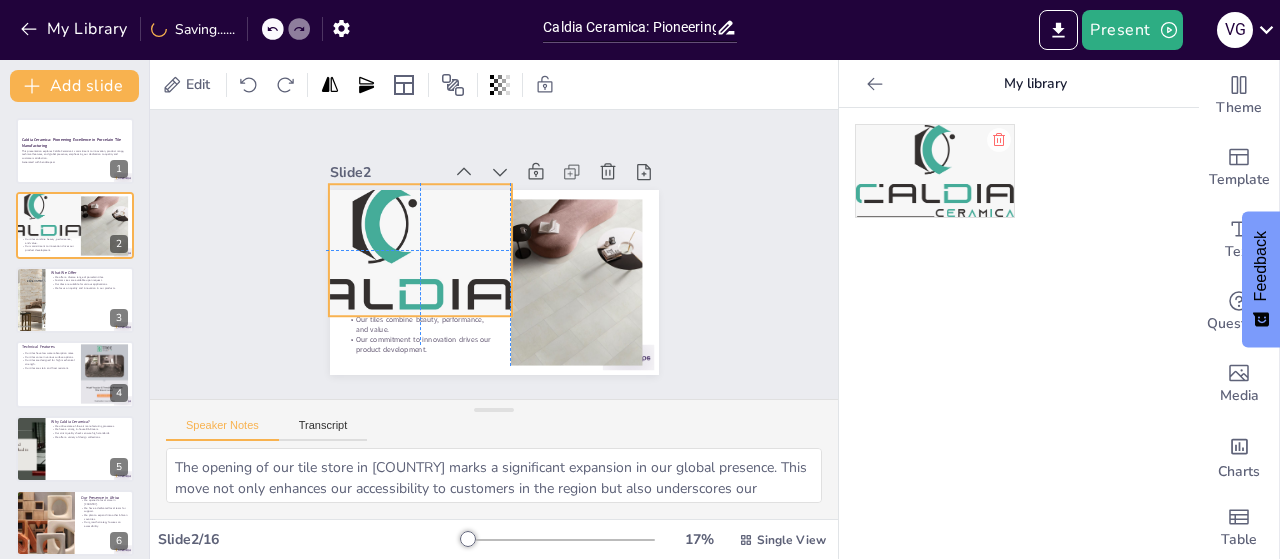 drag, startPoint x: 502, startPoint y: 235, endPoint x: 490, endPoint y: 241, distance: 13.416408 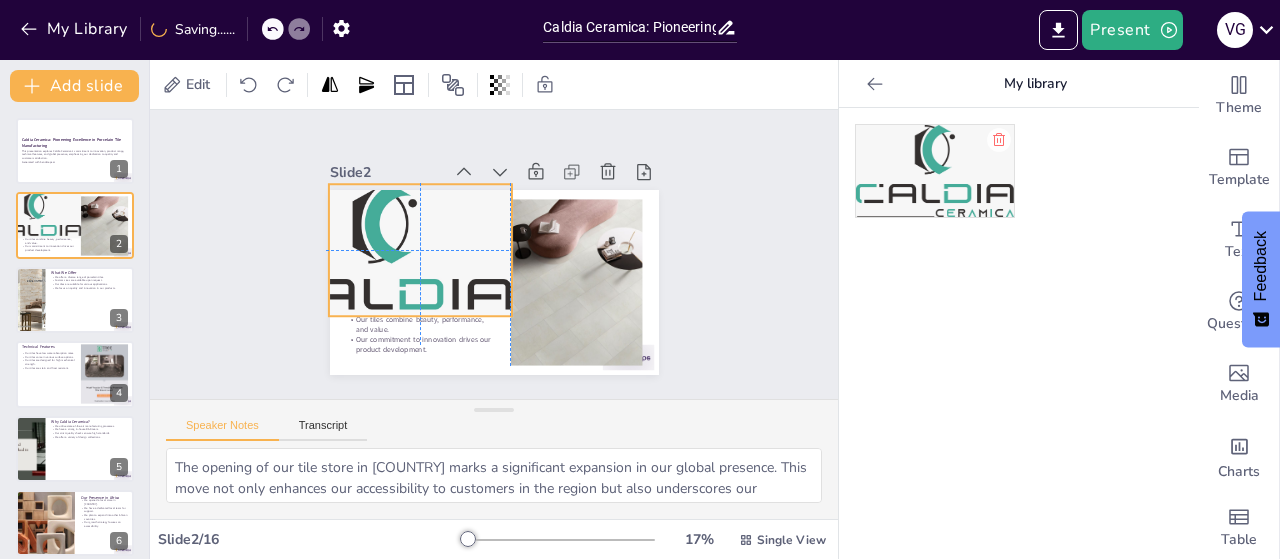 click at bounding box center [446, 156] 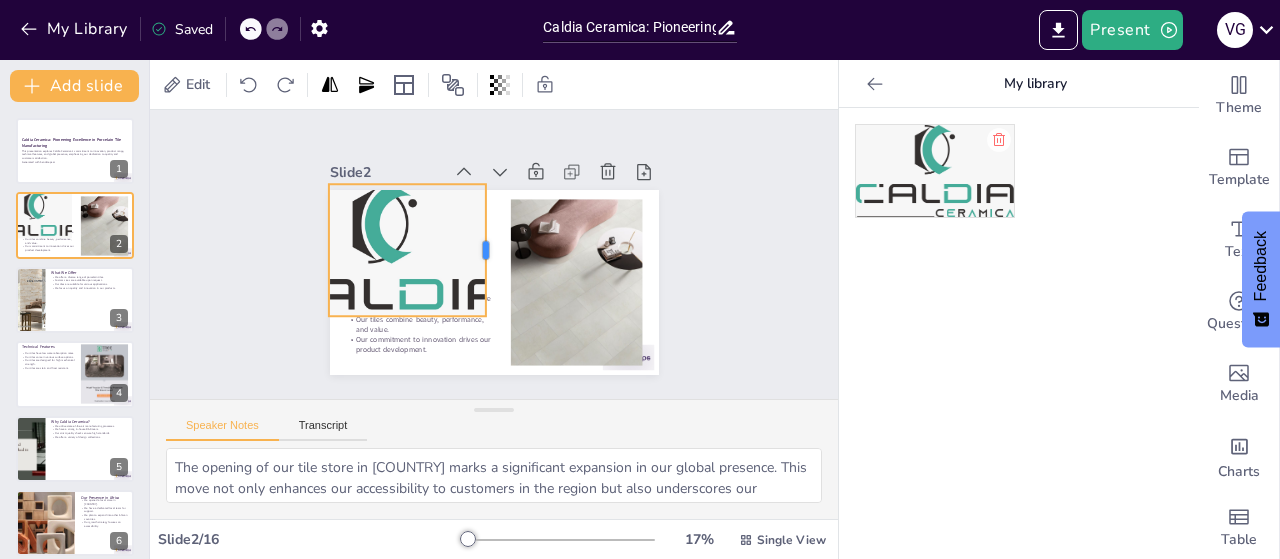 drag, startPoint x: 499, startPoint y: 243, endPoint x: 476, endPoint y: 232, distance: 25.495098 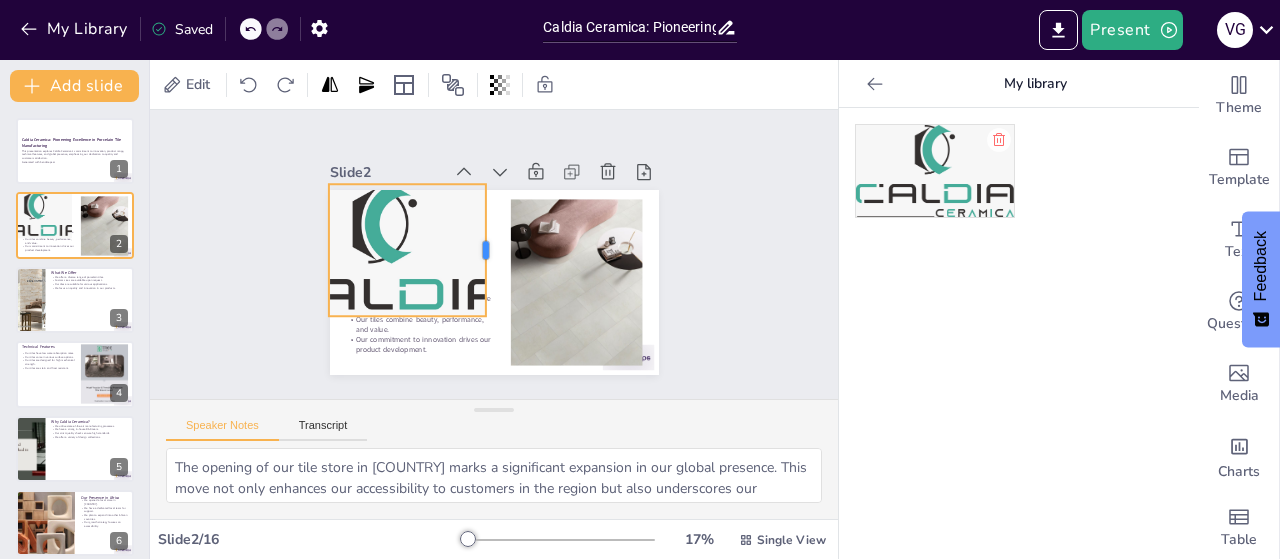 click at bounding box center [498, 254] 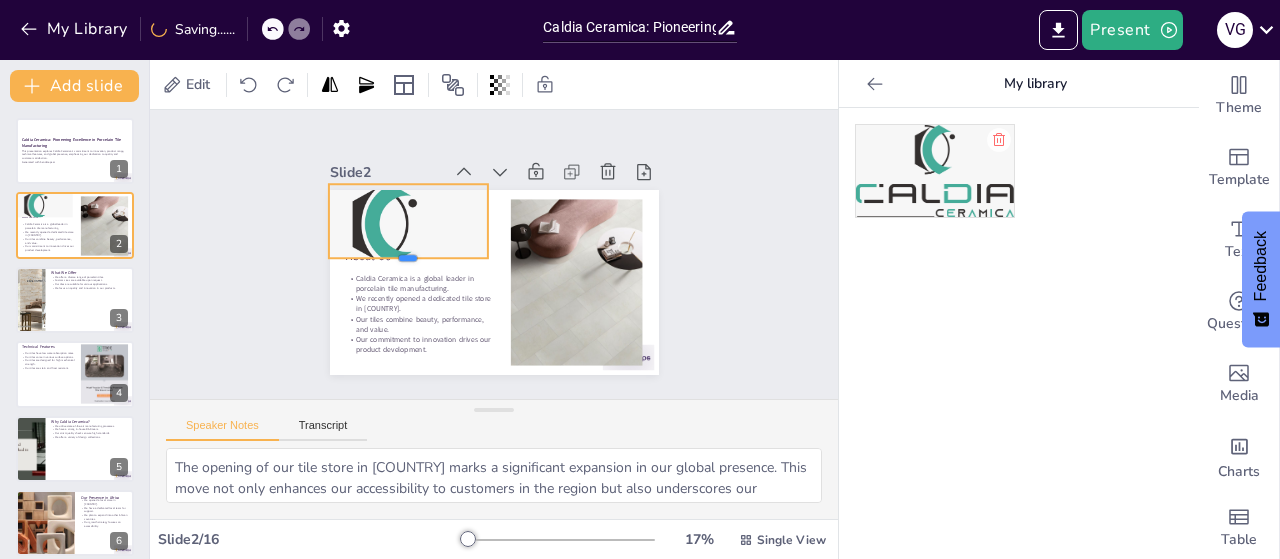 drag, startPoint x: 392, startPoint y: 316, endPoint x: 409, endPoint y: 258, distance: 60.440052 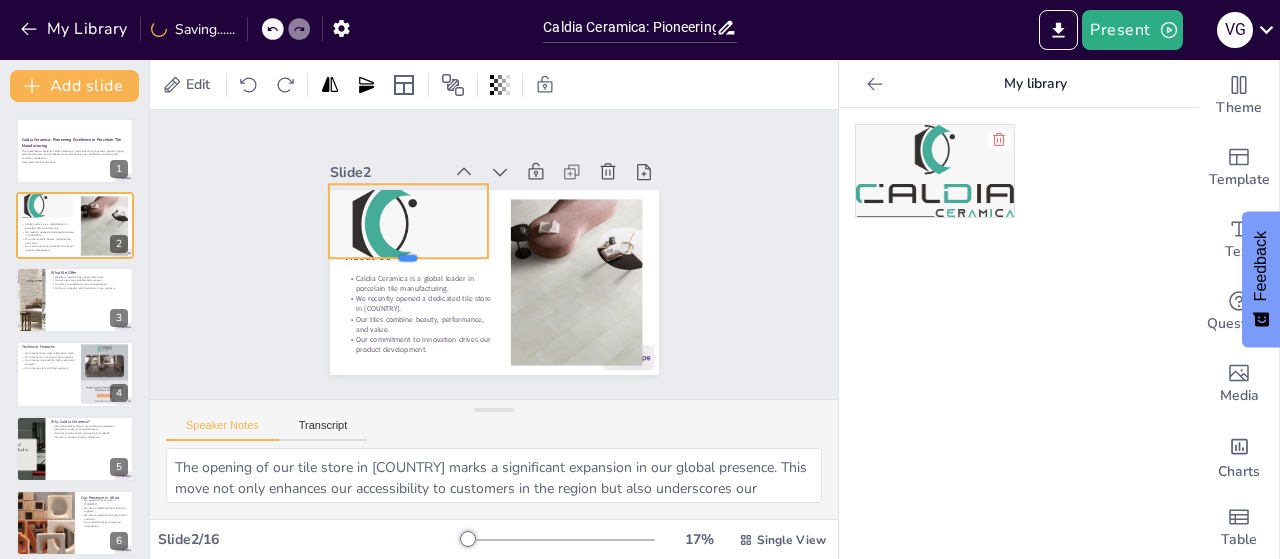 click at bounding box center [428, 198] 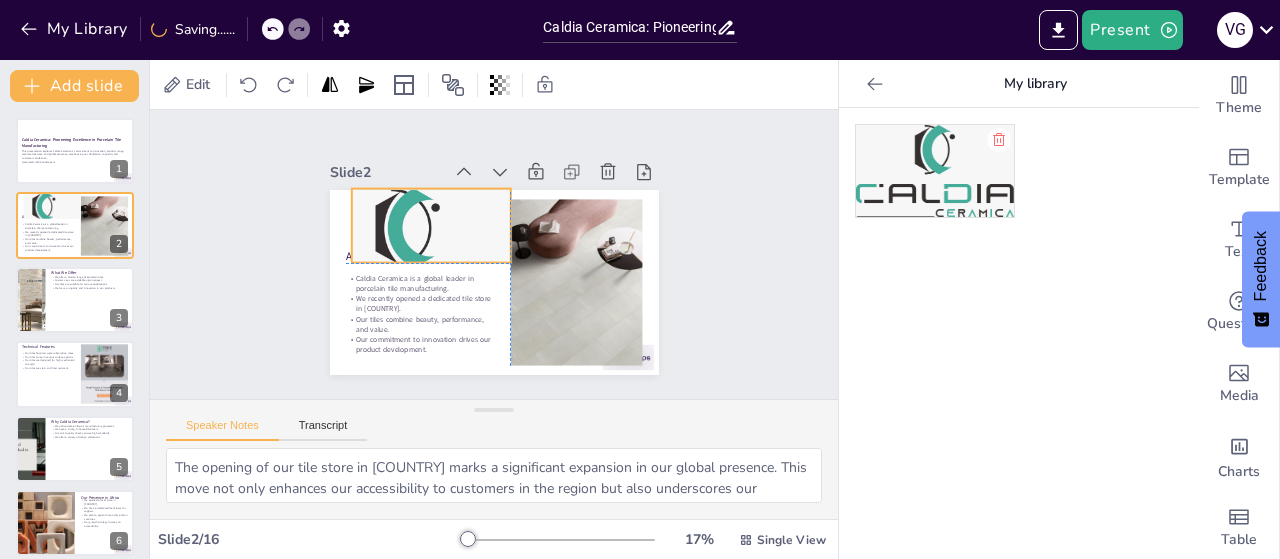 drag, startPoint x: 446, startPoint y: 213, endPoint x: 468, endPoint y: 221, distance: 23.409399 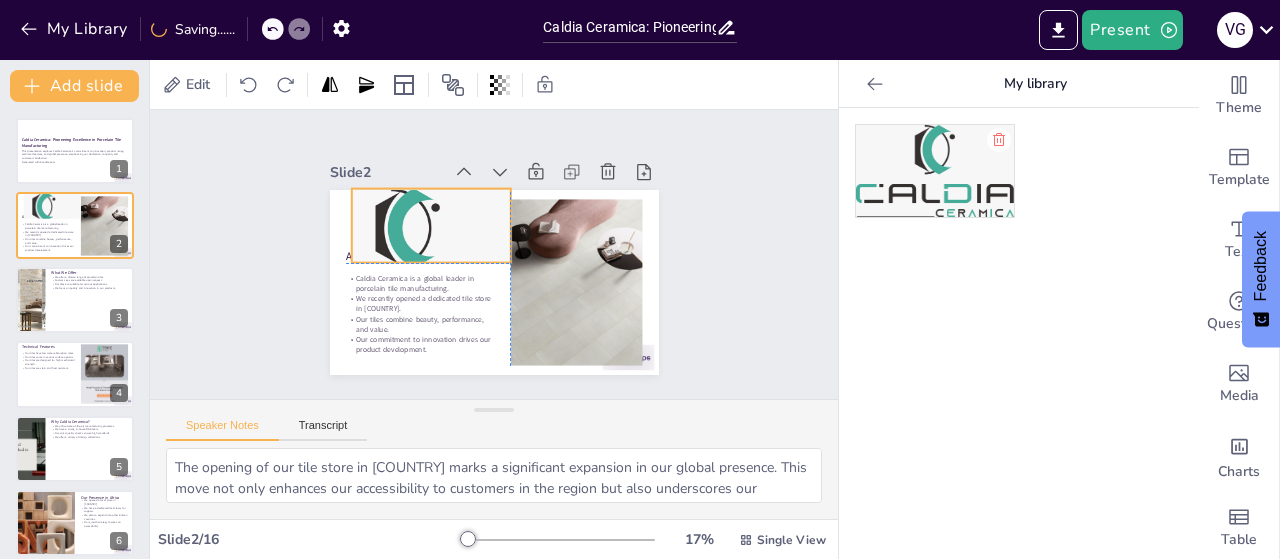 click at bounding box center [411, 226] 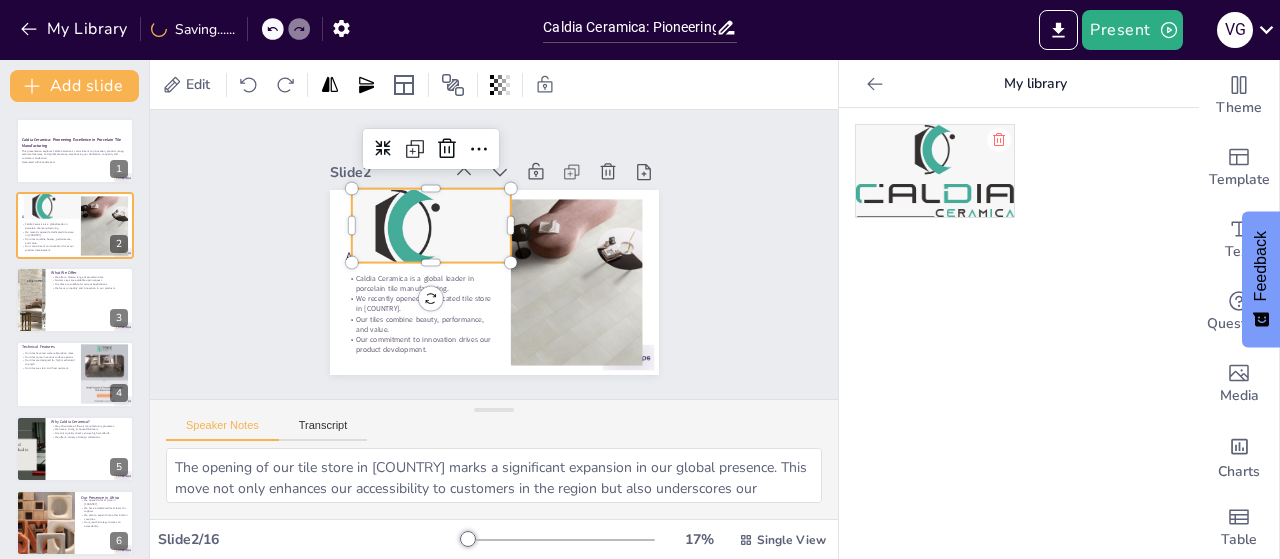 click at bounding box center [935, 171] 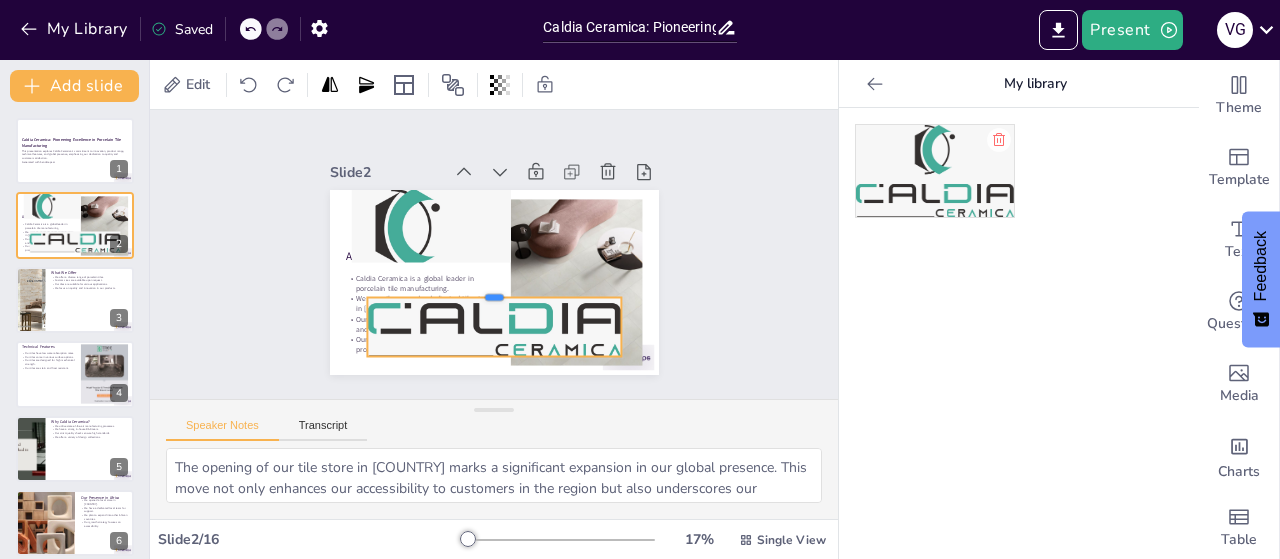drag, startPoint x: 476, startPoint y: 195, endPoint x: 538, endPoint y: 284, distance: 108.46658 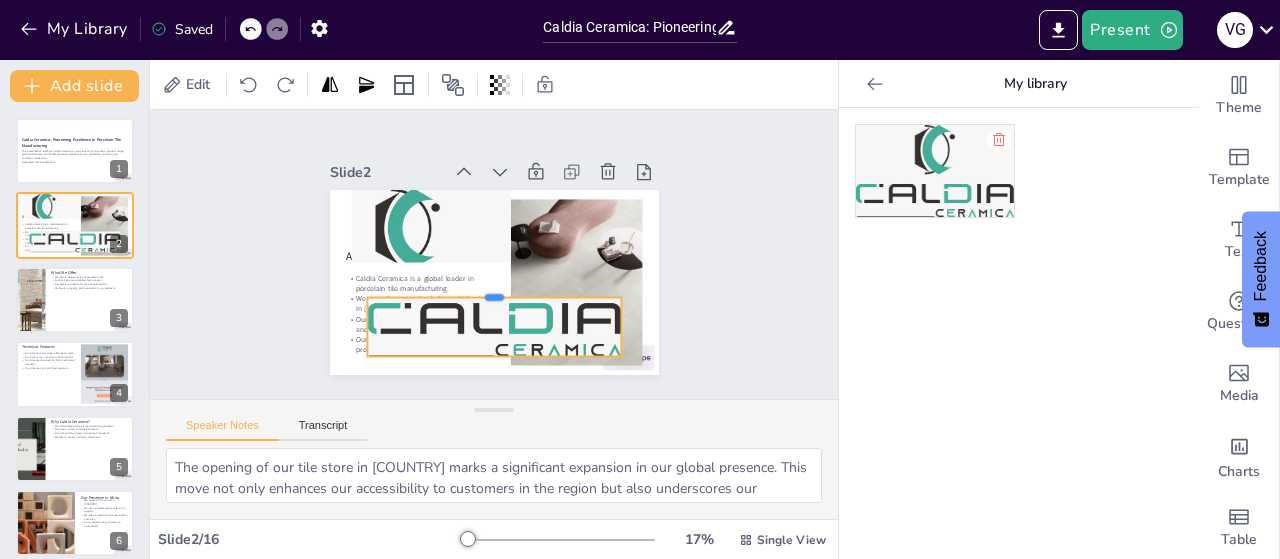 click at bounding box center [483, 288] 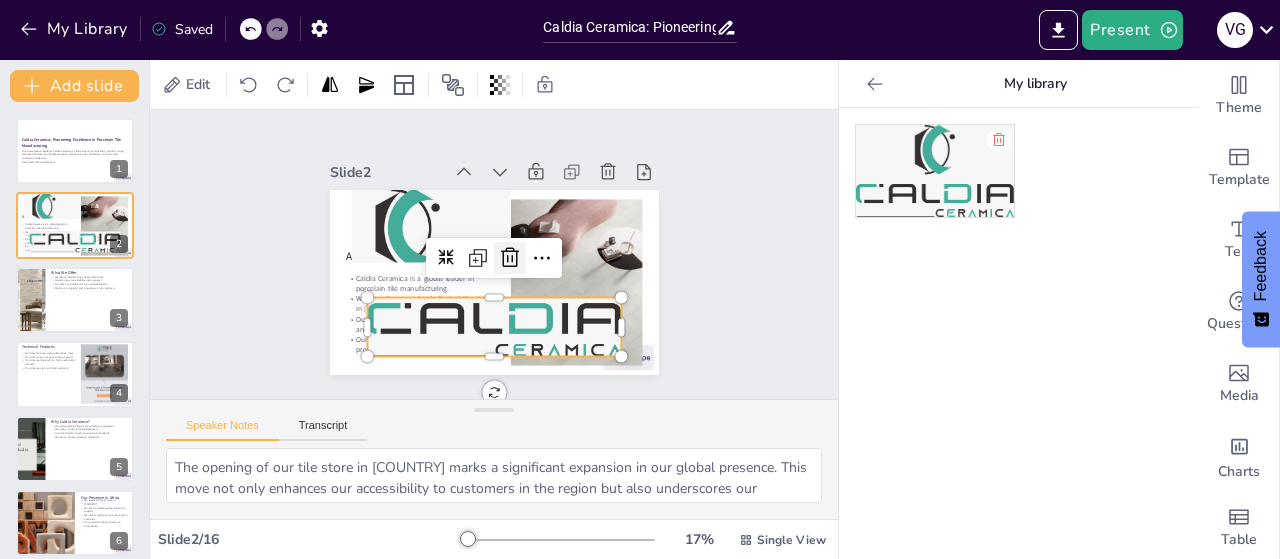 click 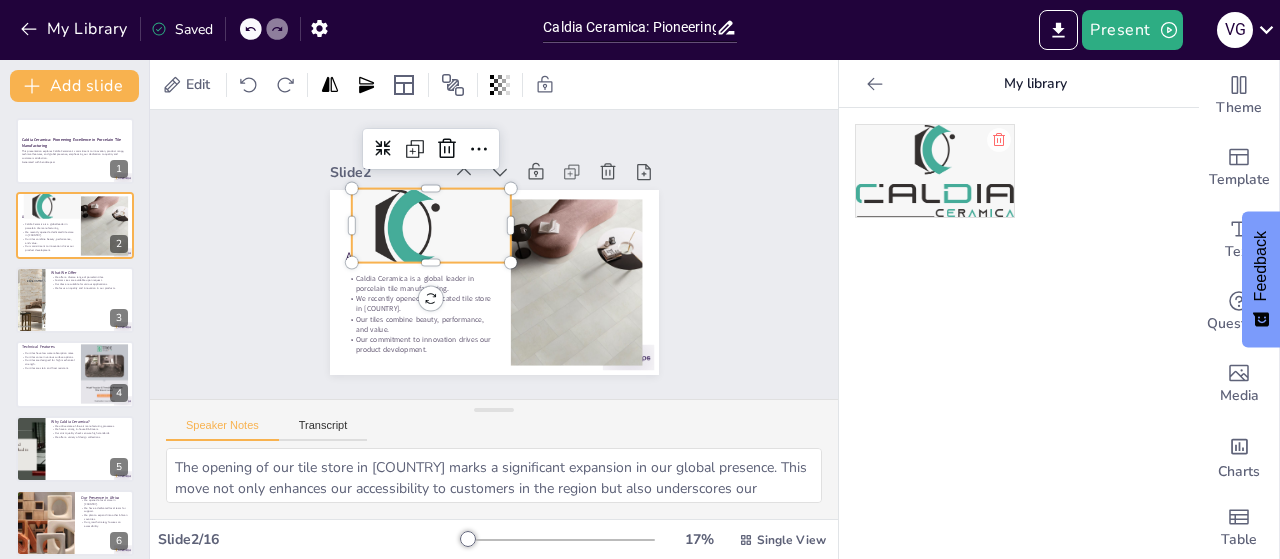 click at bounding box center [408, 235] 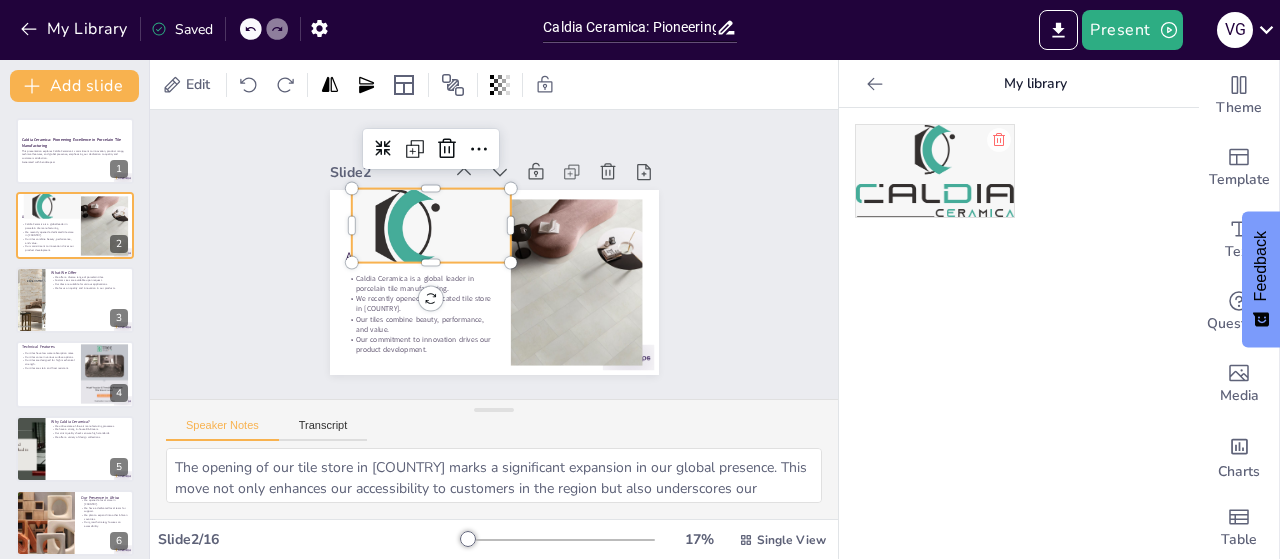 drag, startPoint x: 432, startPoint y: 145, endPoint x: 526, endPoint y: 2, distance: 171.1286 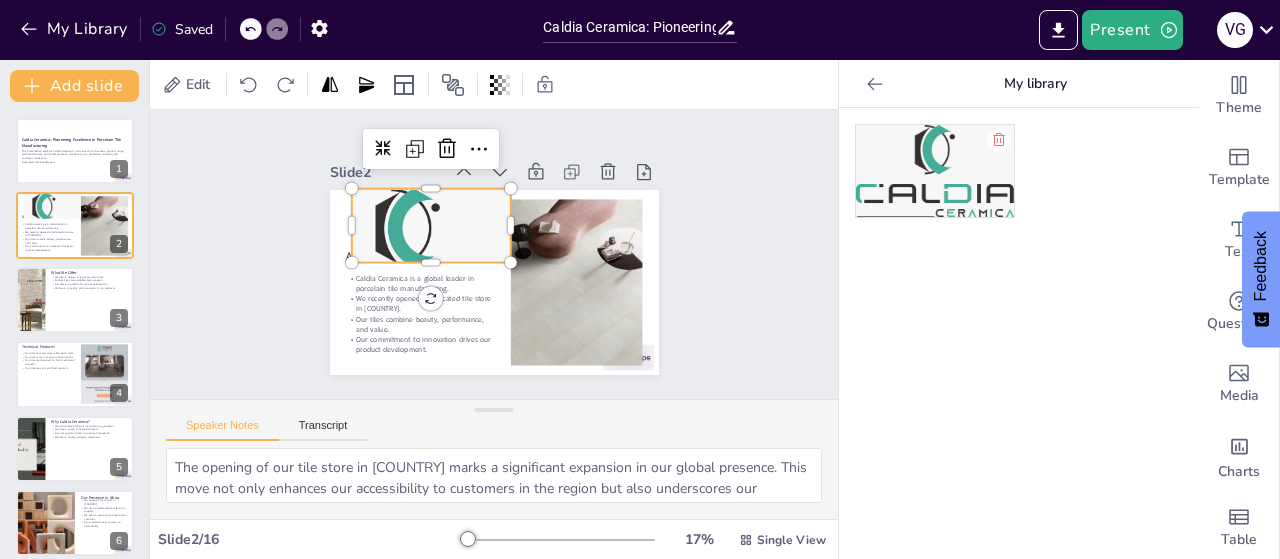 click 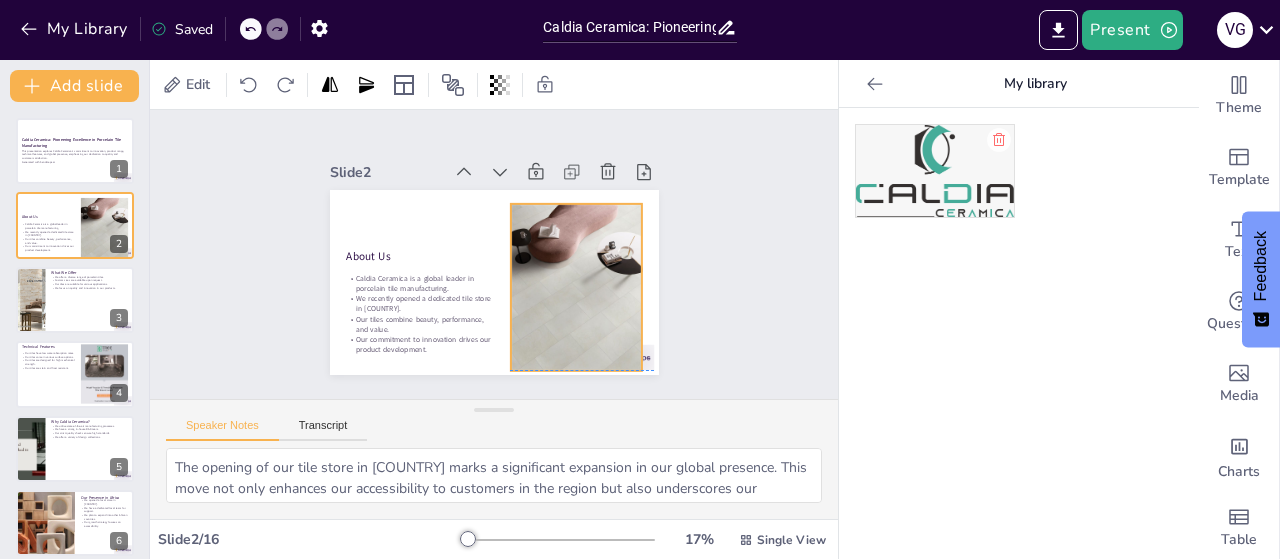 click at bounding box center (556, 318) 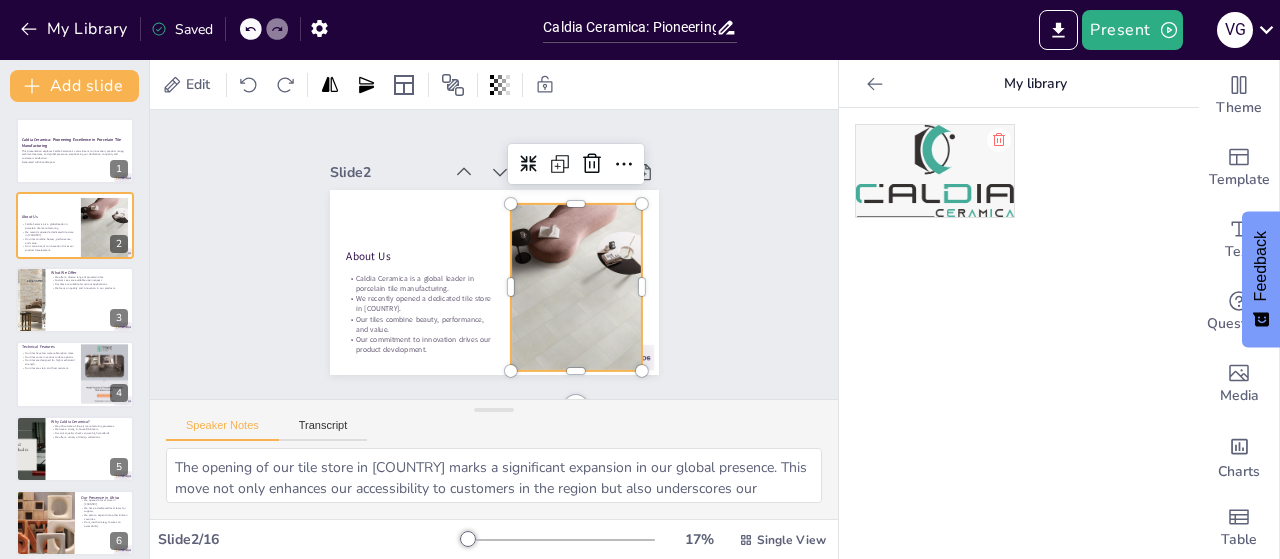 click at bounding box center [533, 333] 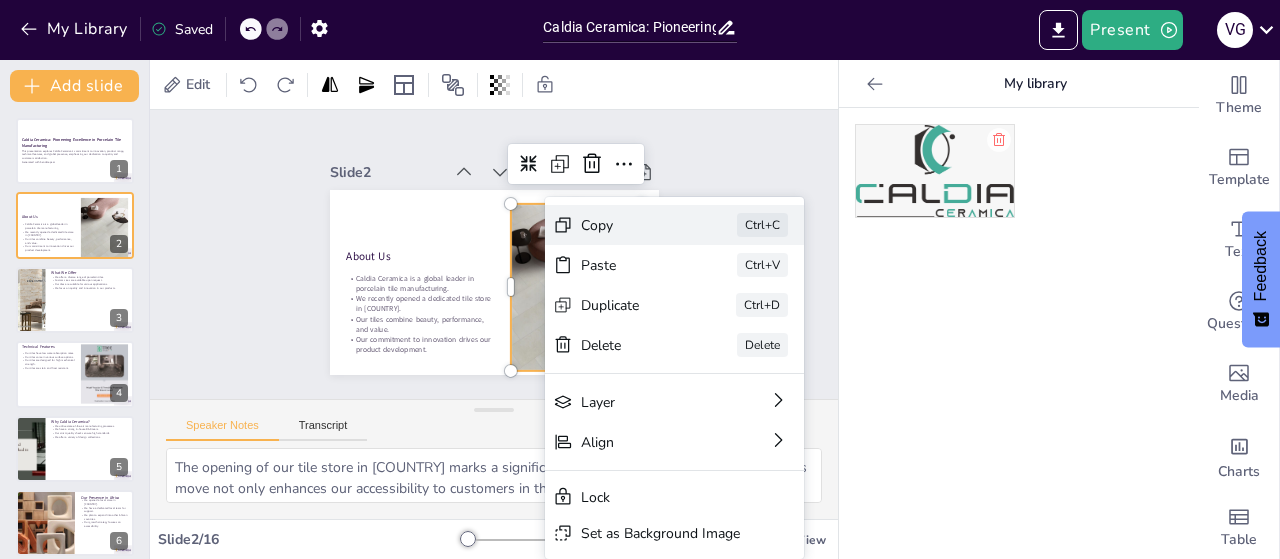 click on "Copy" at bounding box center (723, 445) 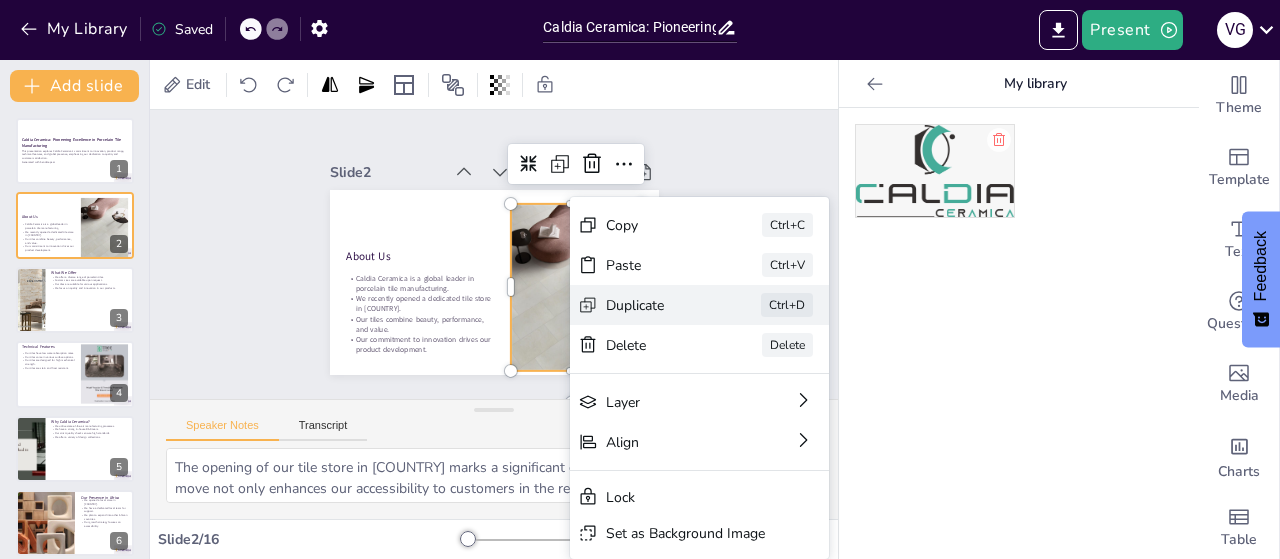 click on "Duplicate" at bounding box center (765, 476) 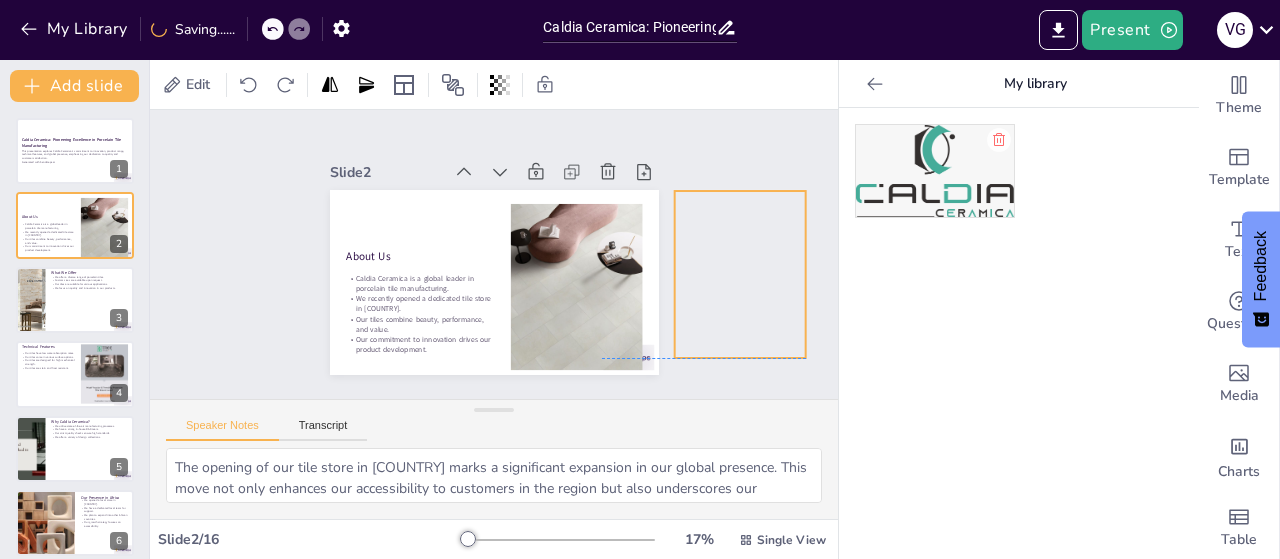drag, startPoint x: 468, startPoint y: 225, endPoint x: 709, endPoint y: 210, distance: 241.46635 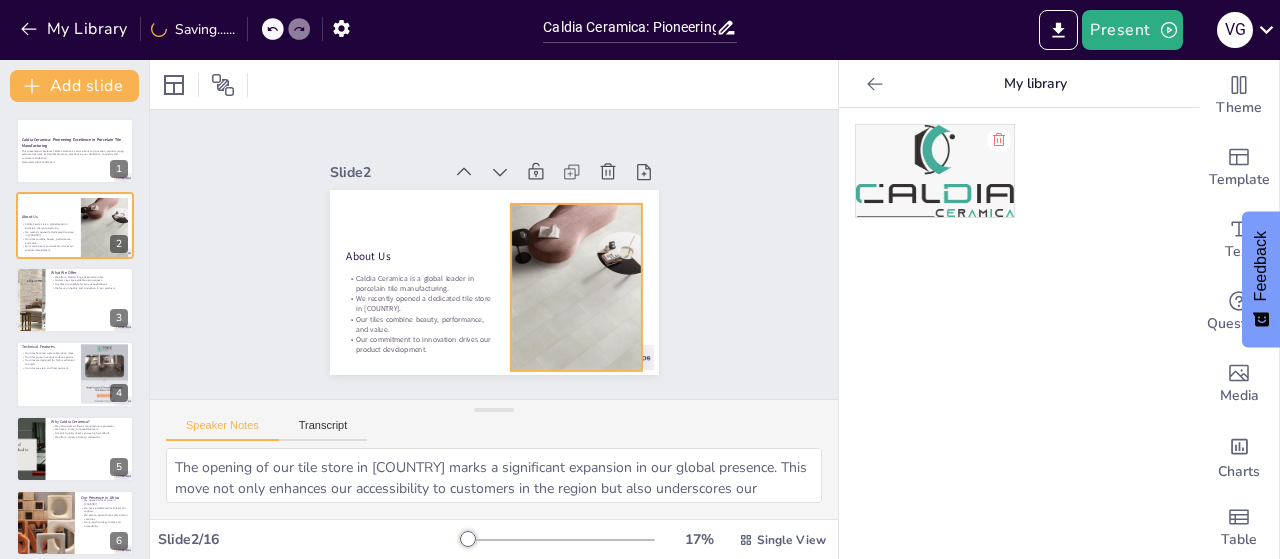 click at bounding box center [498, 343] 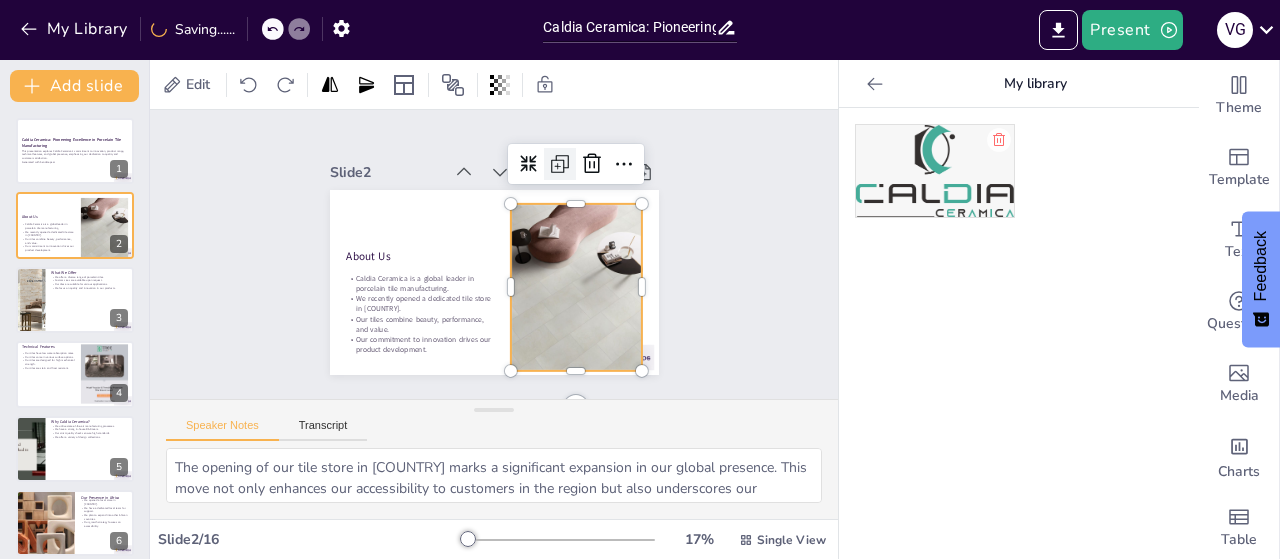 click 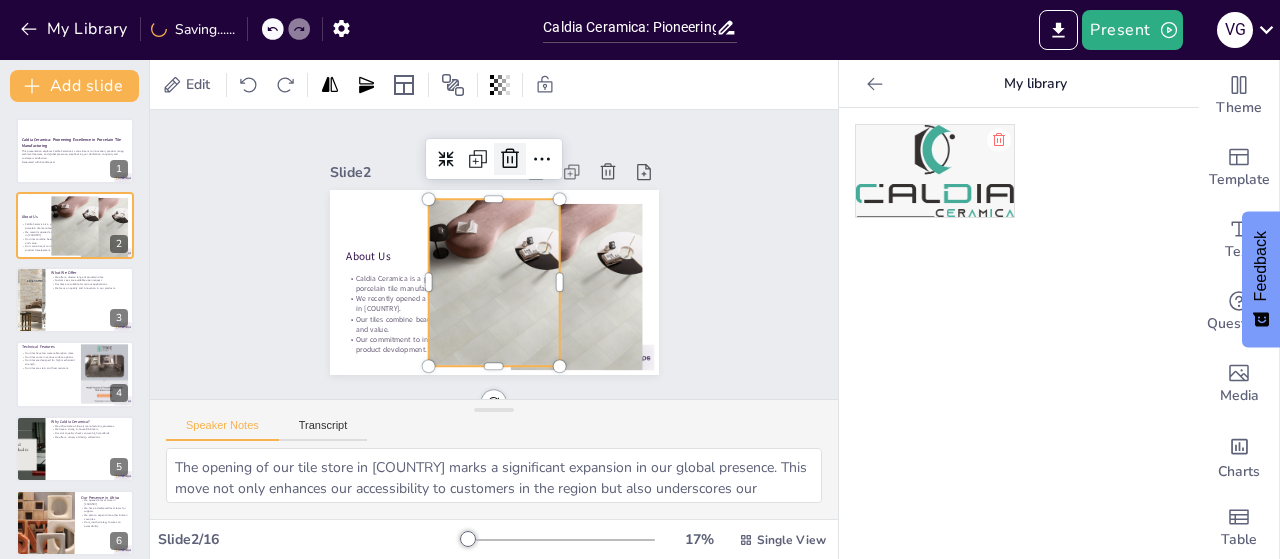 click 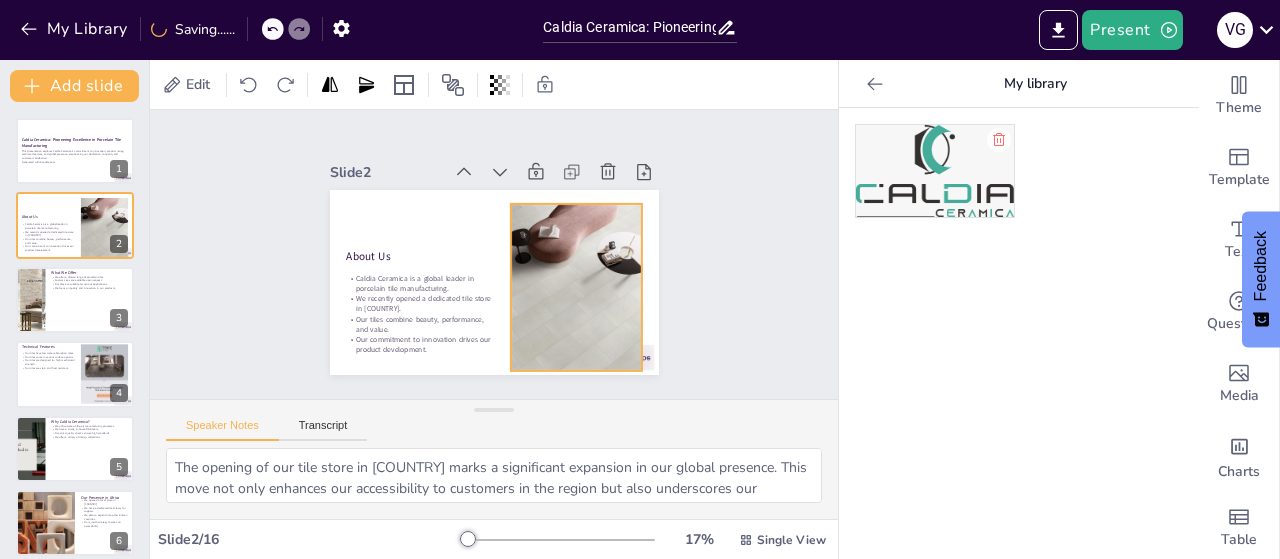 click at bounding box center (452, 332) 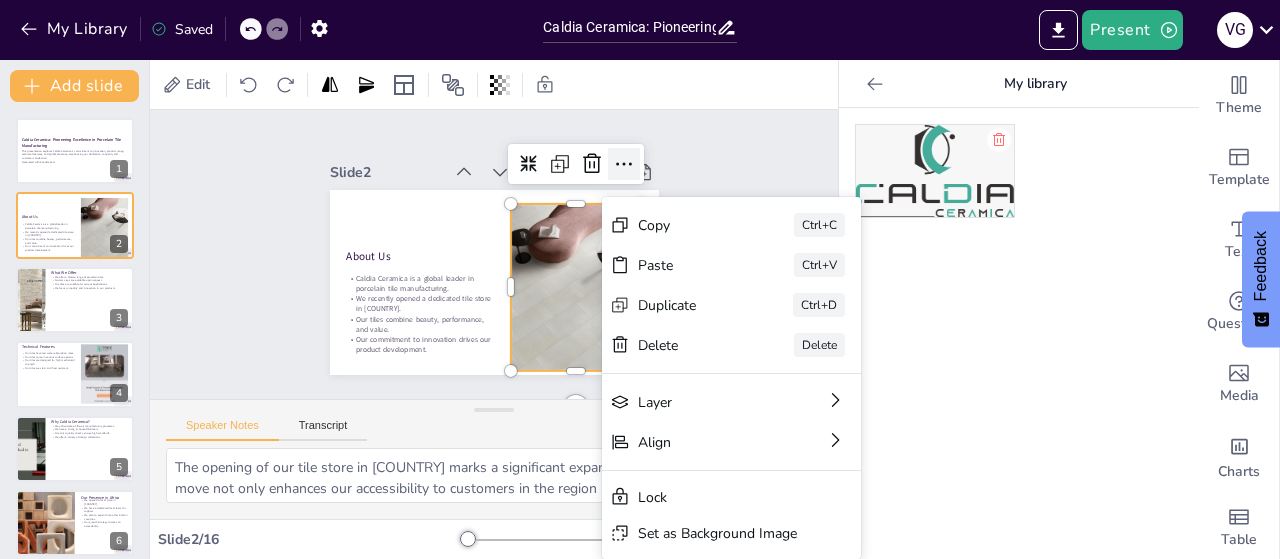 click 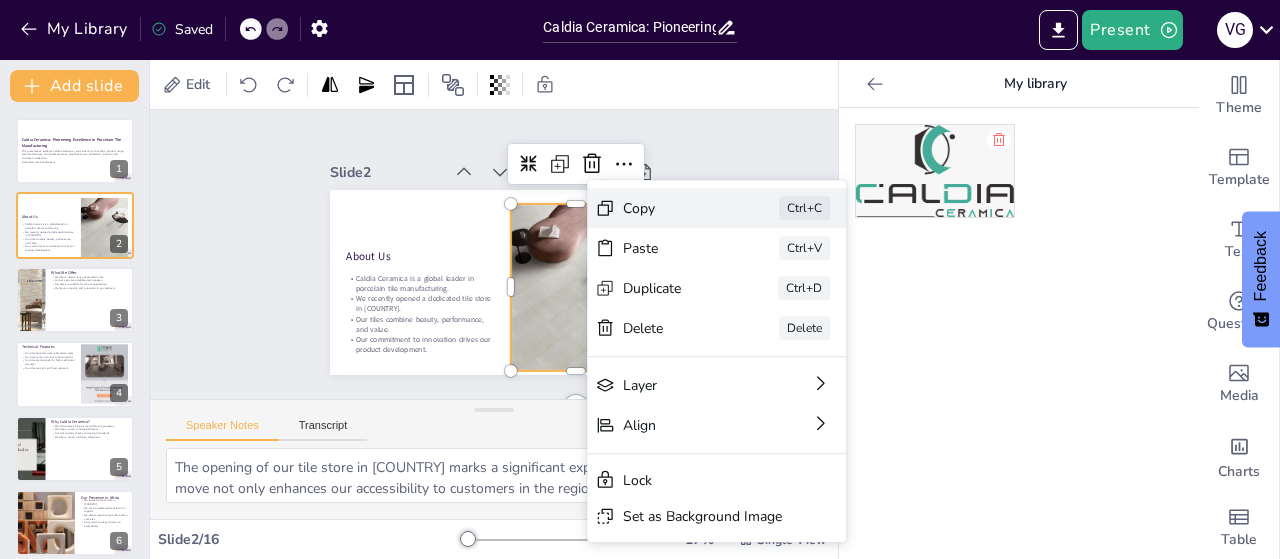 click on "Copy" at bounding box center [747, 474] 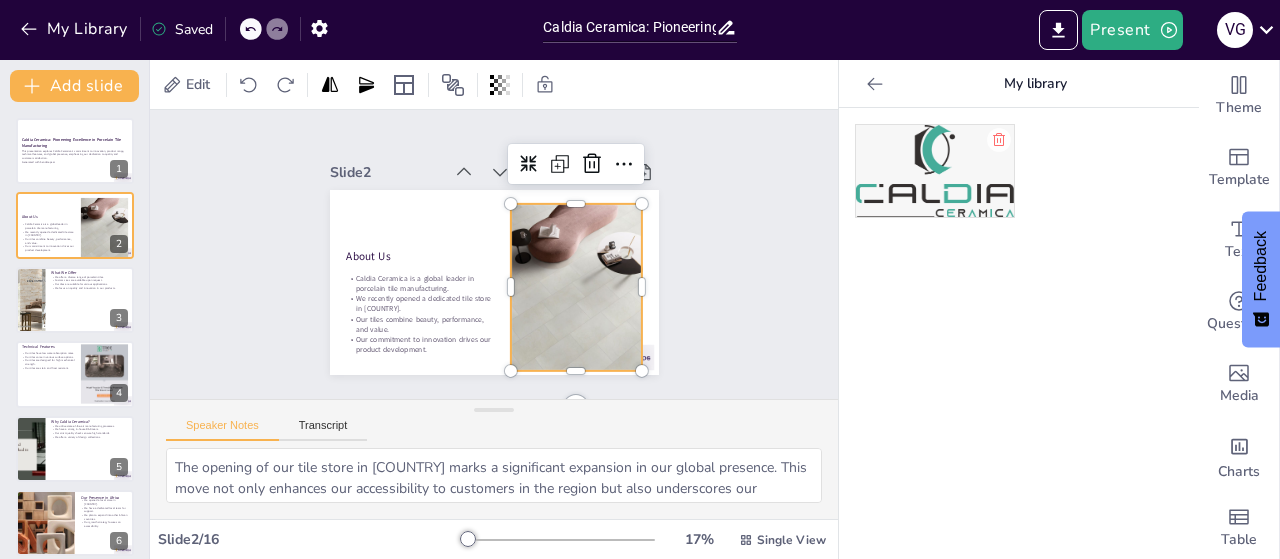 scroll, scrollTop: 26, scrollLeft: 0, axis: vertical 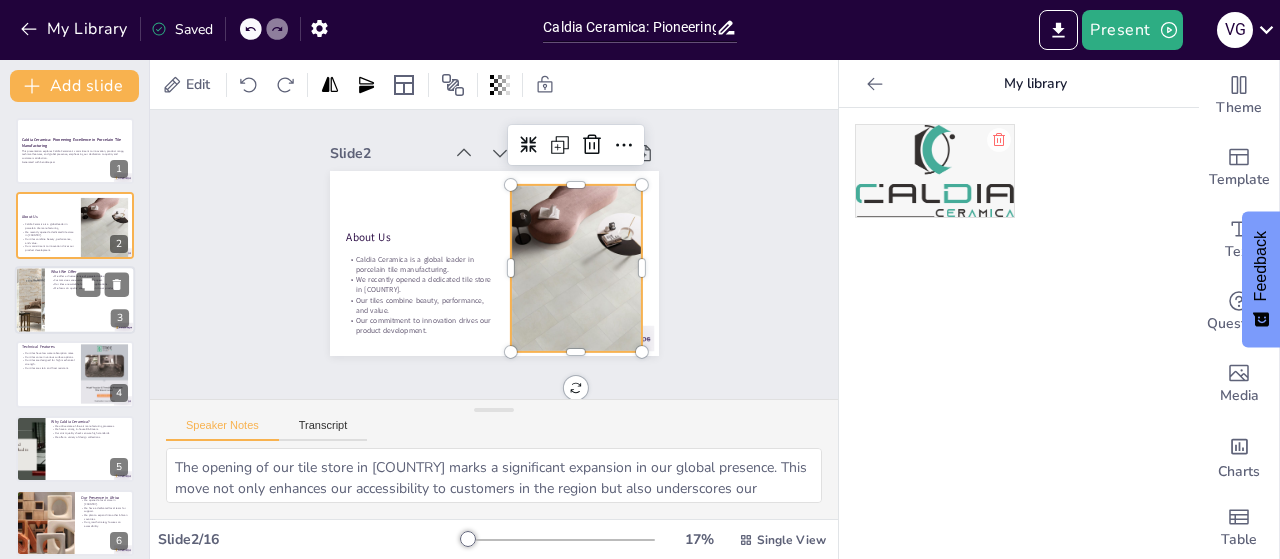 click at bounding box center [30, 300] 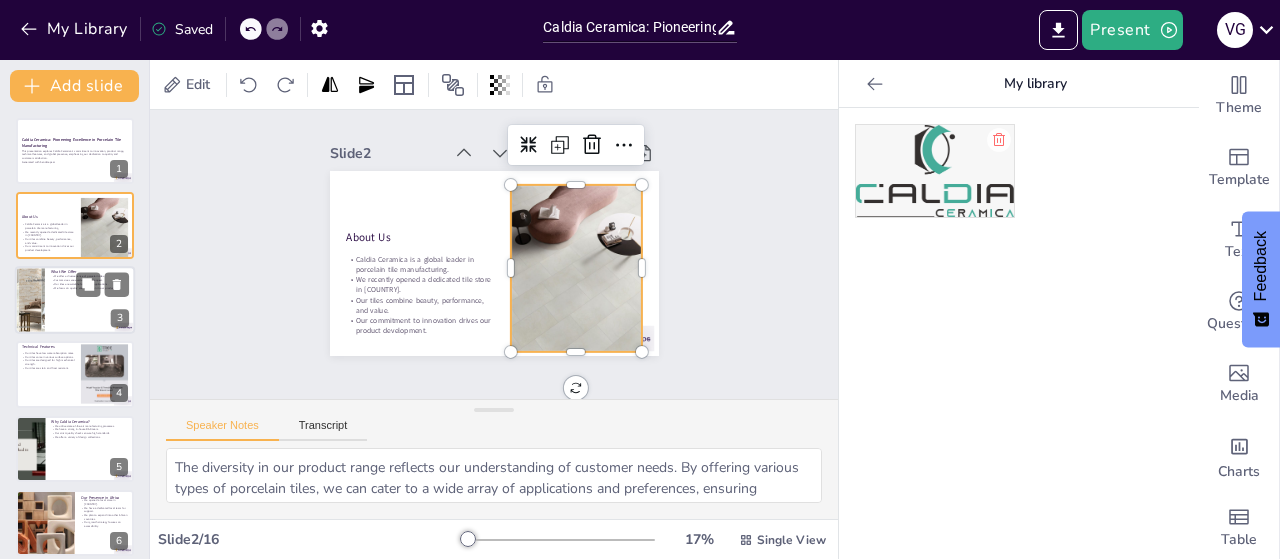 scroll, scrollTop: 0, scrollLeft: 0, axis: both 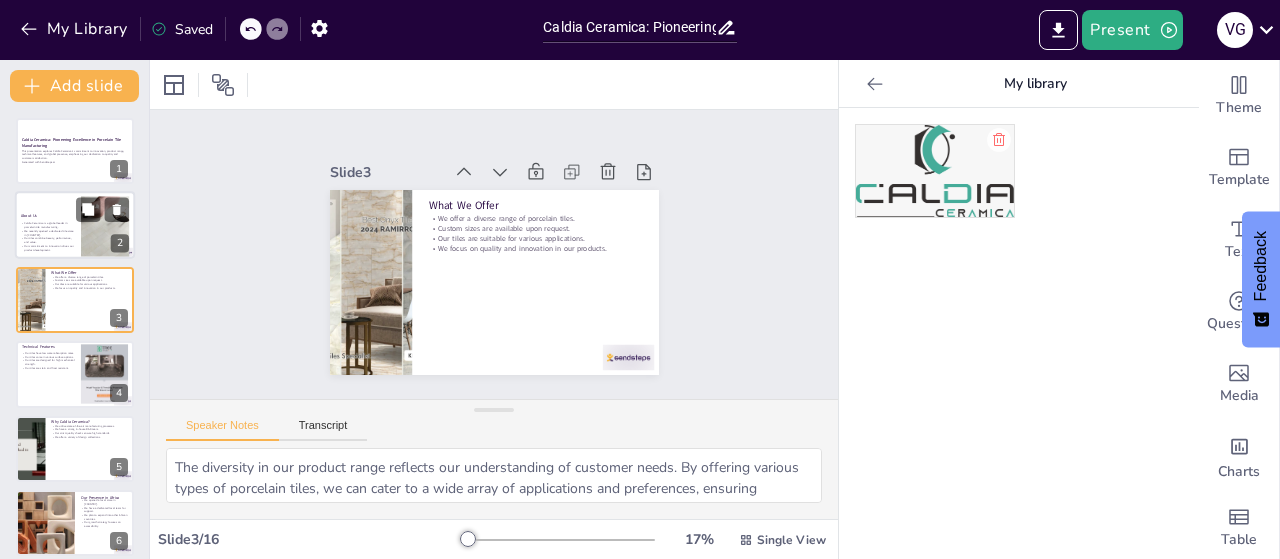 click on "Caldia Ceramica is a global leader in porcelain tile manufacturing." at bounding box center [48, 225] 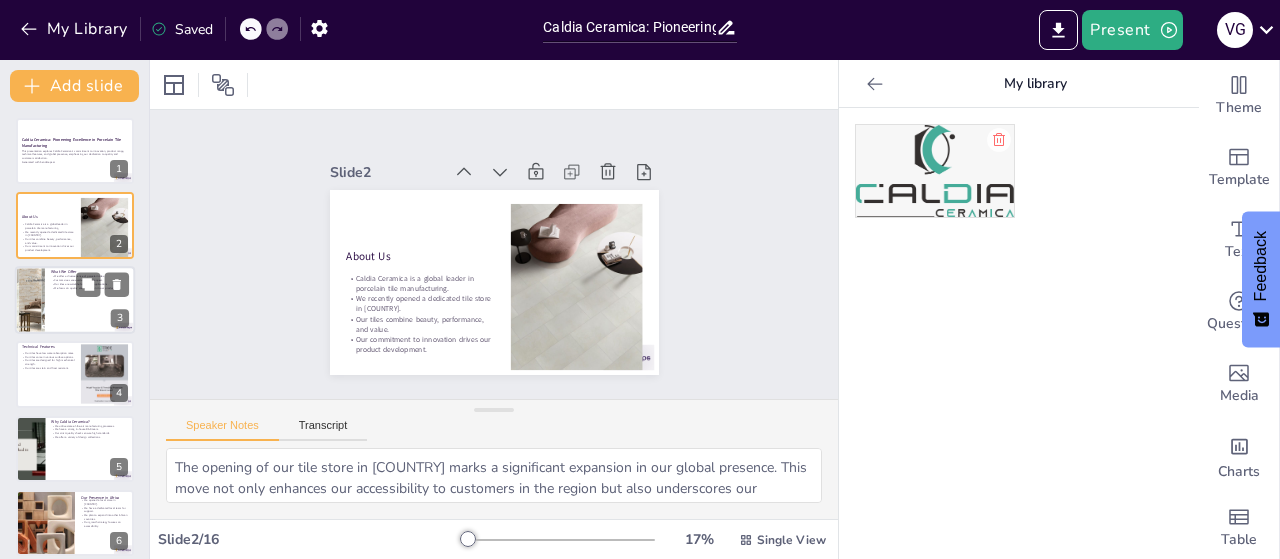 click at bounding box center [75, 300] 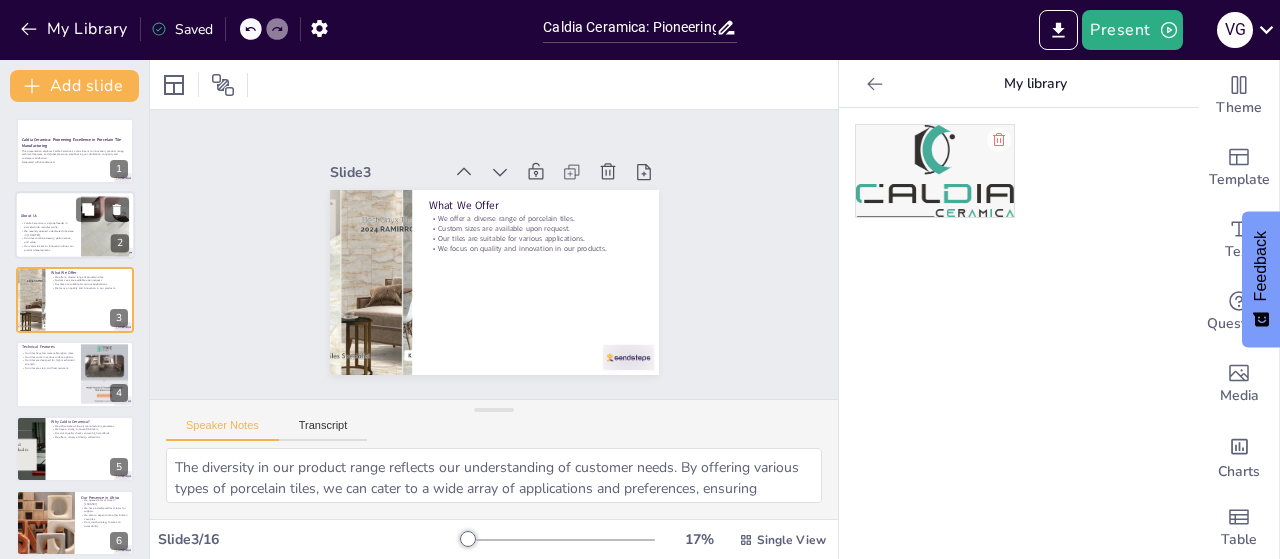 click at bounding box center [75, 226] 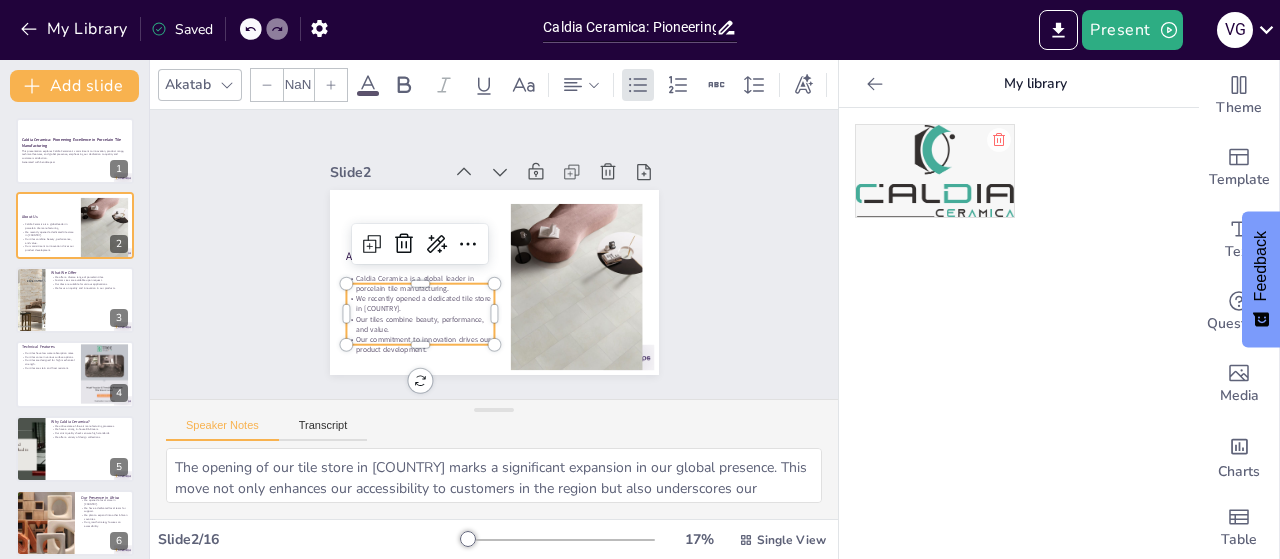 type on "32" 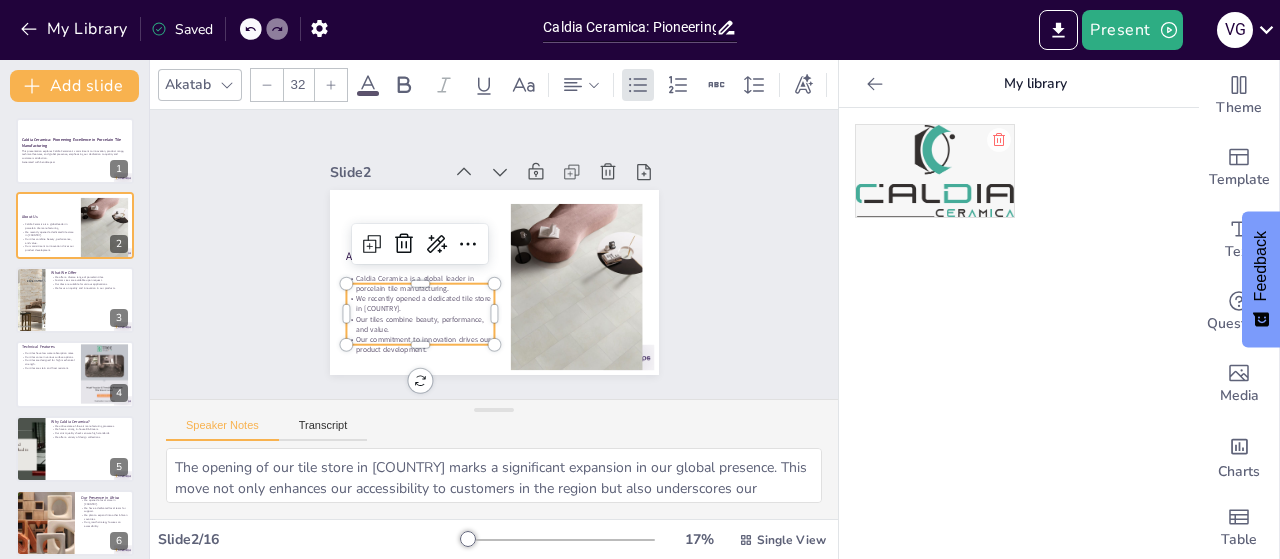 click on "Caldia Ceramica is a global leader in porcelain tile manufacturing." at bounding box center [414, 259] 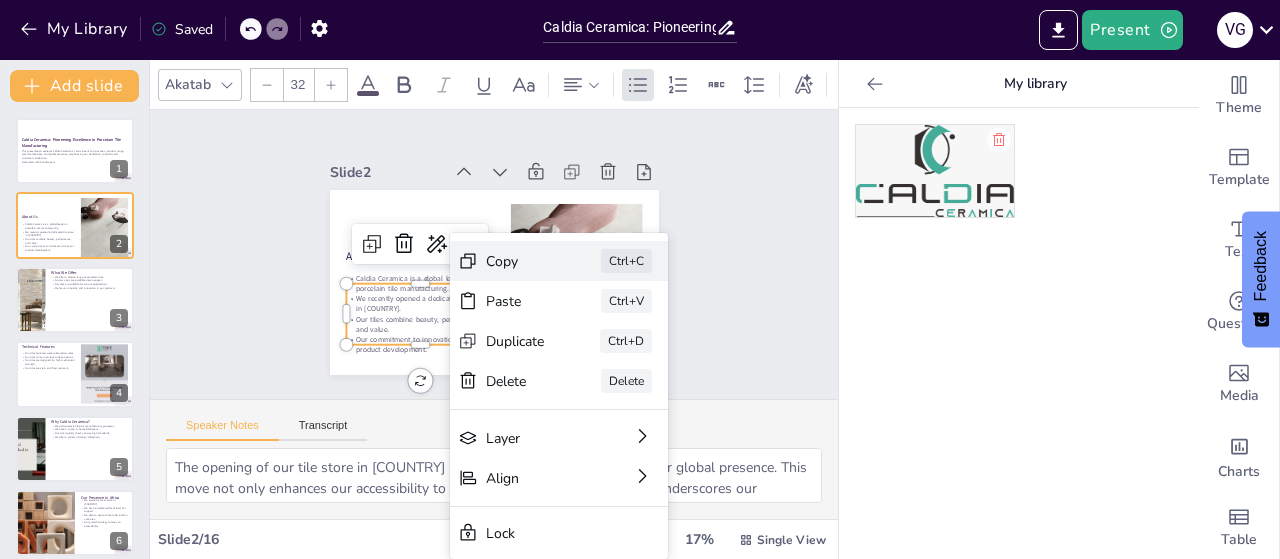 click on "Copy" at bounding box center (604, 430) 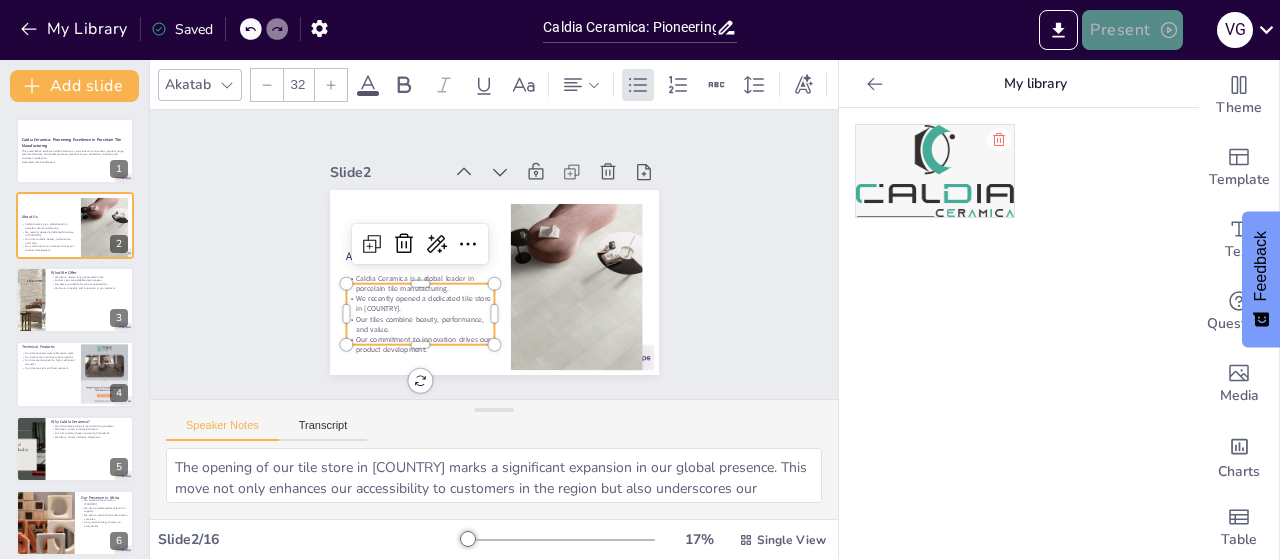 click on "Present" at bounding box center [1132, 30] 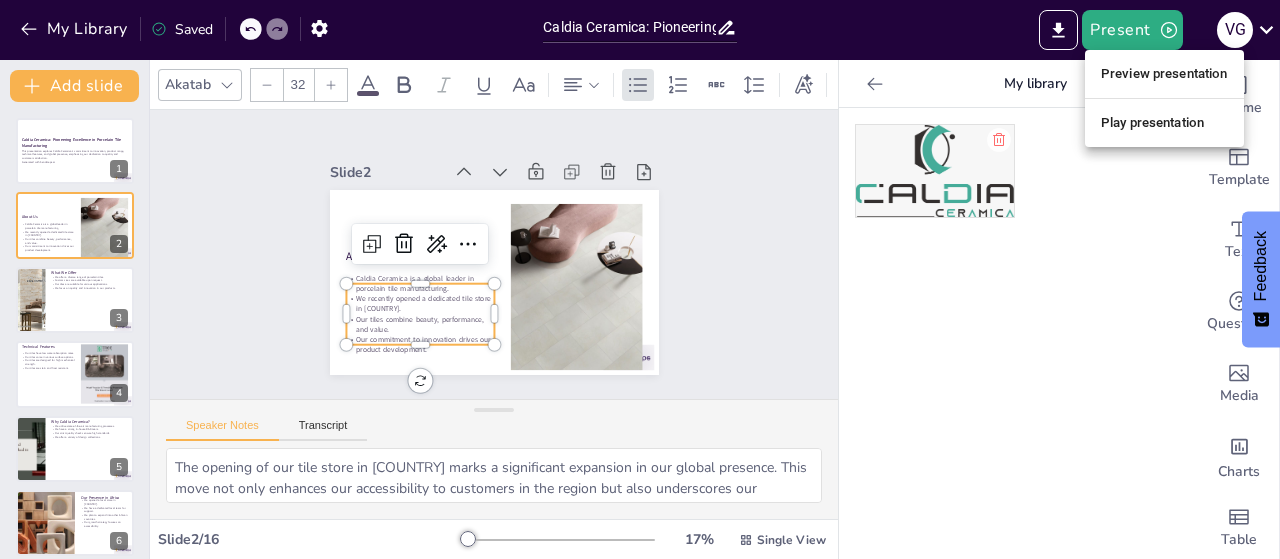click at bounding box center [640, 279] 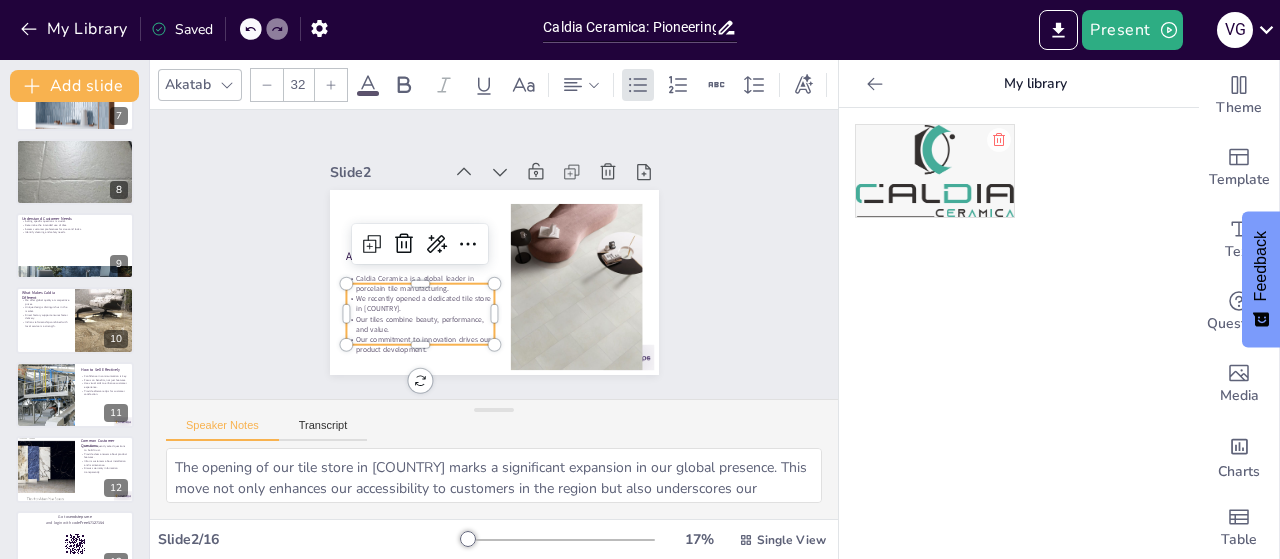 scroll, scrollTop: 756, scrollLeft: 0, axis: vertical 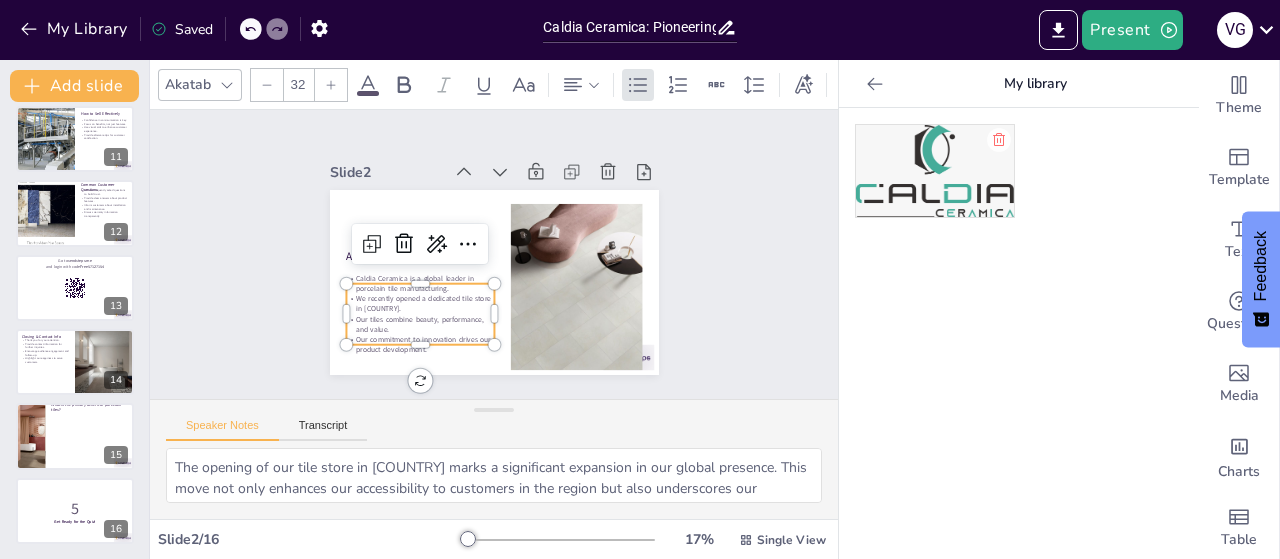 click on "Saved" at bounding box center [182, 29] 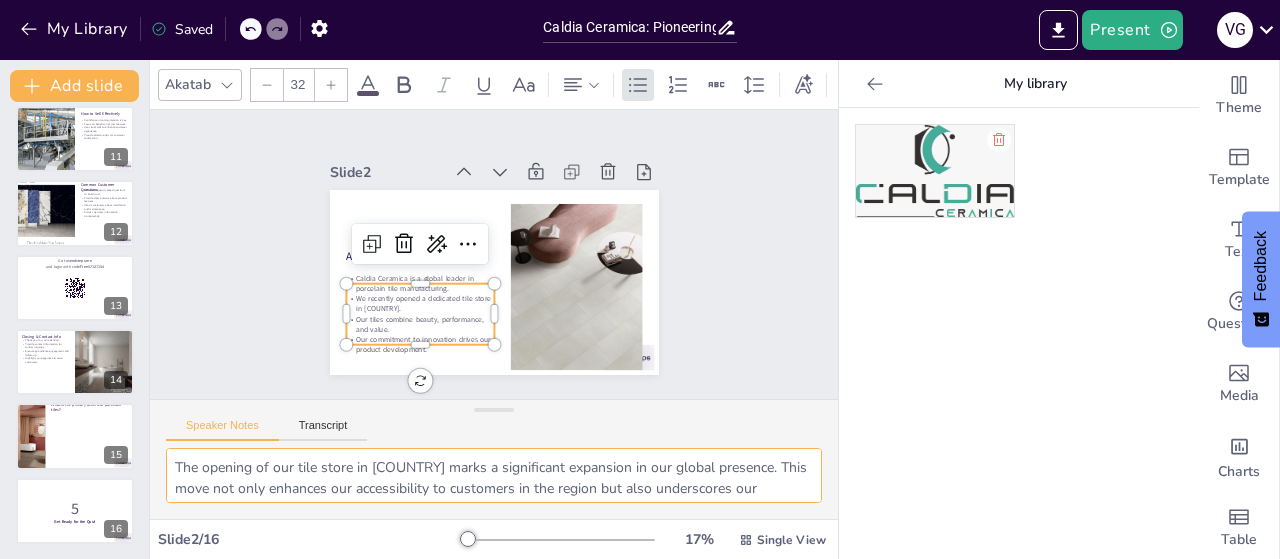scroll, scrollTop: 214, scrollLeft: 0, axis: vertical 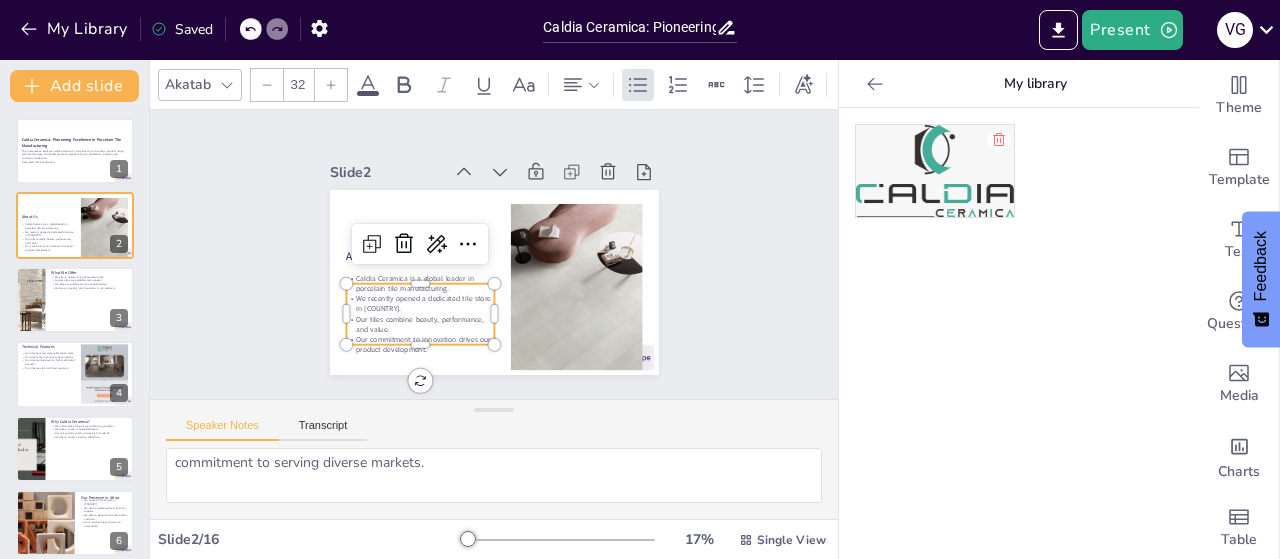 click on "Saved" at bounding box center (182, 29) 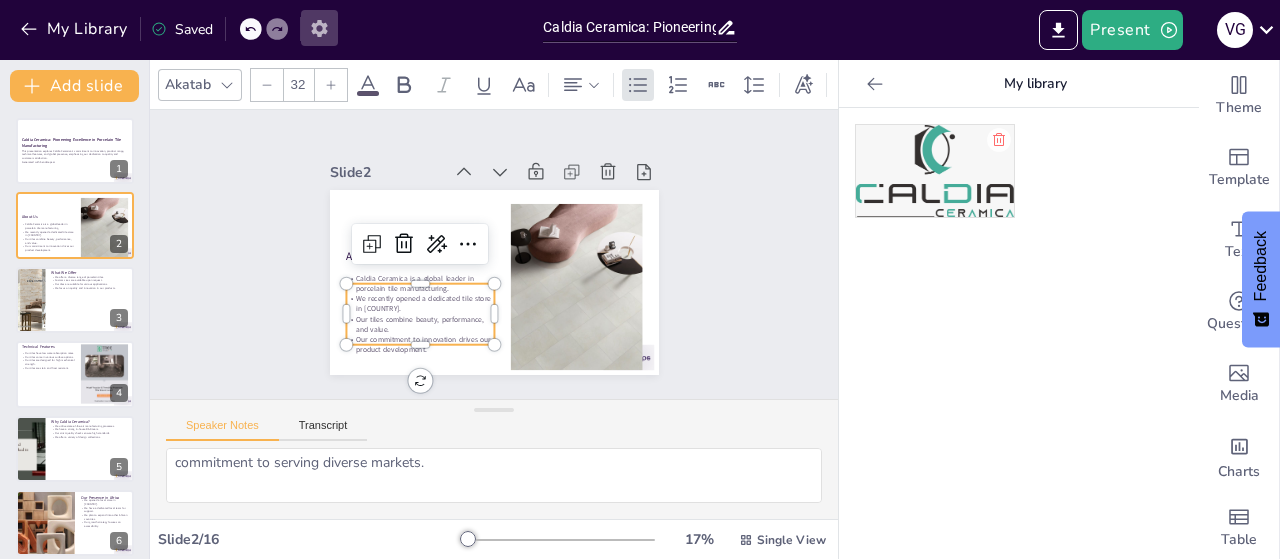 click 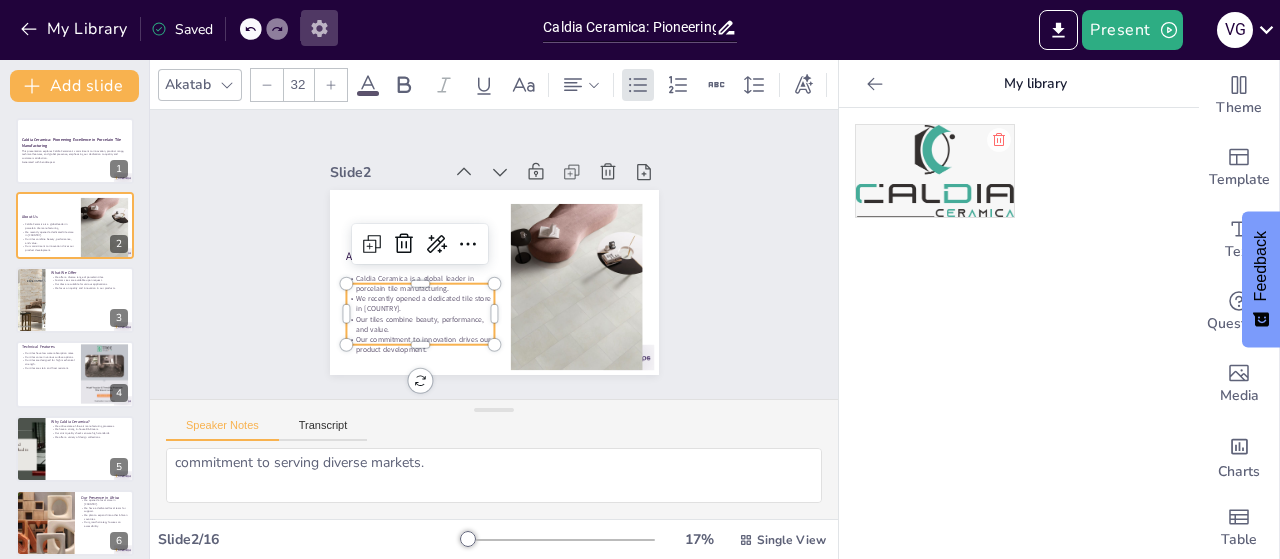 click 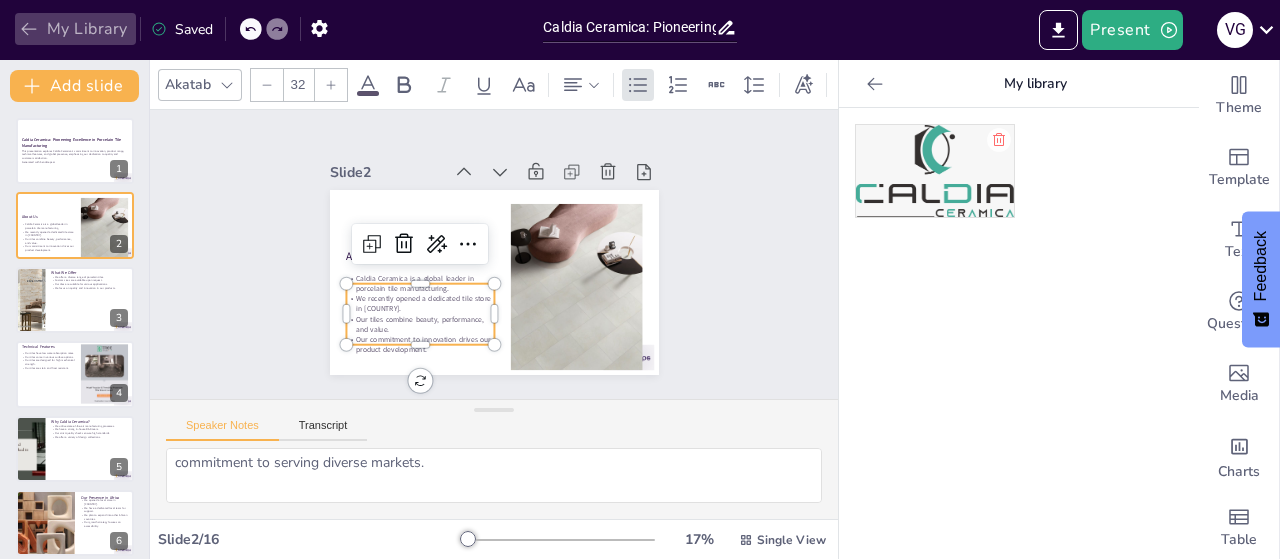click on "My Library" at bounding box center [75, 29] 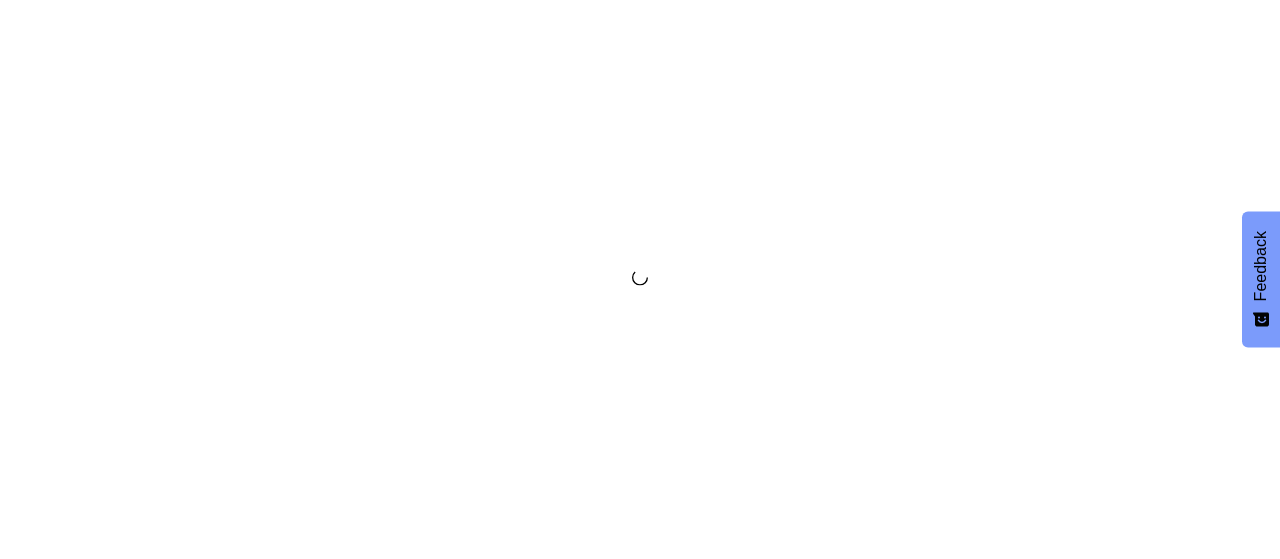 scroll, scrollTop: 0, scrollLeft: 0, axis: both 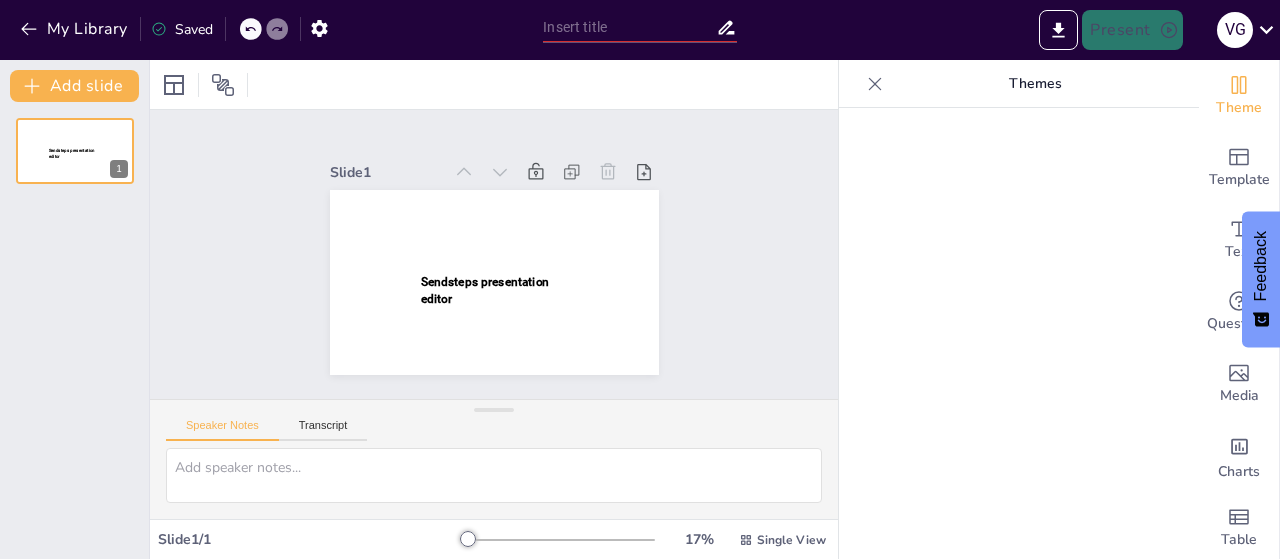 type on "Caldia Ceramica: Pioneering Excellence in Porcelain Tile Manufacturing" 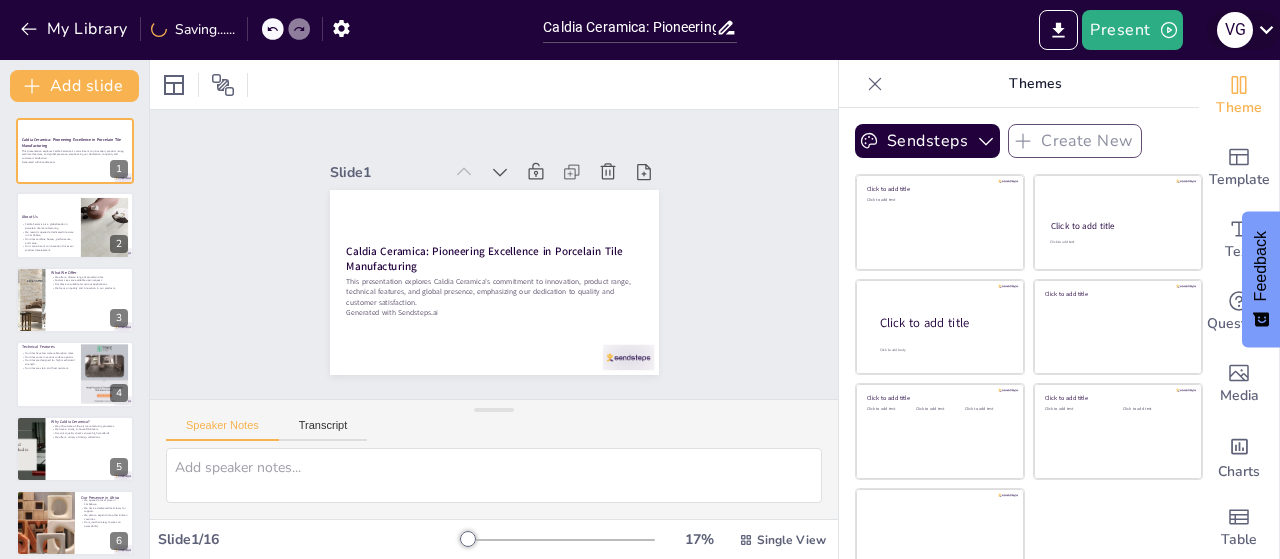 click 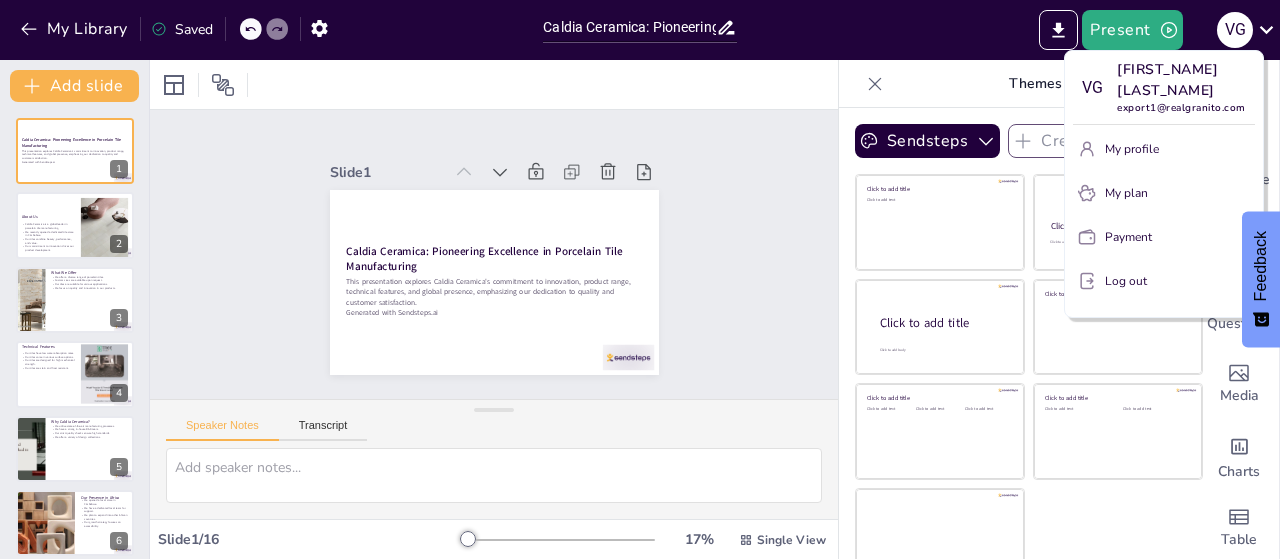 click at bounding box center (640, 279) 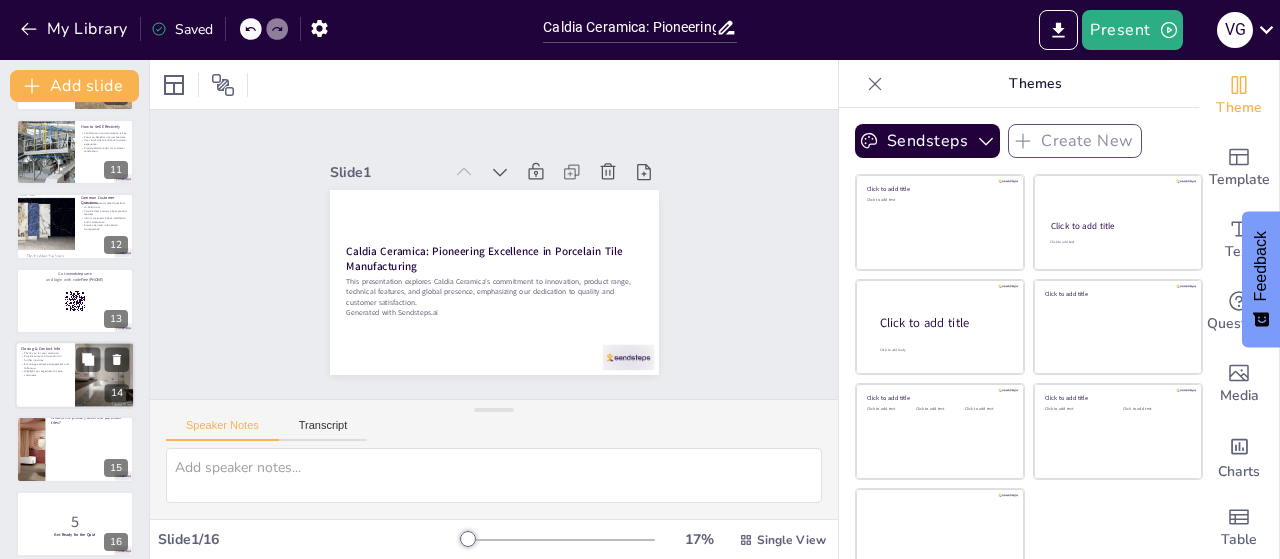 scroll, scrollTop: 756, scrollLeft: 0, axis: vertical 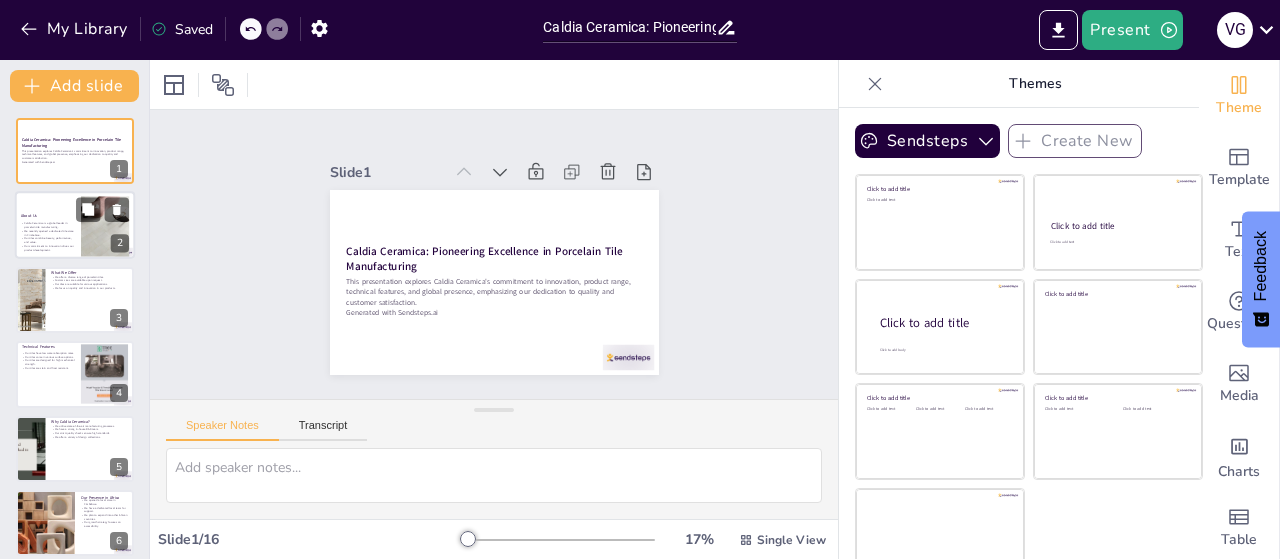 click on "We recently opened a dedicated tile store in Zimbabwe." at bounding box center (48, 233) 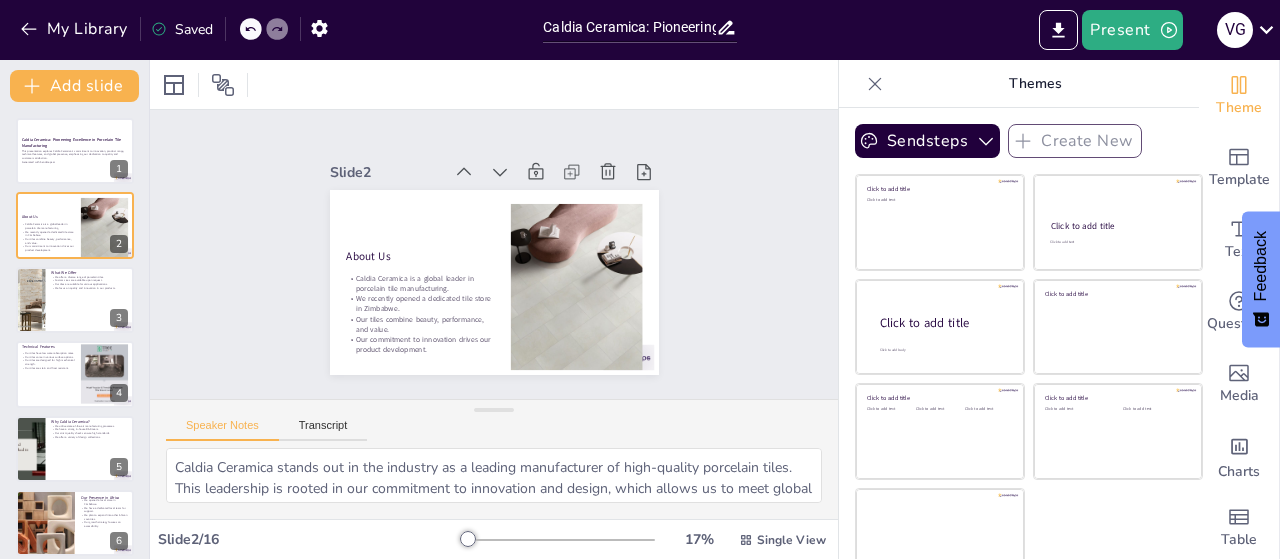 click on "Caldia Ceramica is a global leader in porcelain tile manufacturing." at bounding box center [420, 283] 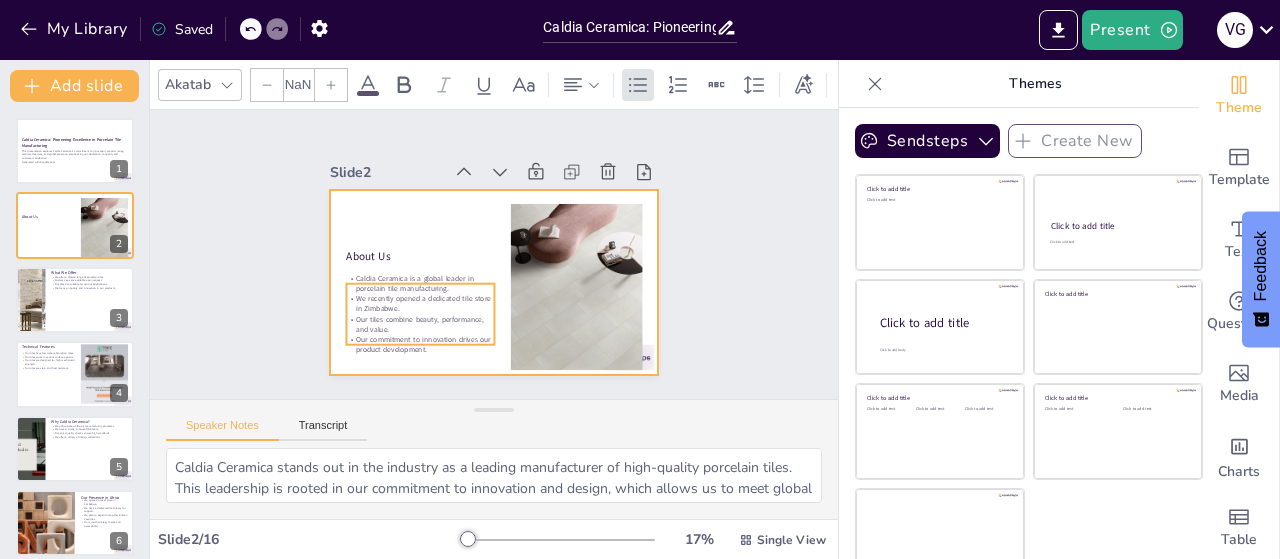 type on "32" 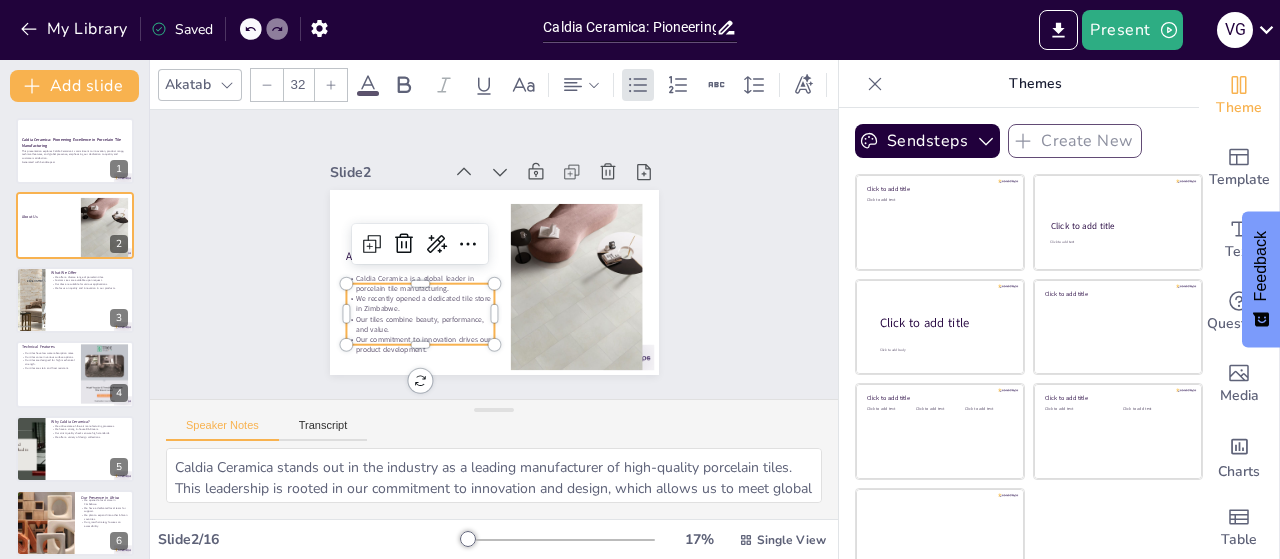 scroll, scrollTop: 0, scrollLeft: 0, axis: both 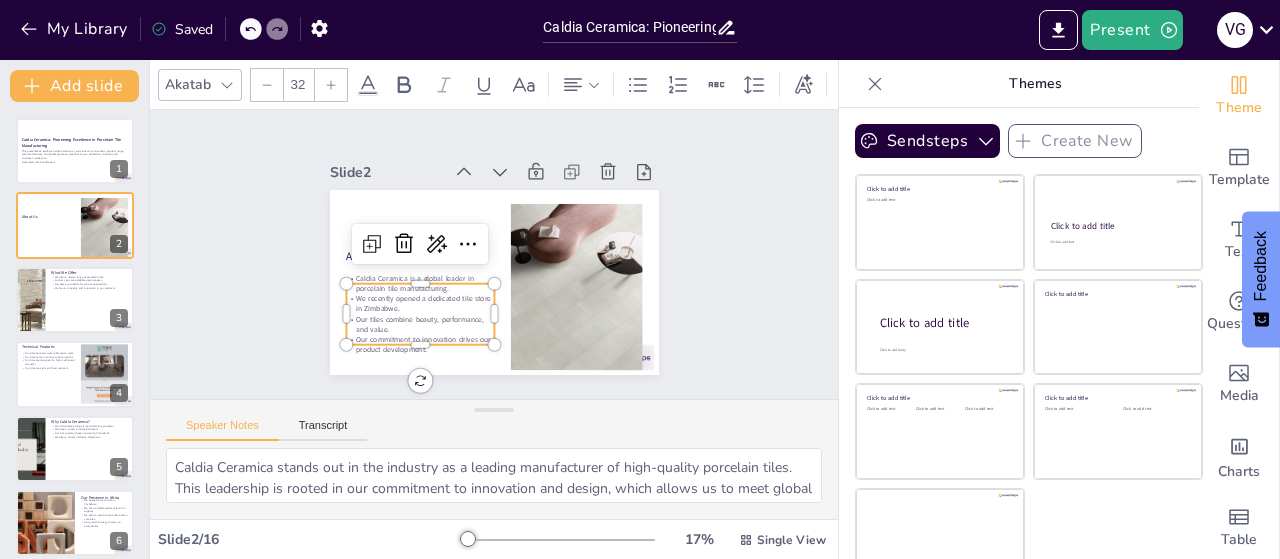 click on "We recently opened a dedicated tile store in Zimbabwe." at bounding box center [420, 304] 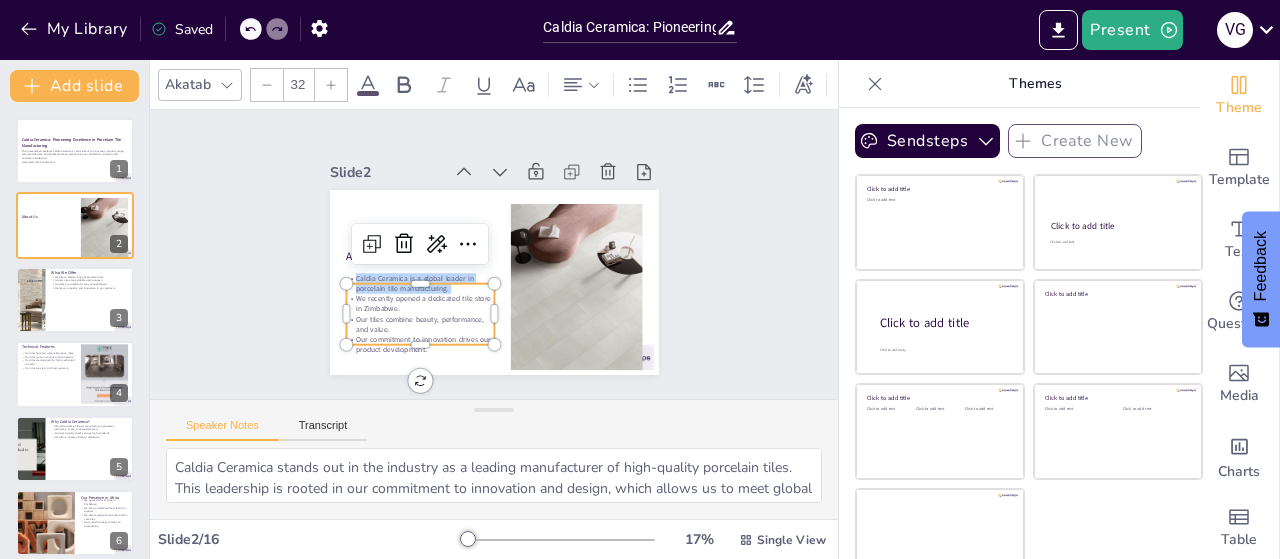 drag, startPoint x: 428, startPoint y: 283, endPoint x: 338, endPoint y: 268, distance: 91.24144 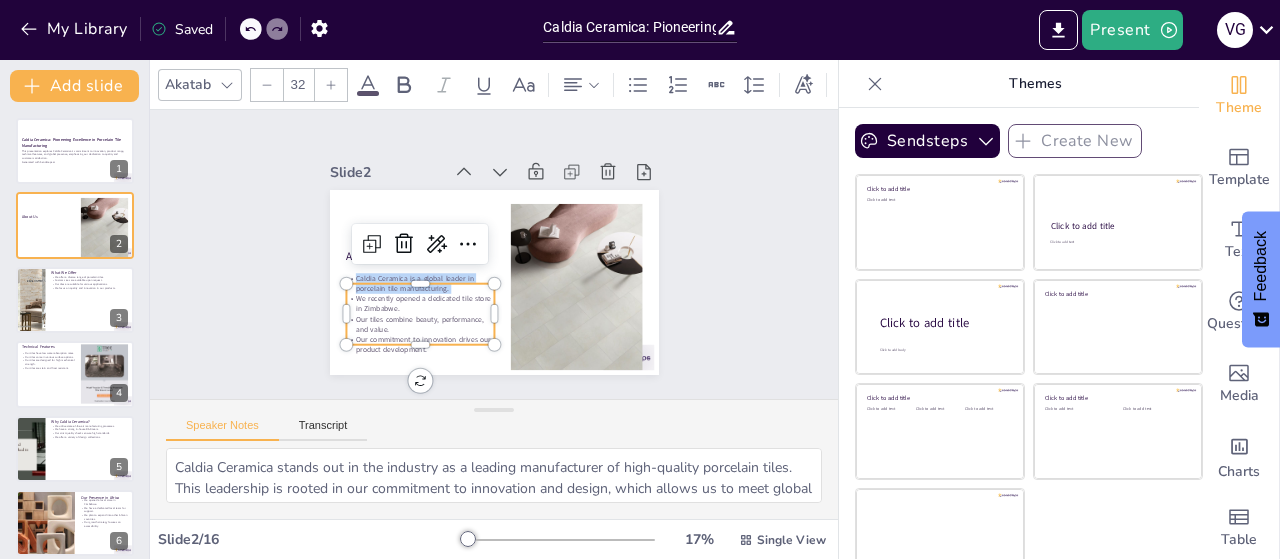 click on "About Us Caldia Ceramica is a global leader in porcelain tile manufacturing. We recently opened a dedicated tile store in Zimbabwe. Our tiles combine beauty, performance, and value. Our commitment to innovation drives our product development." at bounding box center (494, 282) 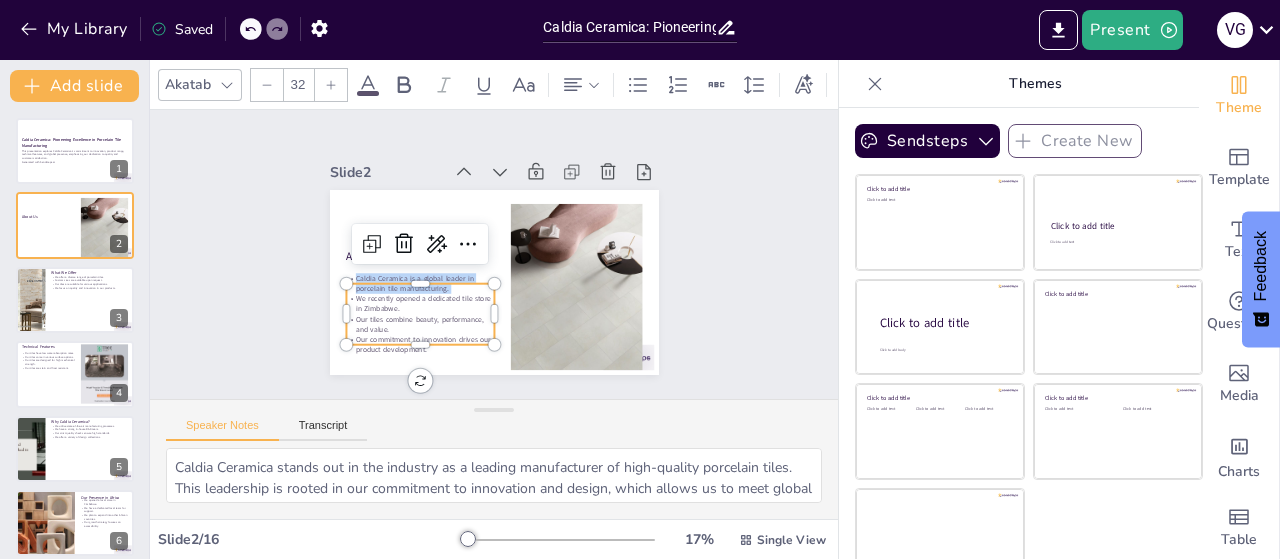 copy on "Caldia Ceramica is a global leader in porcelain tile manufacturing." 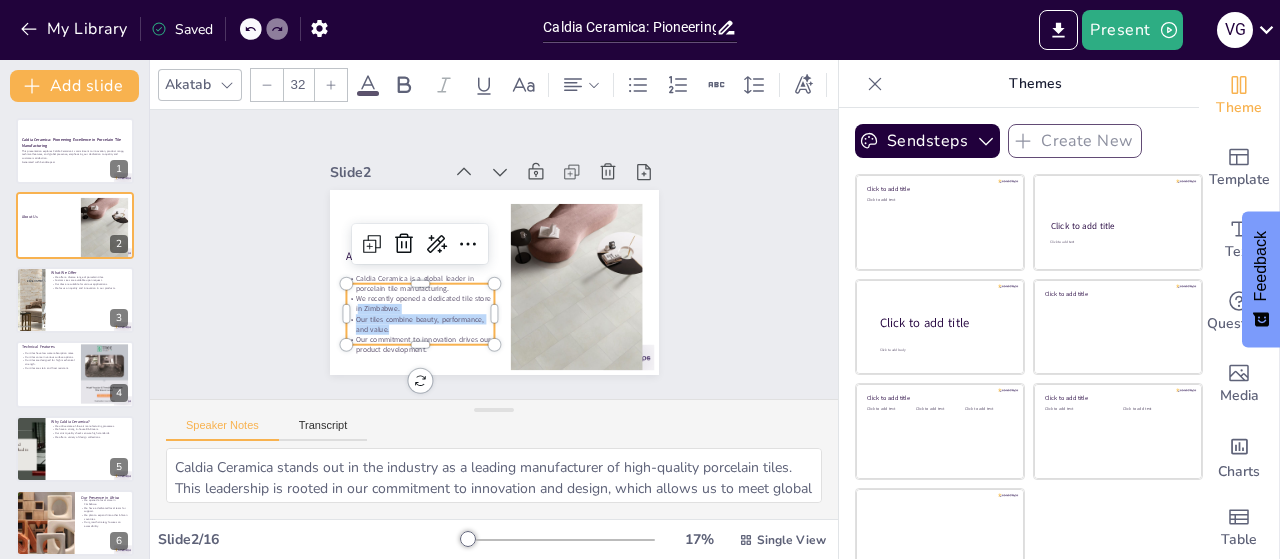 drag, startPoint x: 377, startPoint y: 323, endPoint x: 334, endPoint y: 297, distance: 50.24938 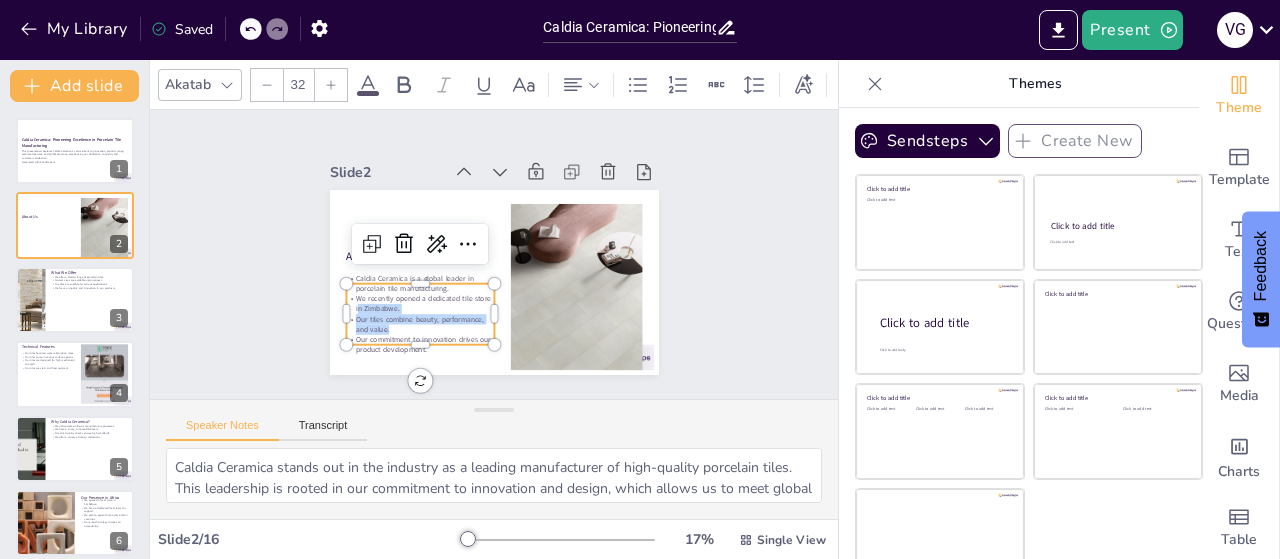 click on "Caldia Ceramica is a global leader in porcelain tile manufacturing. We recently opened a dedicated tile store in Zimbabwe. Our tiles combine beauty, performance, and value. Our commitment to innovation drives our product development." at bounding box center (420, 314) 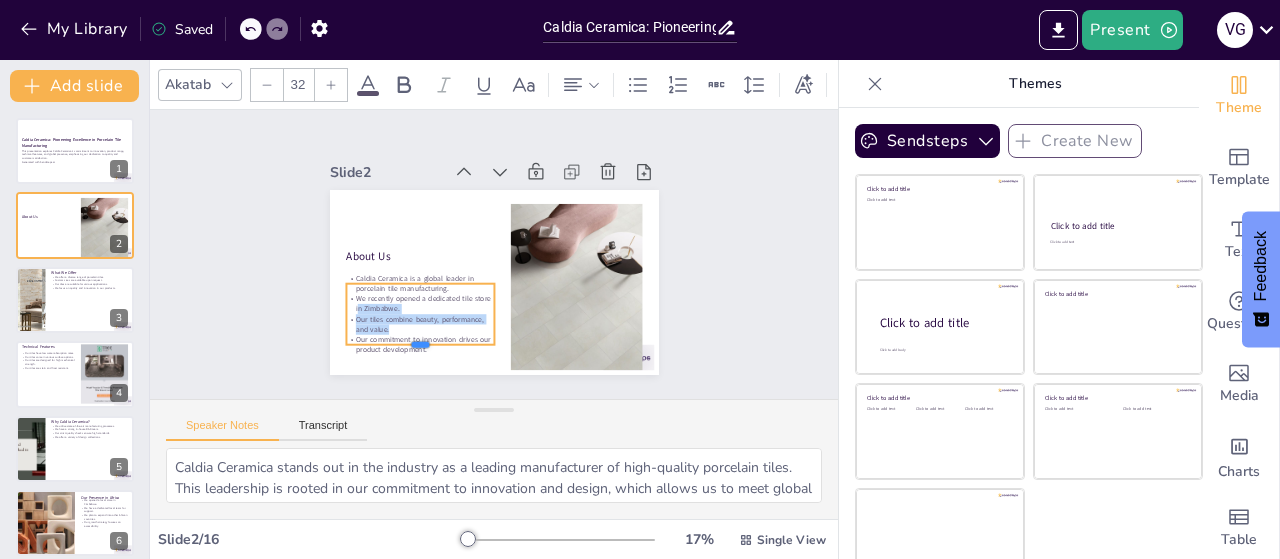 click at bounding box center [420, 353] 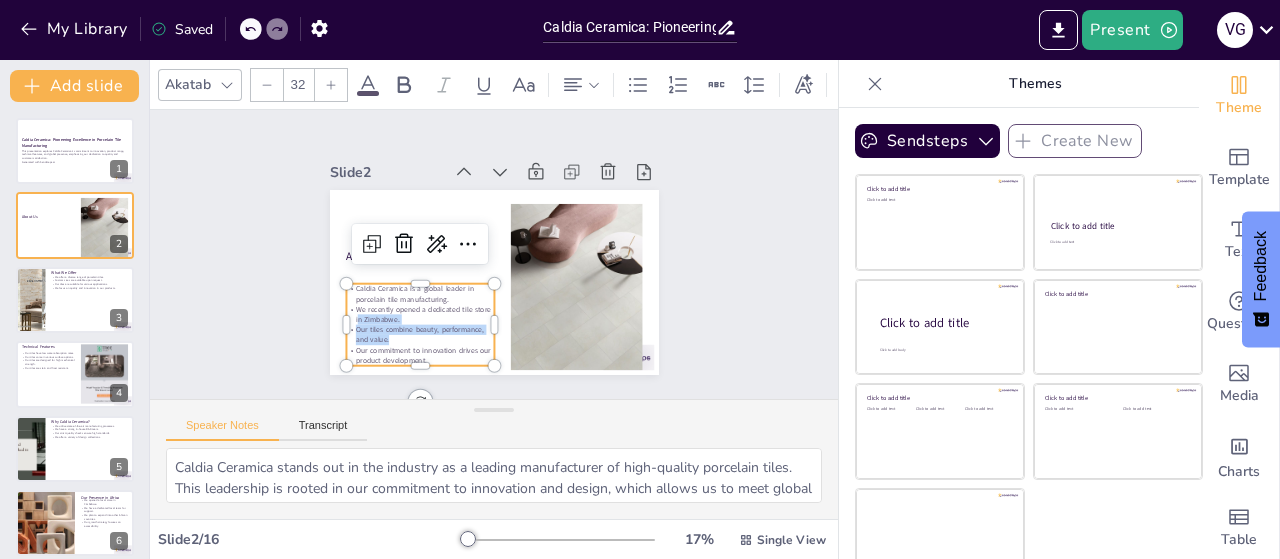 click on "Our commitment to innovation drives our product development." at bounding box center [420, 355] 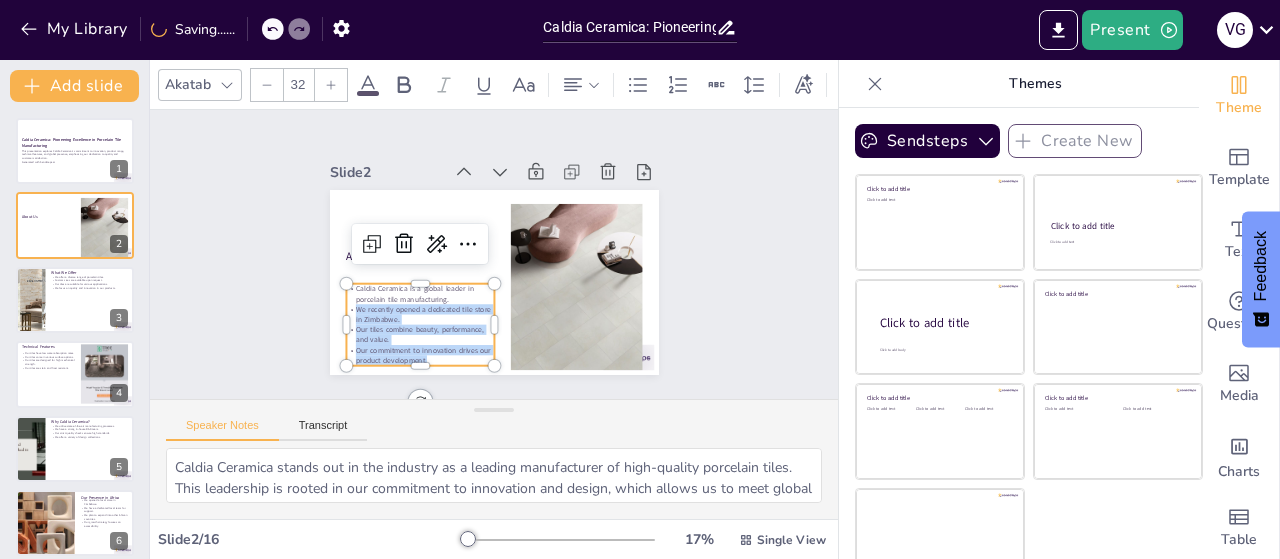 drag, startPoint x: 409, startPoint y: 355, endPoint x: 334, endPoint y: 306, distance: 89.587944 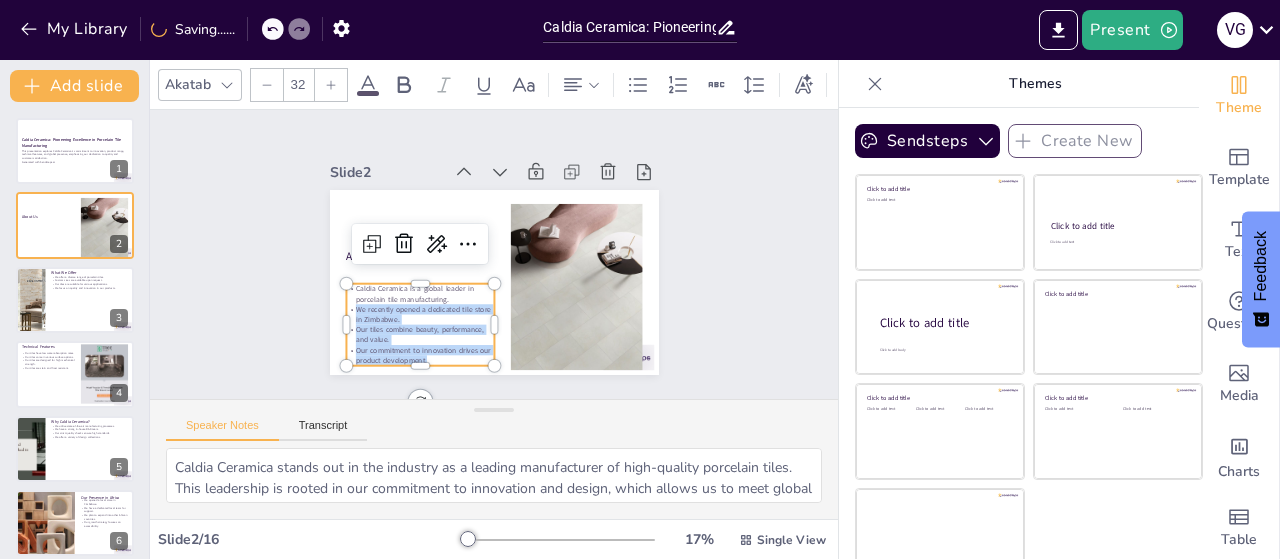 click on "Caldia Ceramica is a global leader in porcelain tile manufacturing. We recently opened a dedicated tile store in Zimbabwe. Our tiles combine beauty, performance, and value. Our commitment to innovation drives our product development." at bounding box center (420, 325) 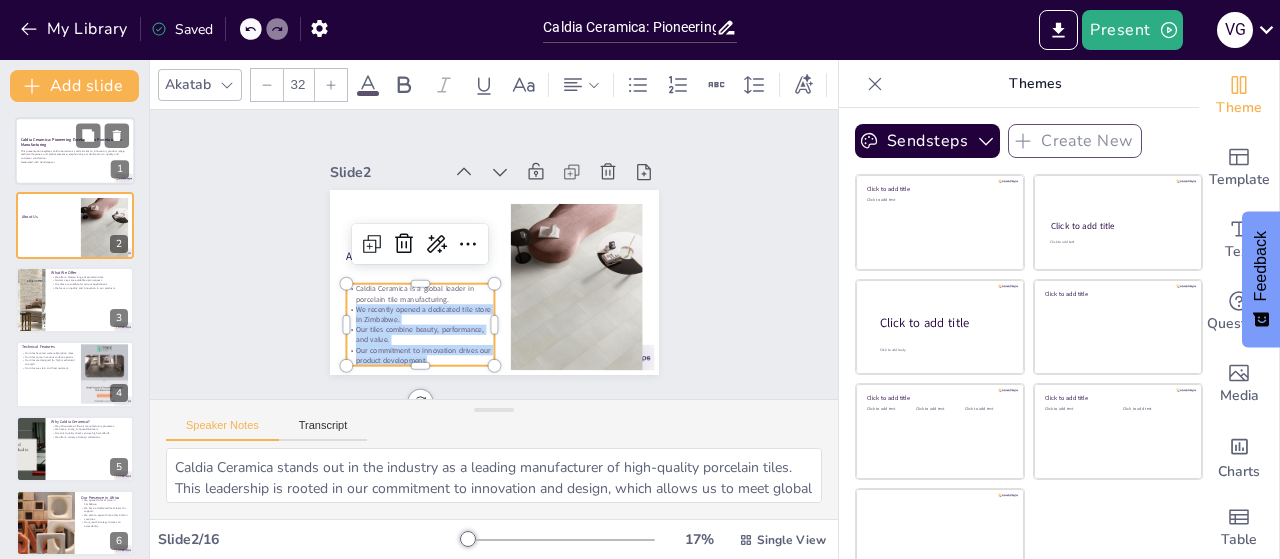 click on "Caldia Ceramica: Pioneering Excellence in Porcelain Tile Manufacturing" at bounding box center [71, 142] 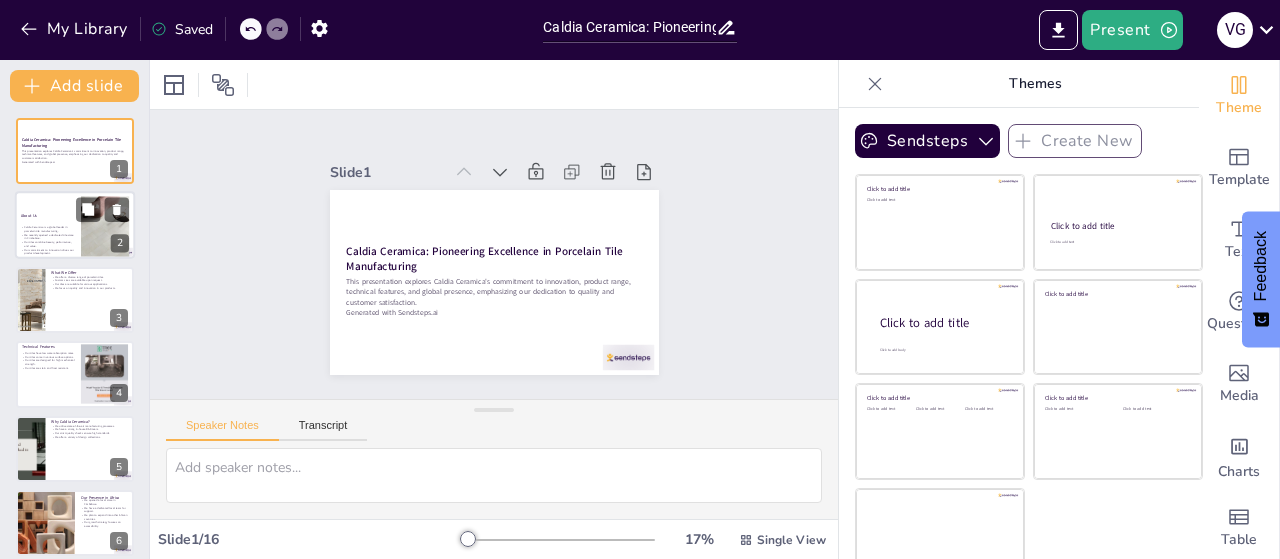 click at bounding box center (75, 226) 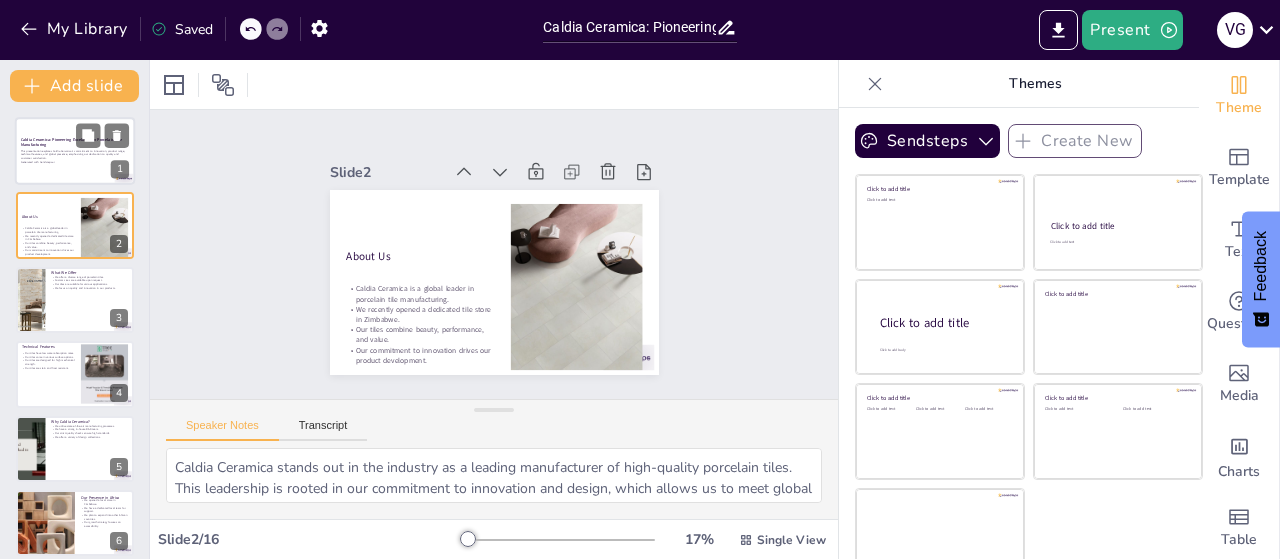 click on "Generated with Sendsteps.ai" at bounding box center (75, 162) 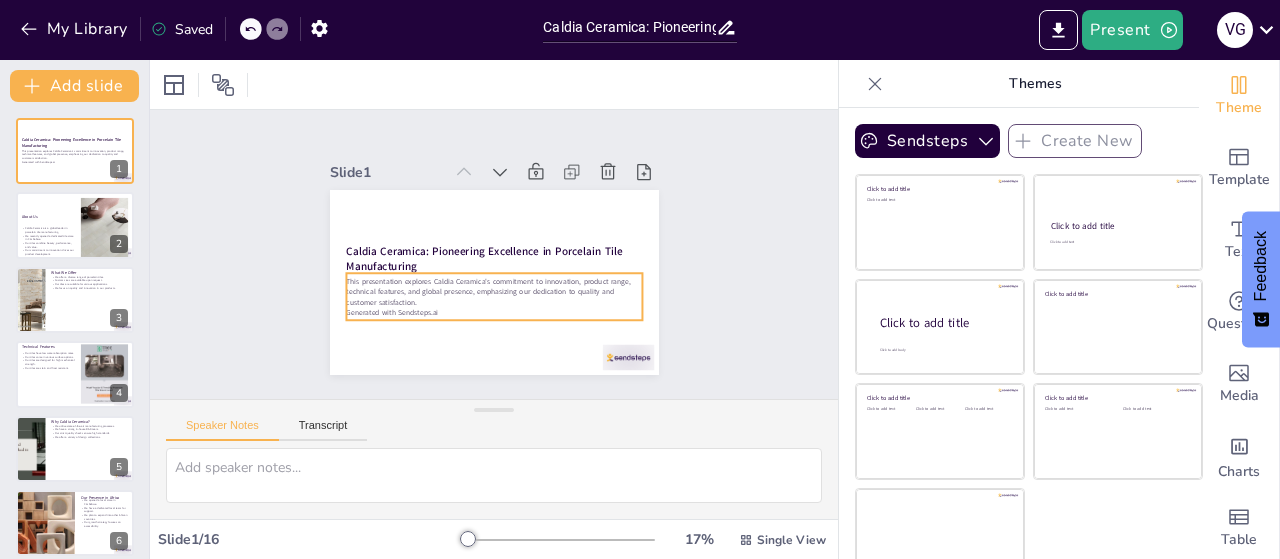 click on "This presentation explores Caldia Ceramica's commitment to innovation, product range, technical features, and global presence, emphasizing our dedication to quality and customer satisfaction." at bounding box center (494, 292) 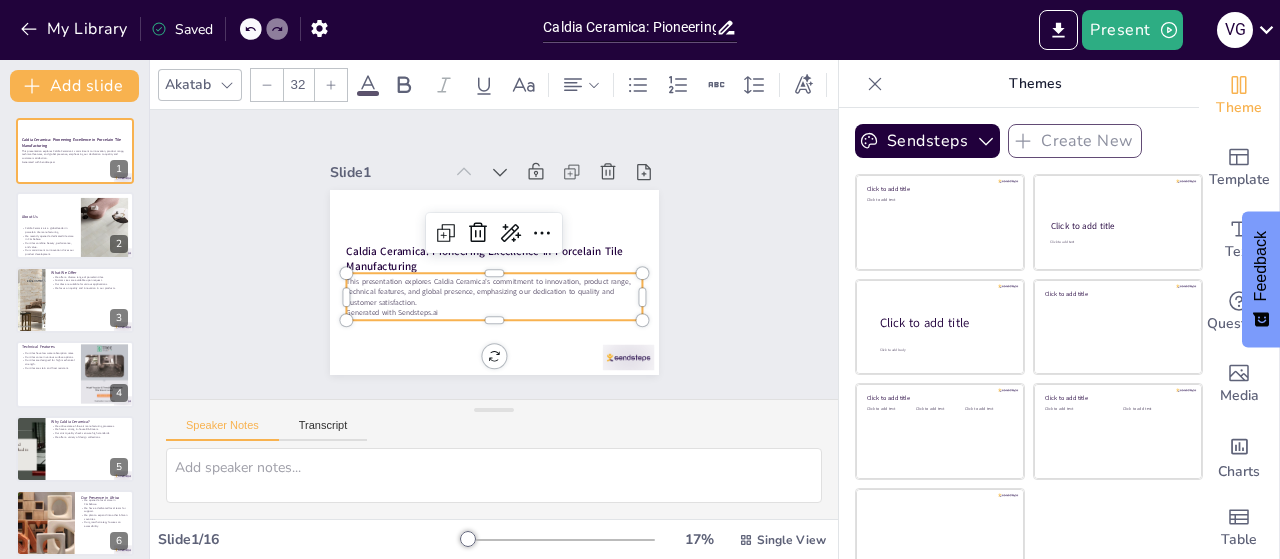 click on "This presentation explores Caldia Ceramica's commitment to innovation, product range, technical features, and global presence, emphasizing our dedication to quality and customer satisfaction." at bounding box center (494, 292) 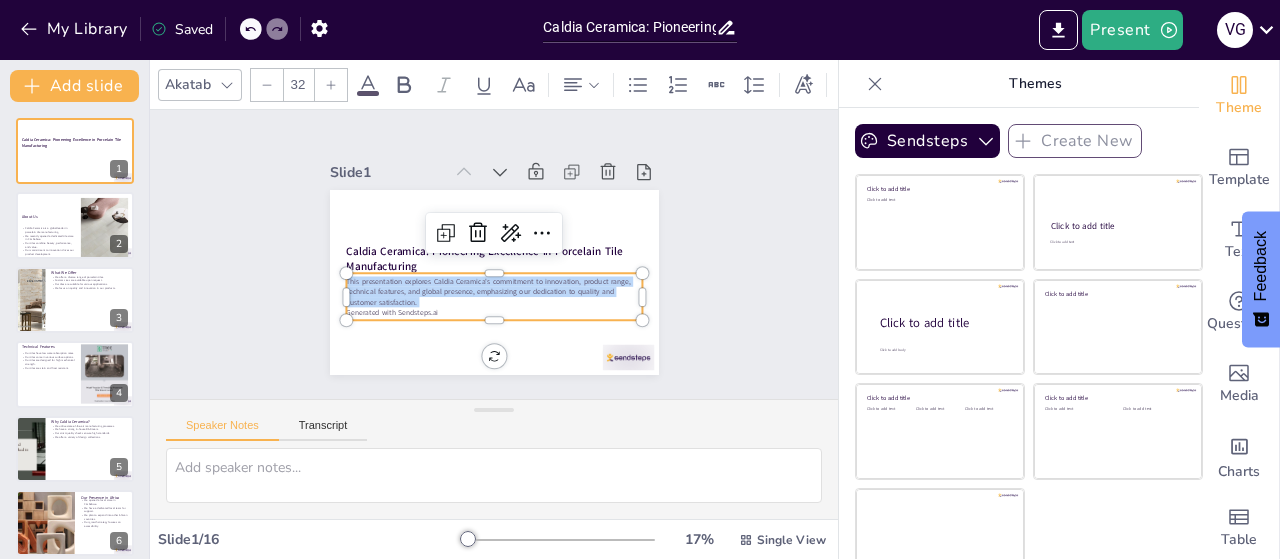 click on "This presentation explores Caldia Ceramica's commitment to innovation, product range, technical features, and global presence, emphasizing our dedication to quality and customer satisfaction." at bounding box center (494, 292) 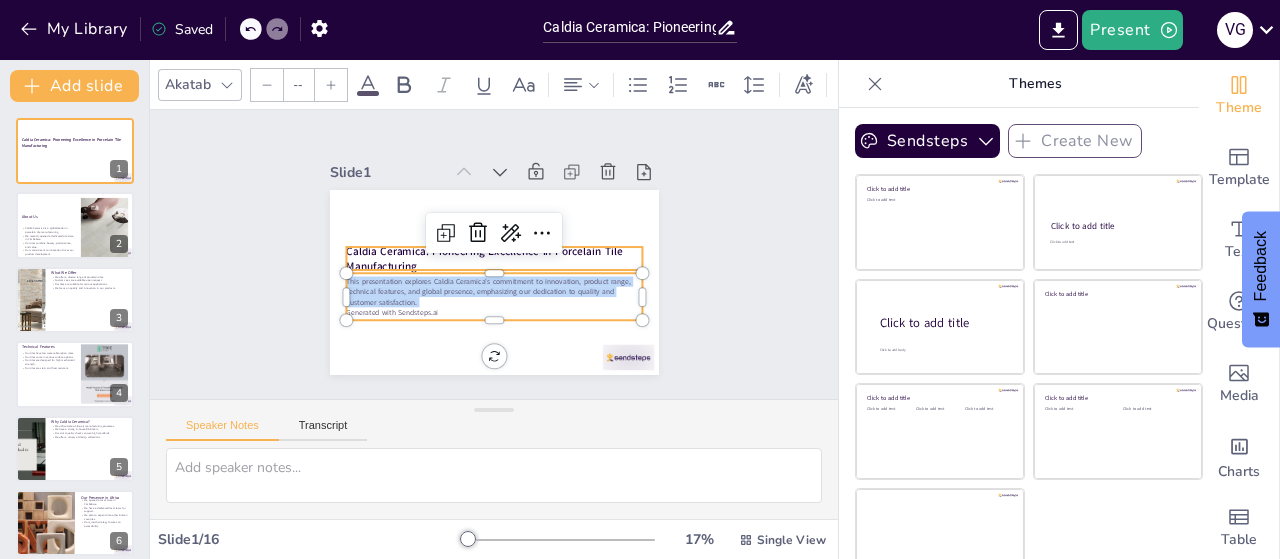 type on "48" 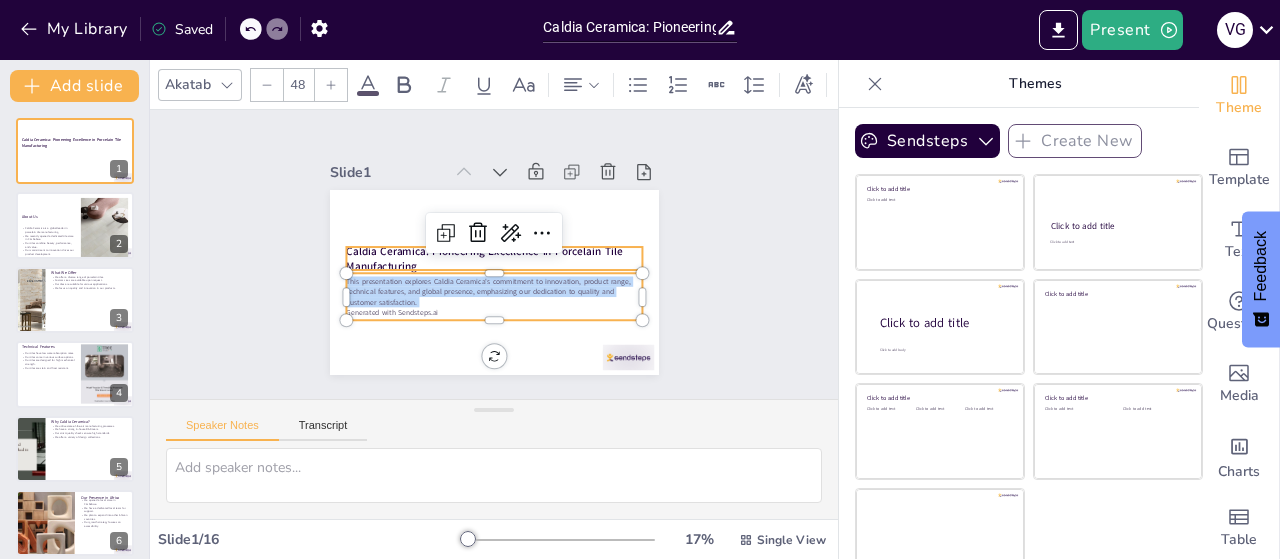 click on "Caldia Ceramica: Pioneering Excellence in Porcelain Tile Manufacturing" at bounding box center [484, 259] 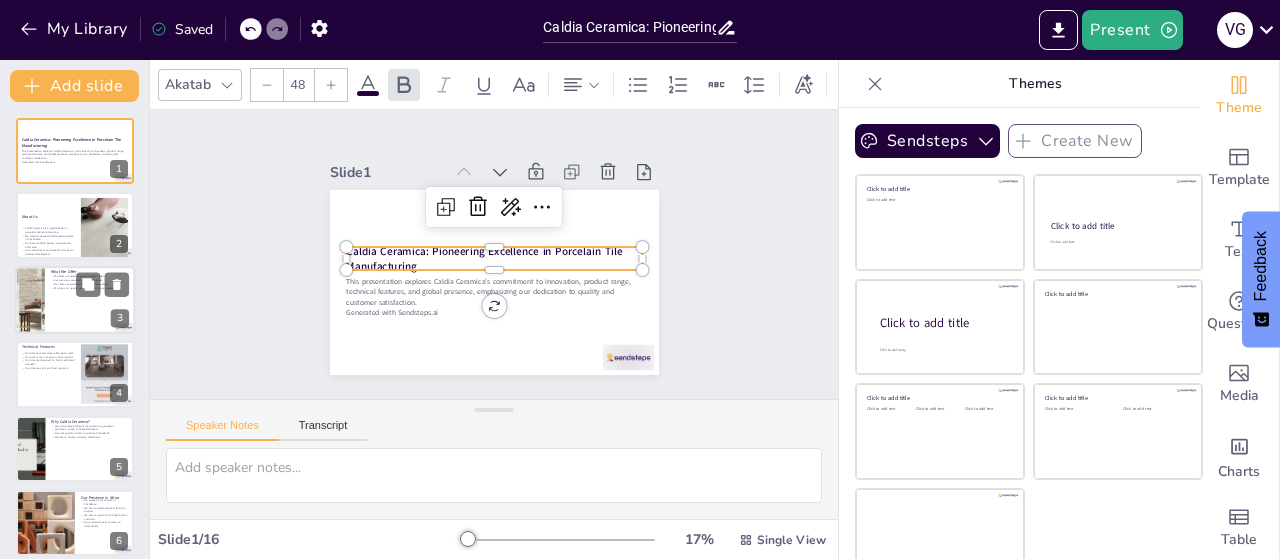 click on "Our tiles are suitable for various applications." at bounding box center [90, 284] 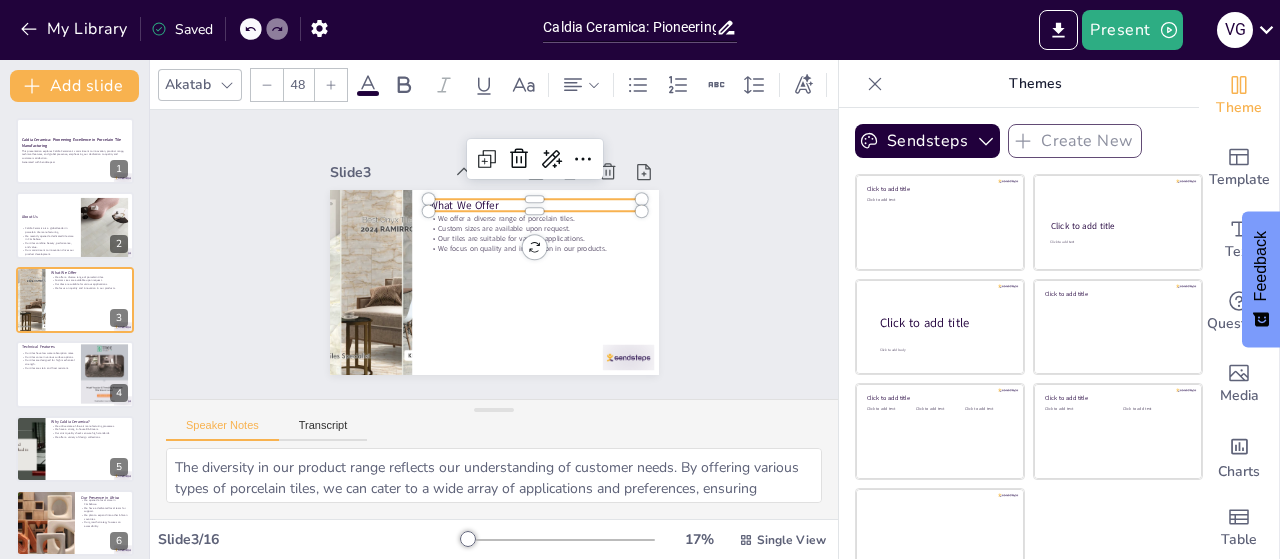click on "What We Offer We offer a diverse range of porcelain tiles. Custom sizes are available upon request. Our tiles are suitable for various applications. We focus on quality and innovation in our products." at bounding box center (494, 282) 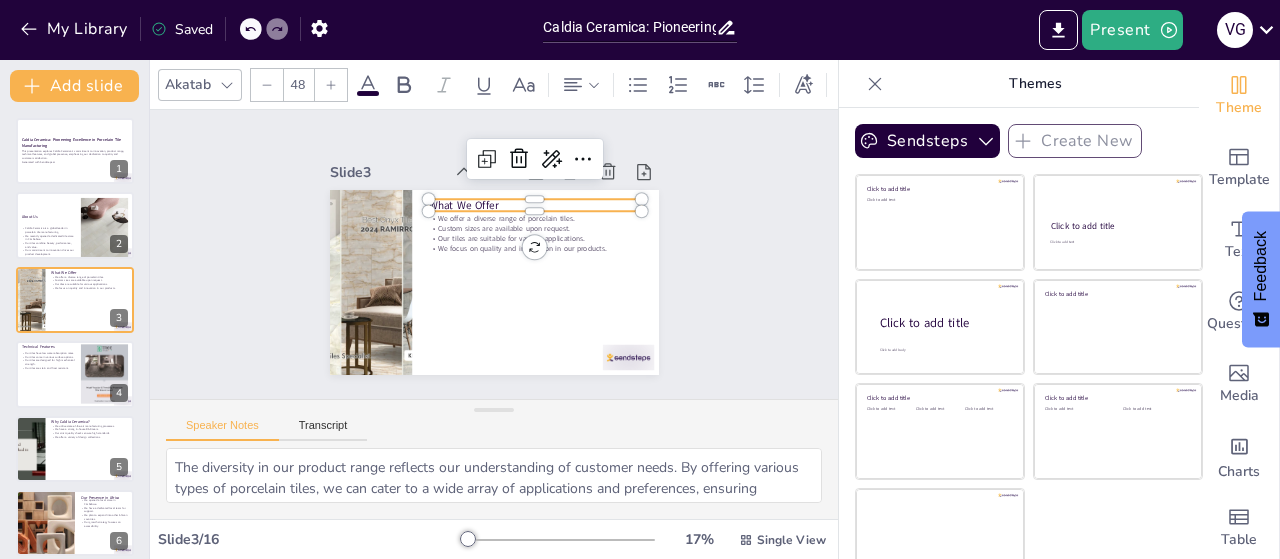 click at bounding box center (428, 199) 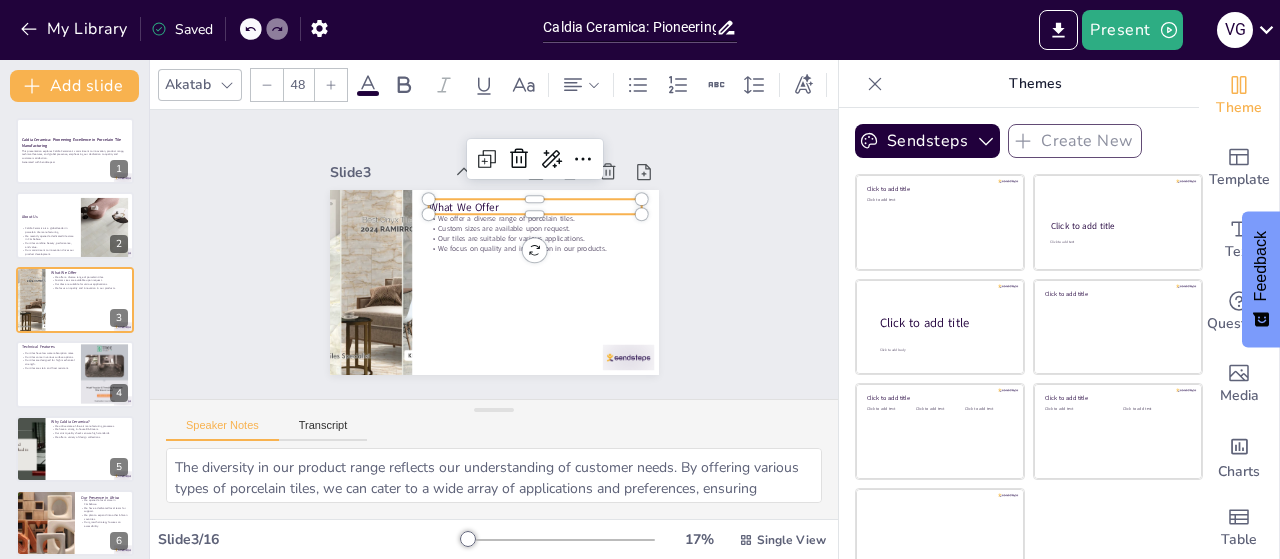 click on "What We Offer" at bounding box center (535, 206) 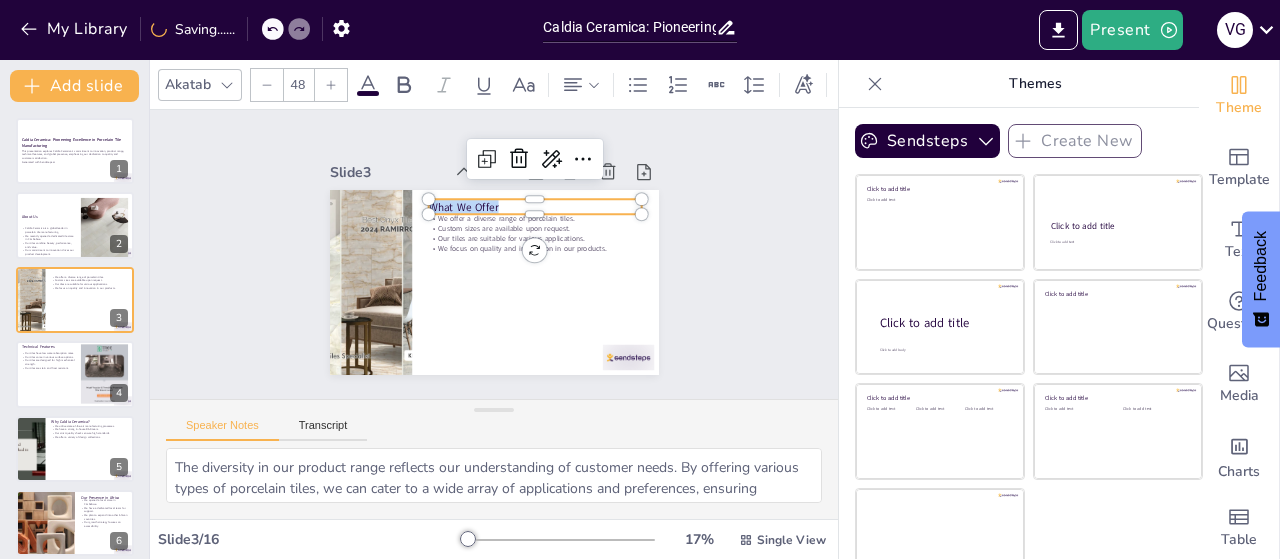drag, startPoint x: 476, startPoint y: 203, endPoint x: 405, endPoint y: 199, distance: 71.11259 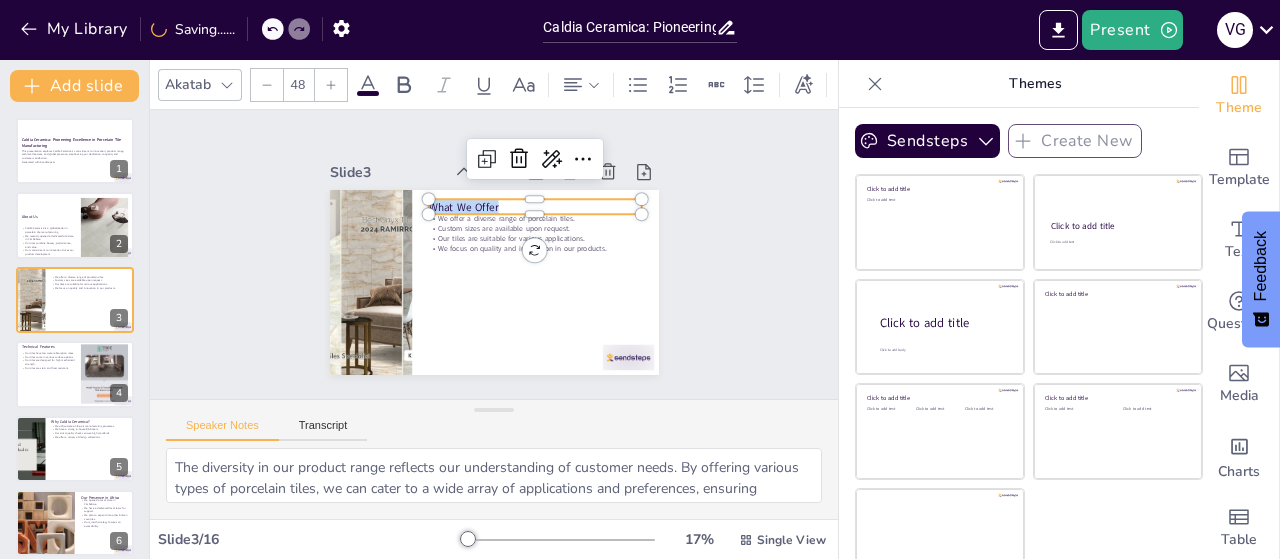 click on "We offer a diverse range of porcelain tiles. Custom sizes are available upon request. Our tiles are suitable for various applications. We focus on quality and innovation in our products. What We Offer" at bounding box center (494, 282) 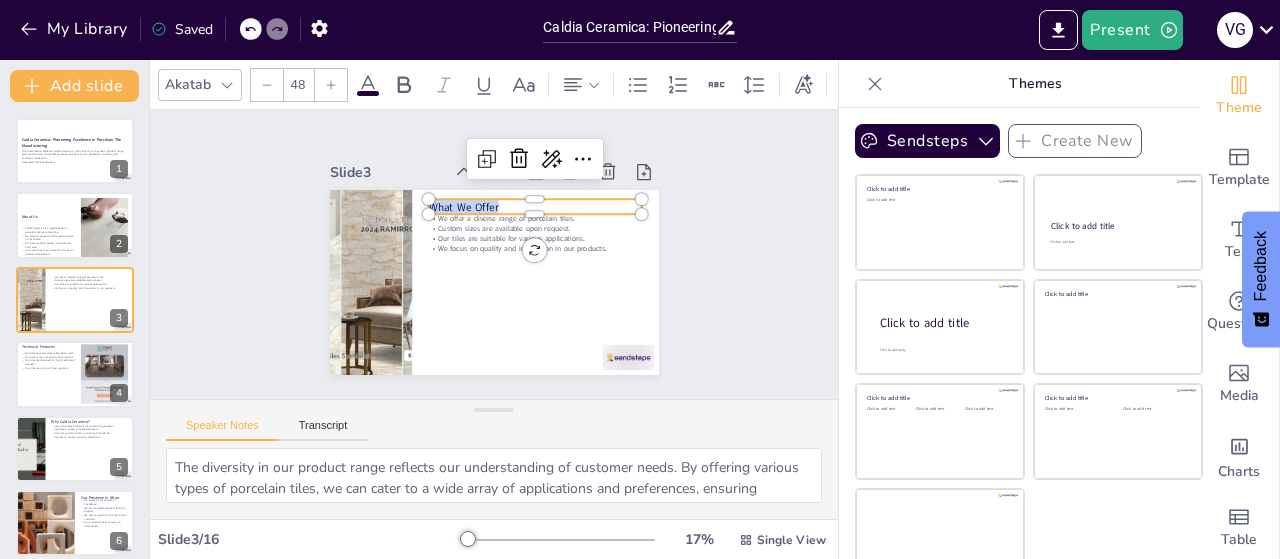 copy on "What We Offer" 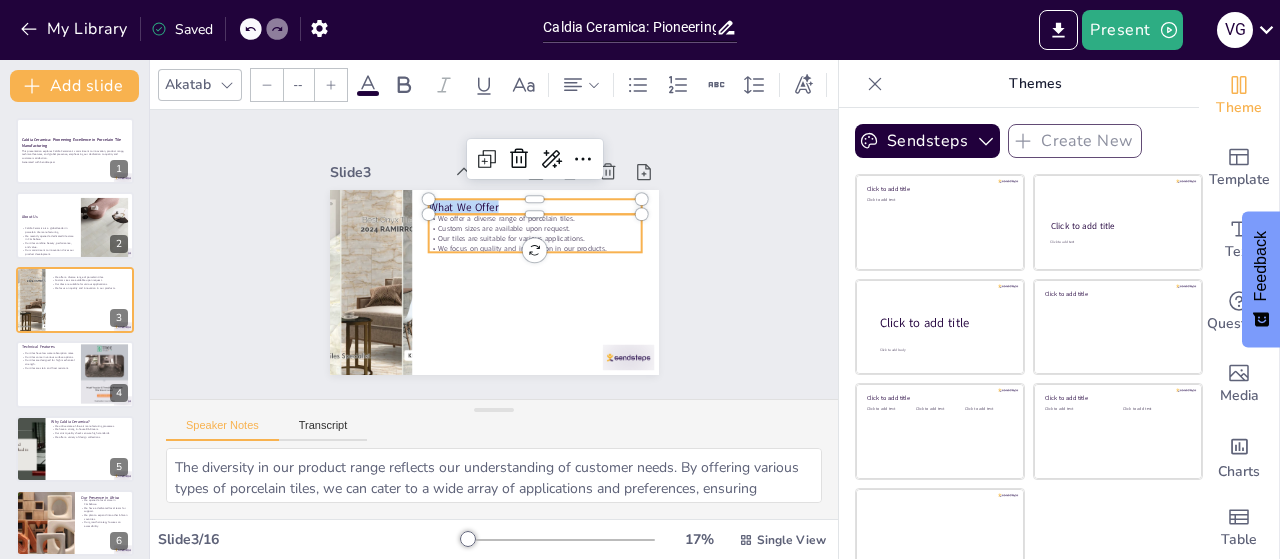 type on "32" 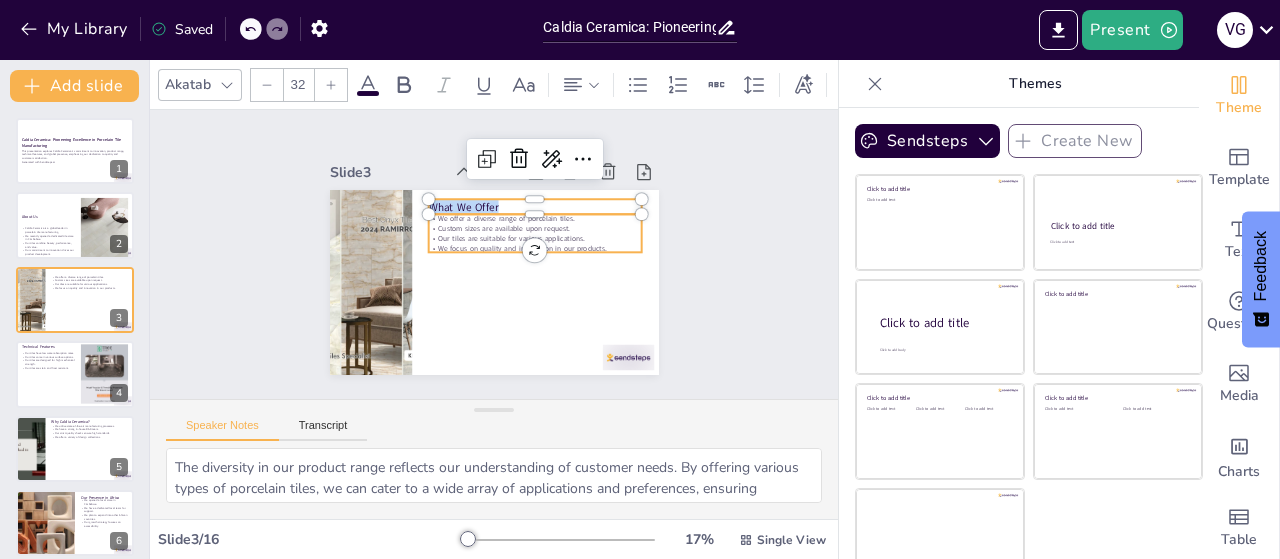 click on "Our tiles are suitable for various applications." at bounding box center (535, 239) 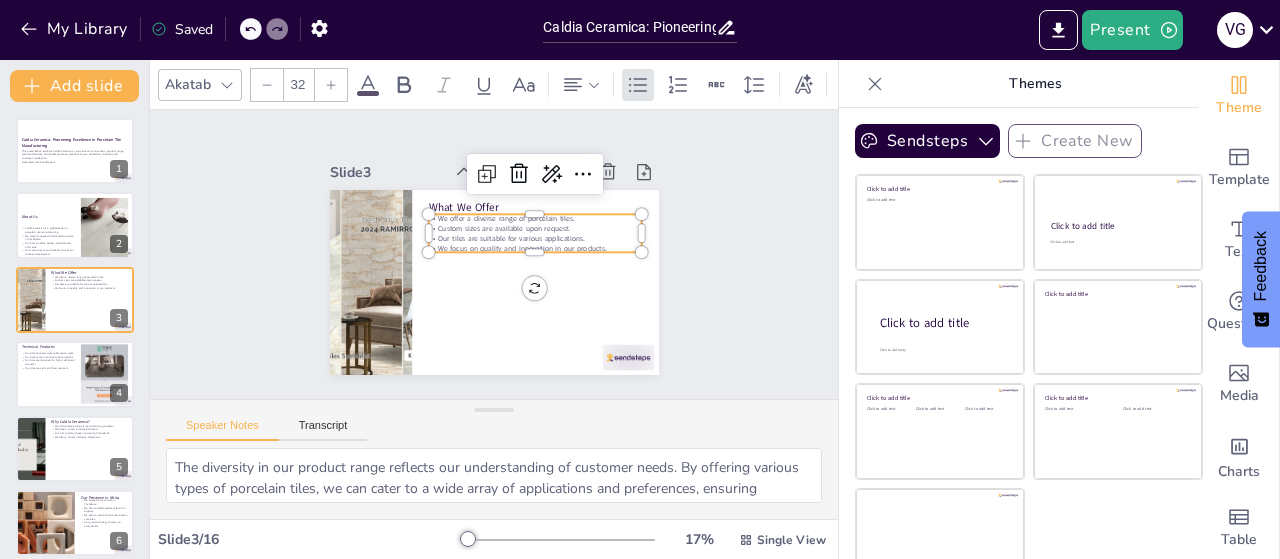 click on "We focus on quality and innovation in our products." at bounding box center (535, 249) 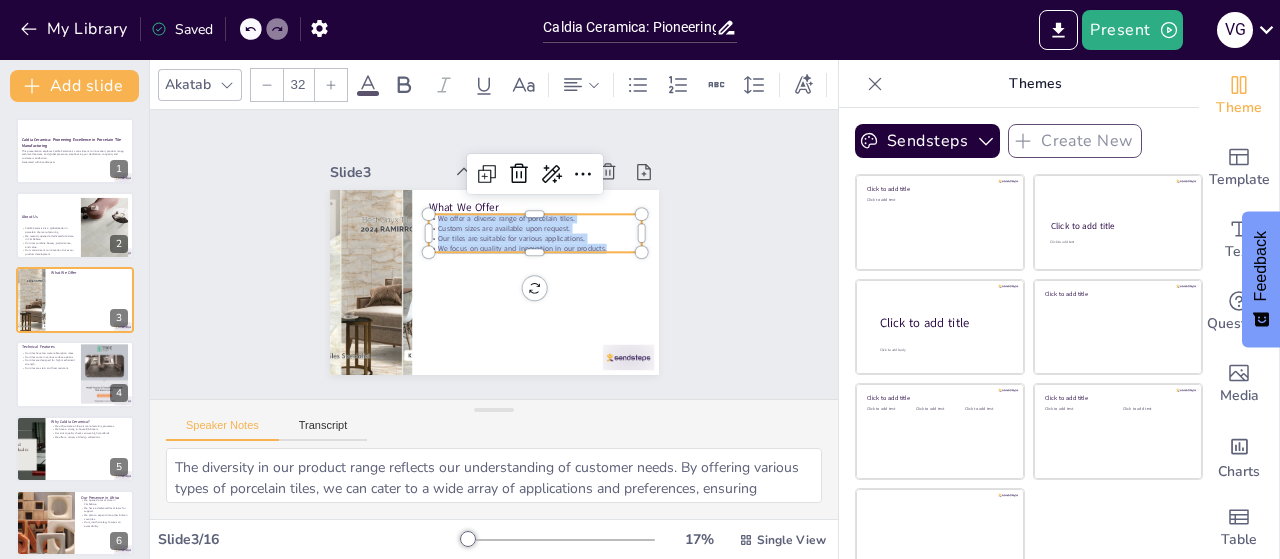 drag, startPoint x: 584, startPoint y: 239, endPoint x: 410, endPoint y: 209, distance: 176.56726 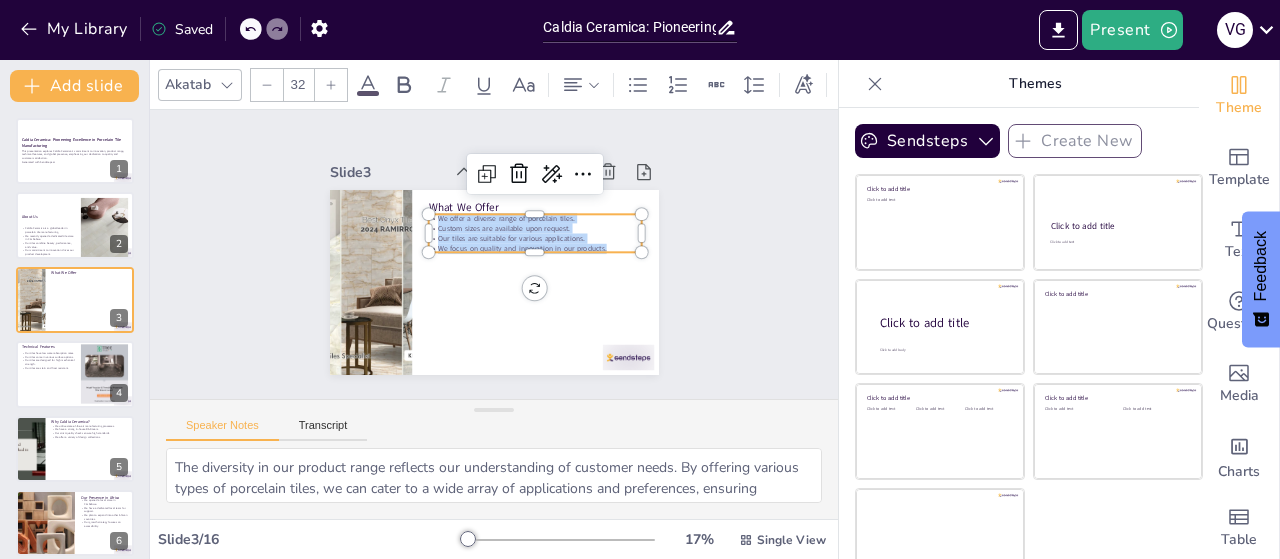 click on "What We Offer We offer a diverse range of porcelain tiles. Custom sizes are available upon request. Our tiles are suitable for various applications. We focus on quality and innovation in our products." at bounding box center [494, 282] 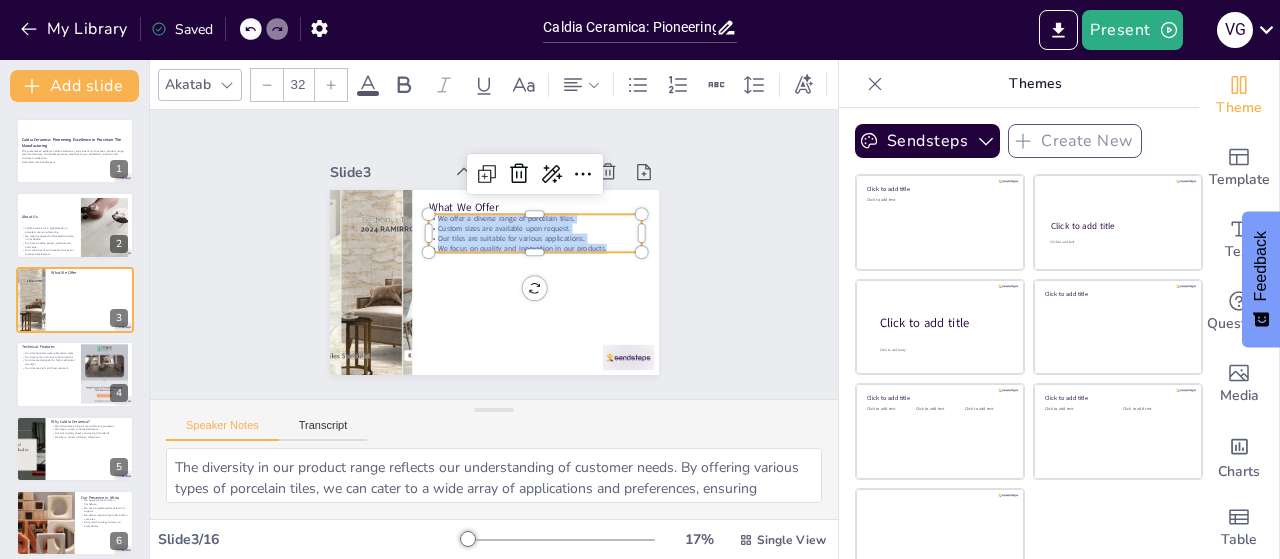 copy on "We offer a diverse range of porcelain tiles. Custom sizes are available upon request. Our tiles are suitable for various applications. We focus on quality and innovation in our products." 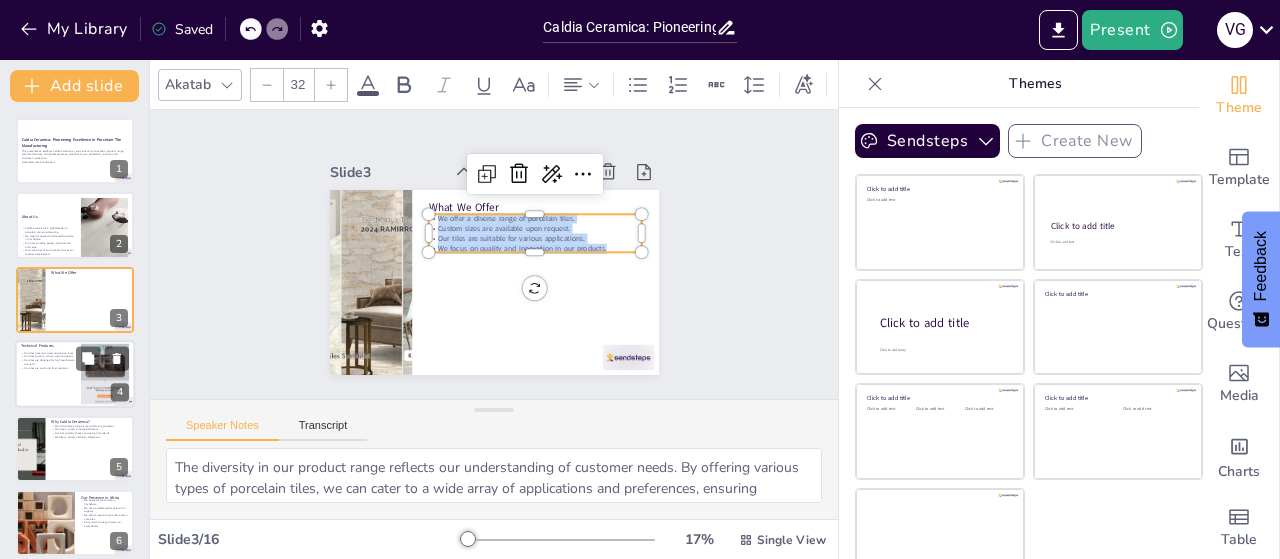 click on "Our tiles have low water absorption rates." at bounding box center [48, 353] 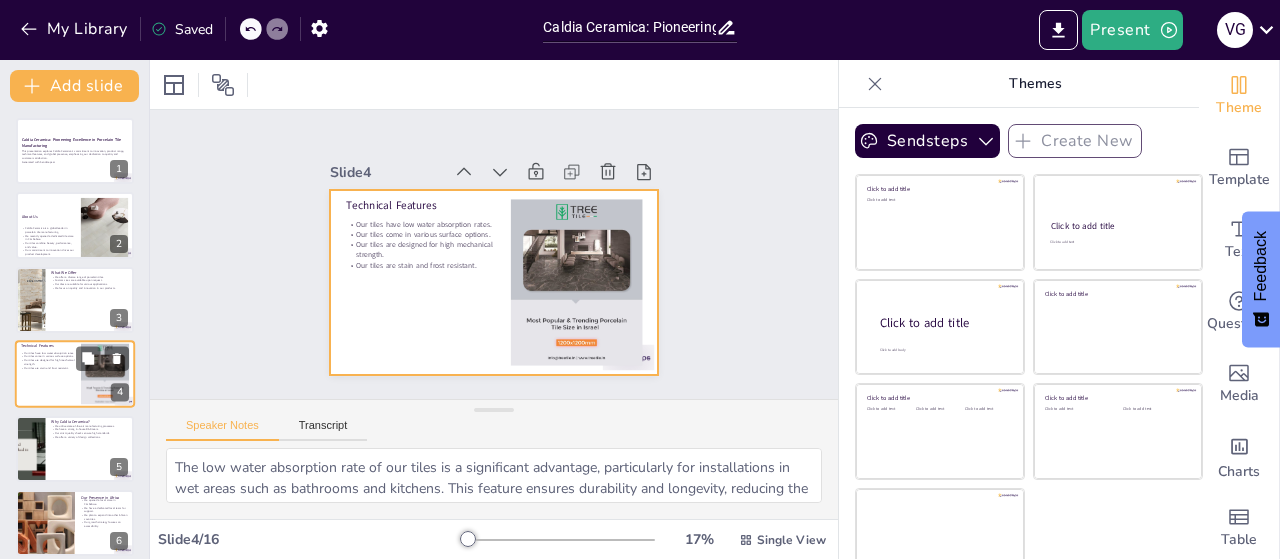 scroll, scrollTop: 44, scrollLeft: 0, axis: vertical 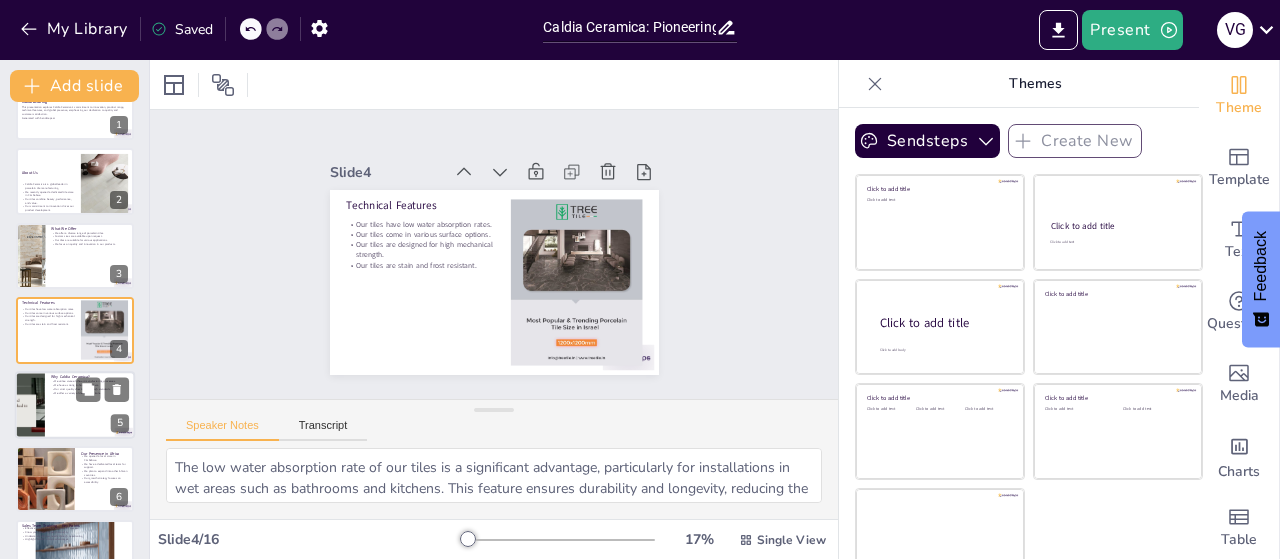 click at bounding box center (30, 405) 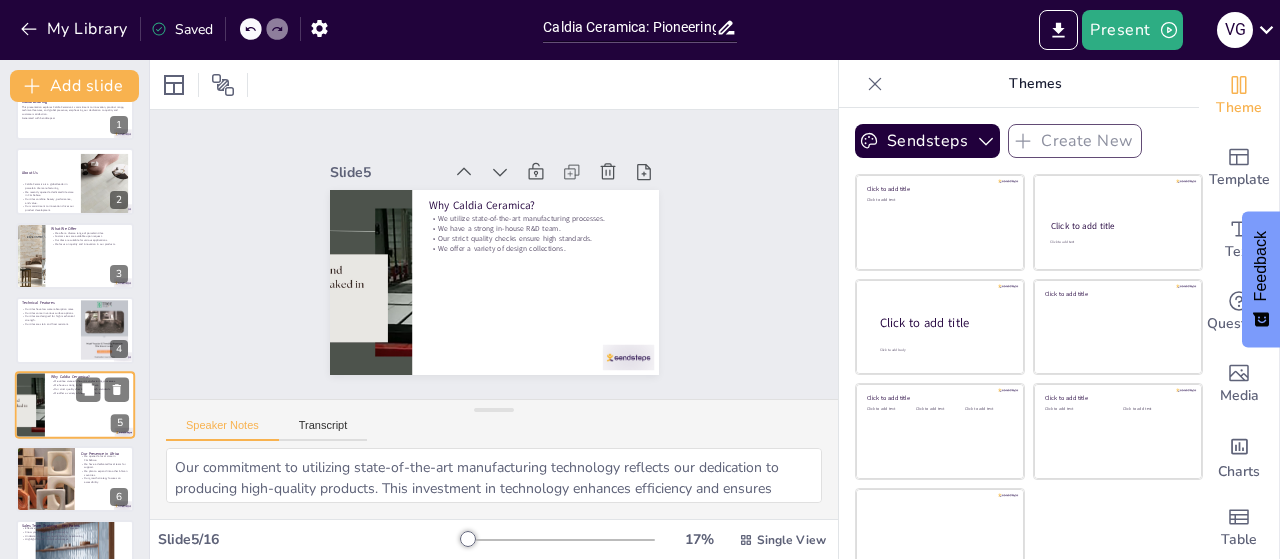 scroll, scrollTop: 118, scrollLeft: 0, axis: vertical 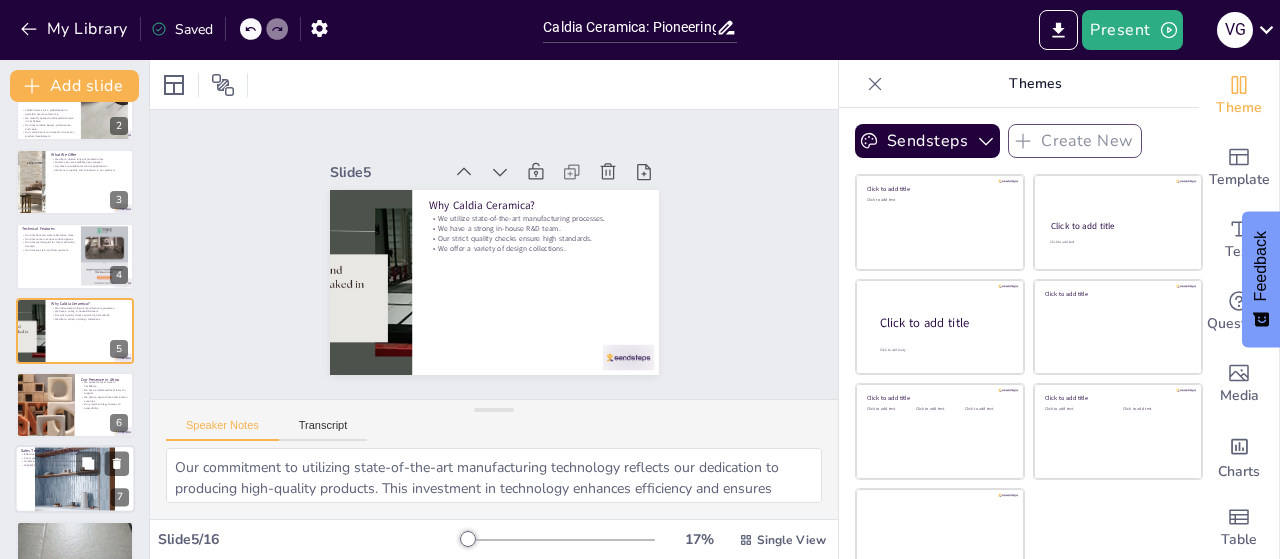 click at bounding box center (75, 479) 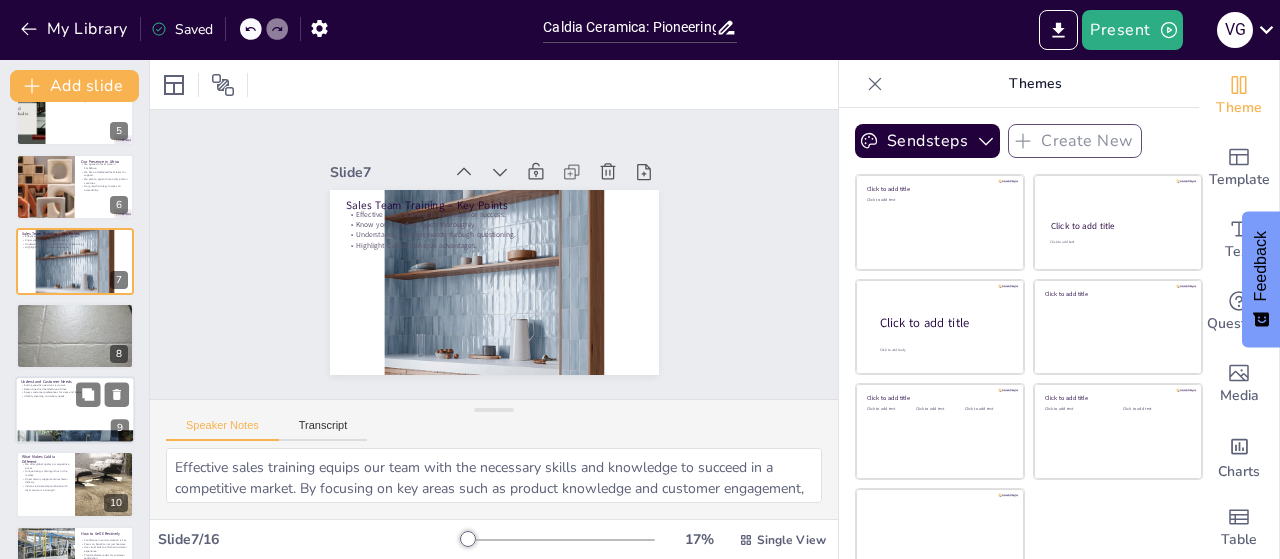 scroll, scrollTop: 366, scrollLeft: 0, axis: vertical 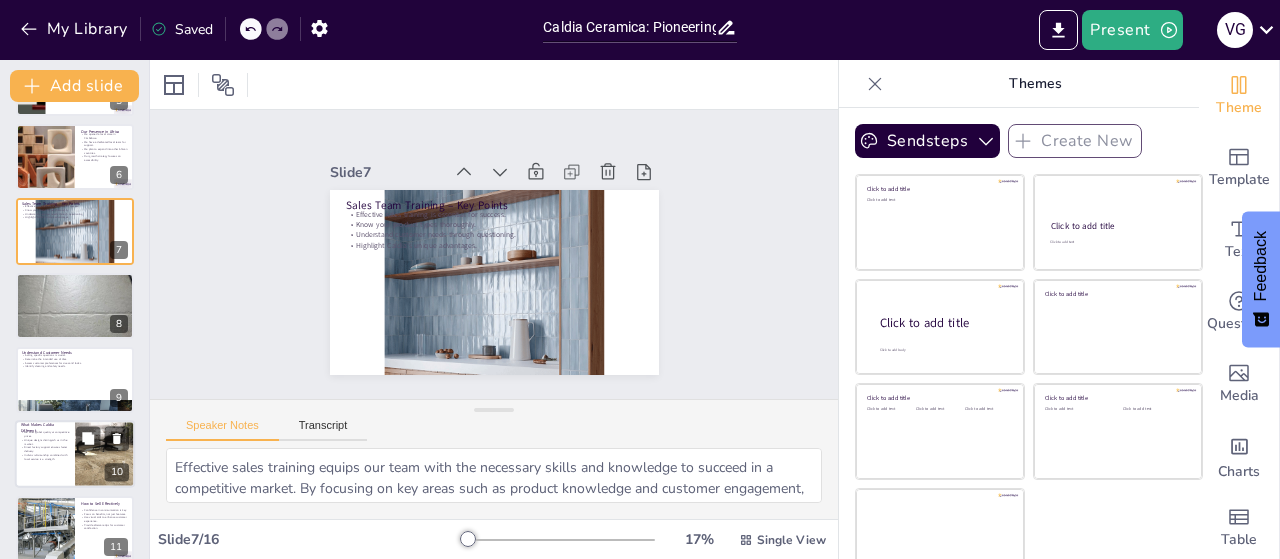 click on "Unique designs distinguish us in the market." at bounding box center [45, 442] 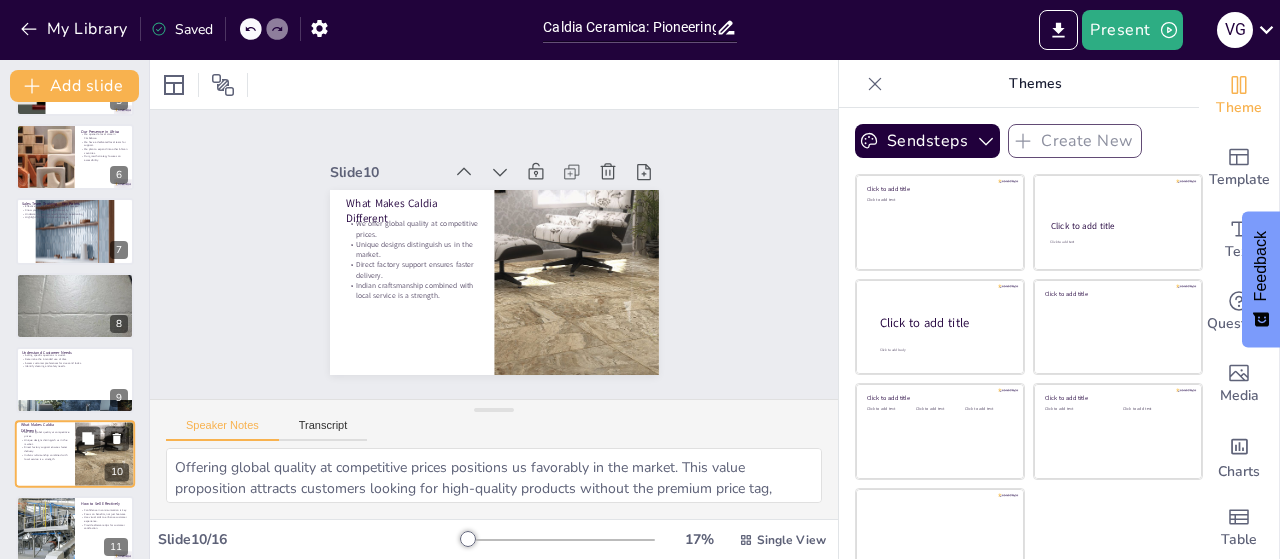 scroll, scrollTop: 490, scrollLeft: 0, axis: vertical 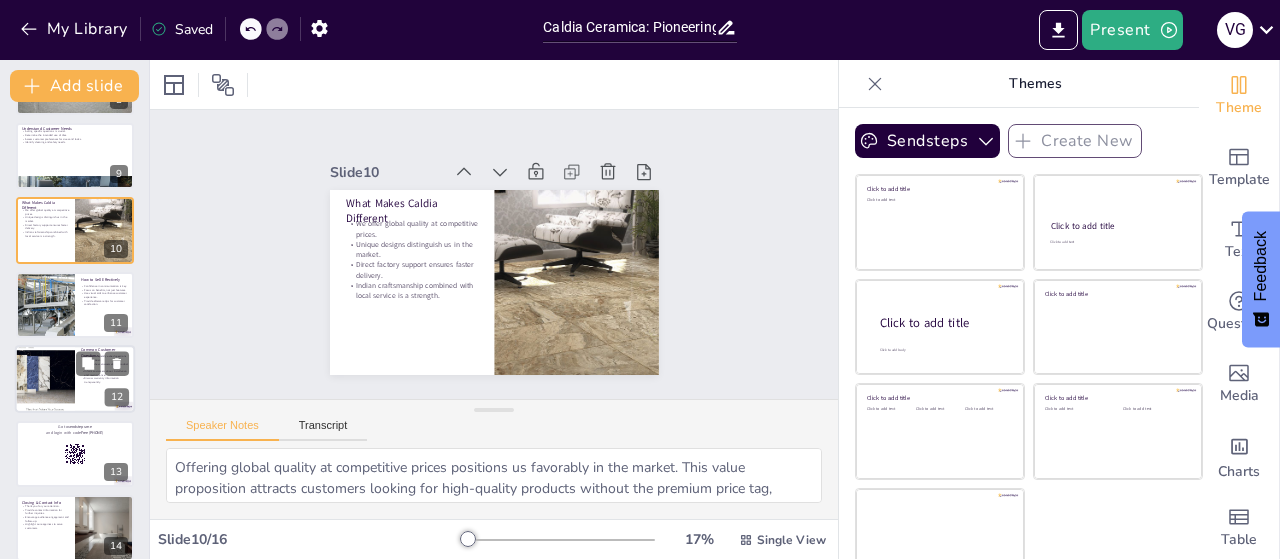 click at bounding box center (45, 379) 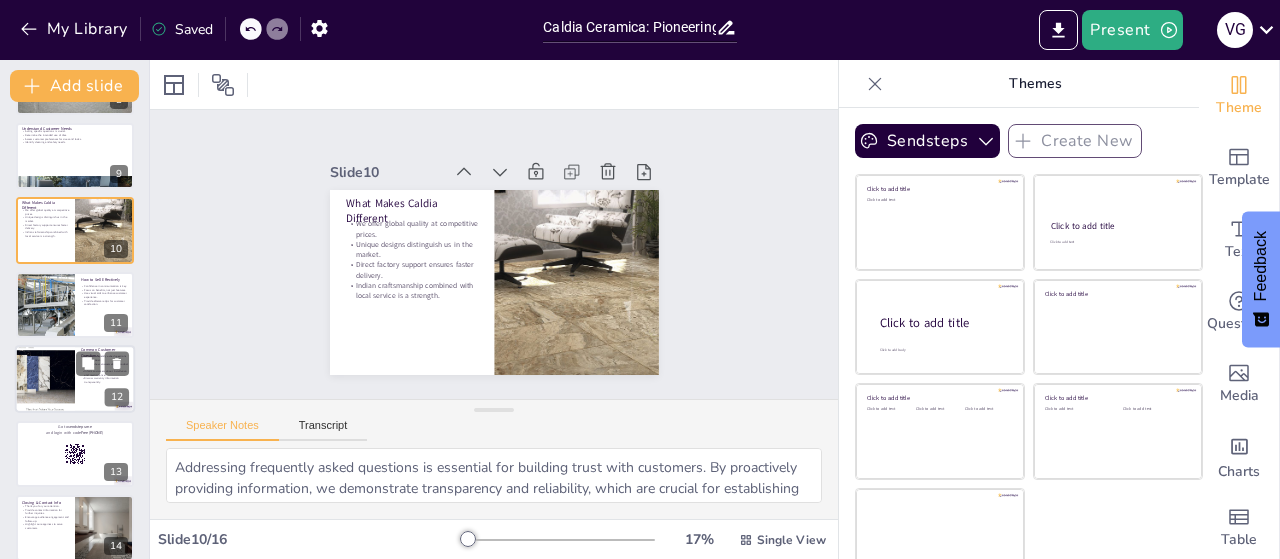 scroll, scrollTop: 638, scrollLeft: 0, axis: vertical 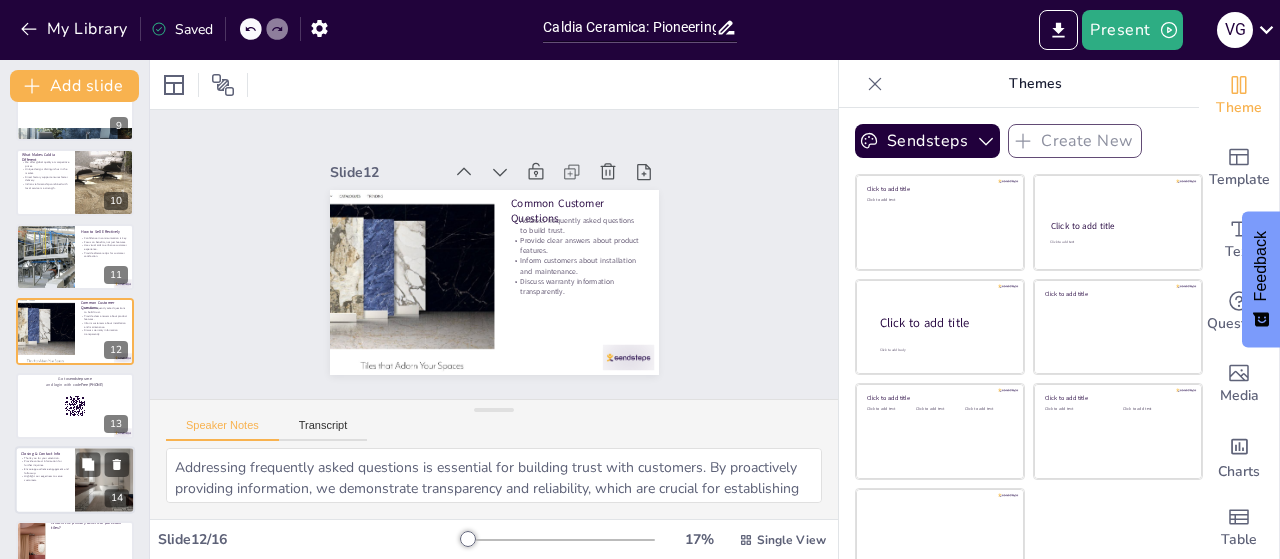 click on "Thank you for your attention." at bounding box center (45, 458) 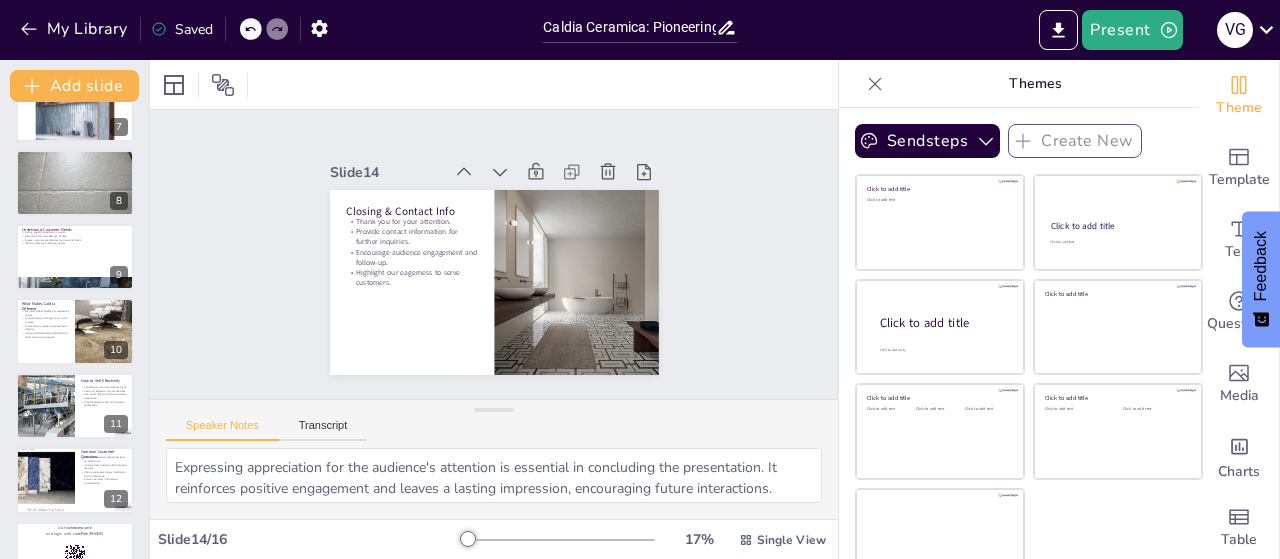 scroll, scrollTop: 456, scrollLeft: 0, axis: vertical 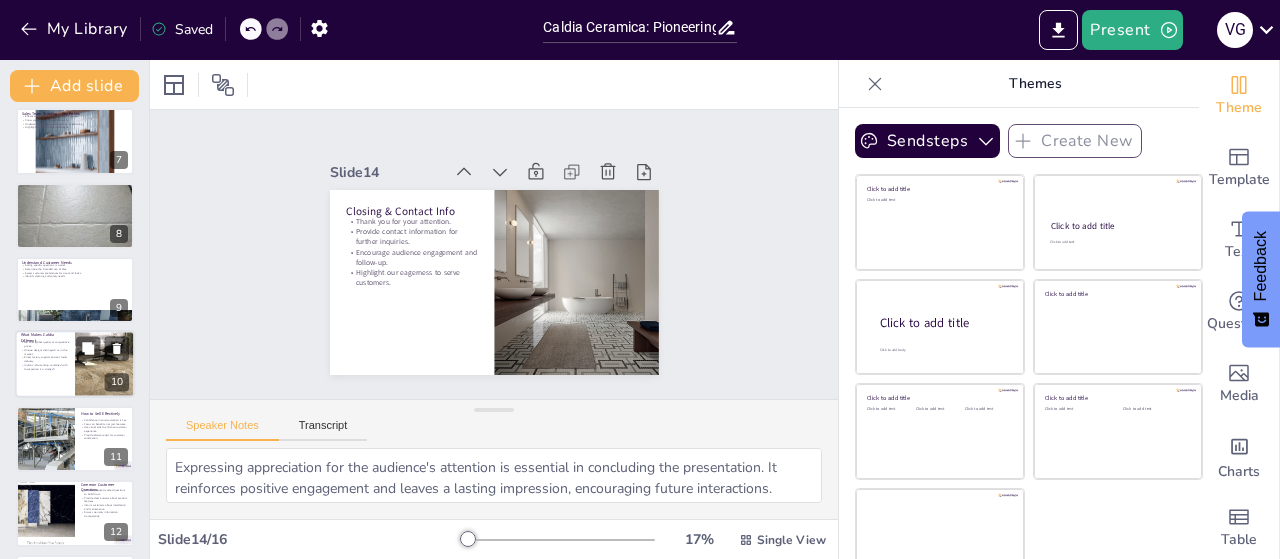 click on "Direct factory support ensures faster delivery." at bounding box center [45, 359] 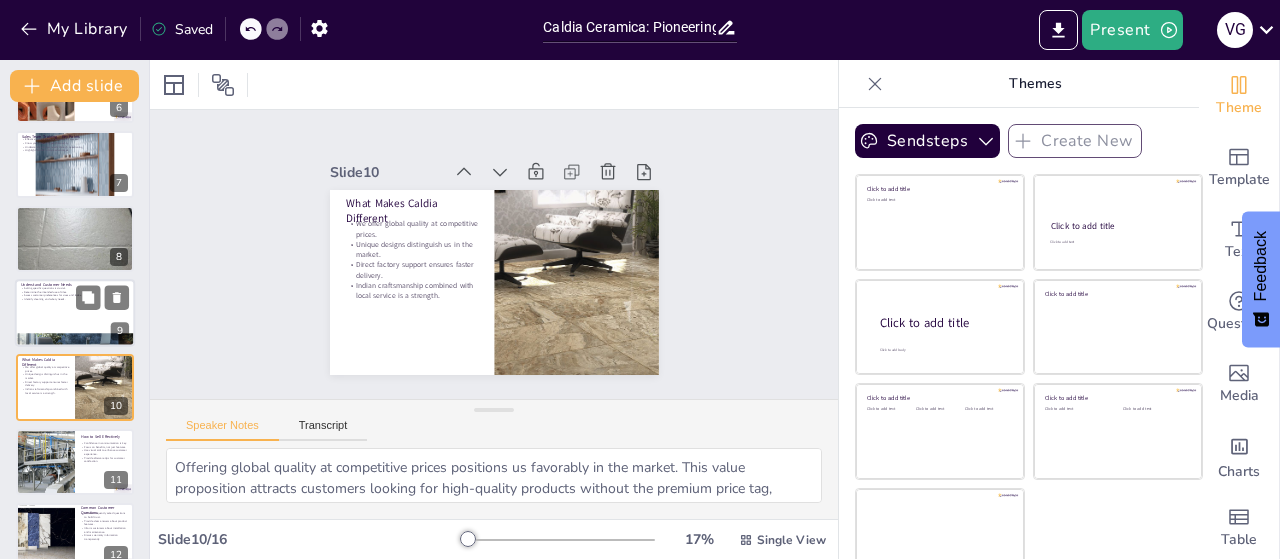 scroll, scrollTop: 390, scrollLeft: 0, axis: vertical 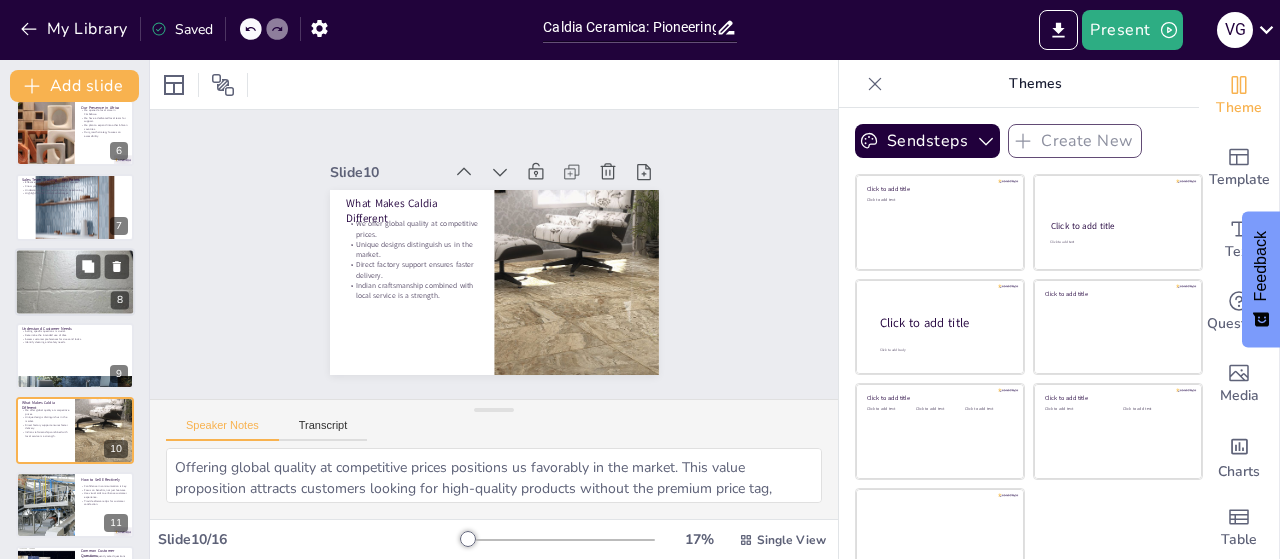 click at bounding box center [75, 282] 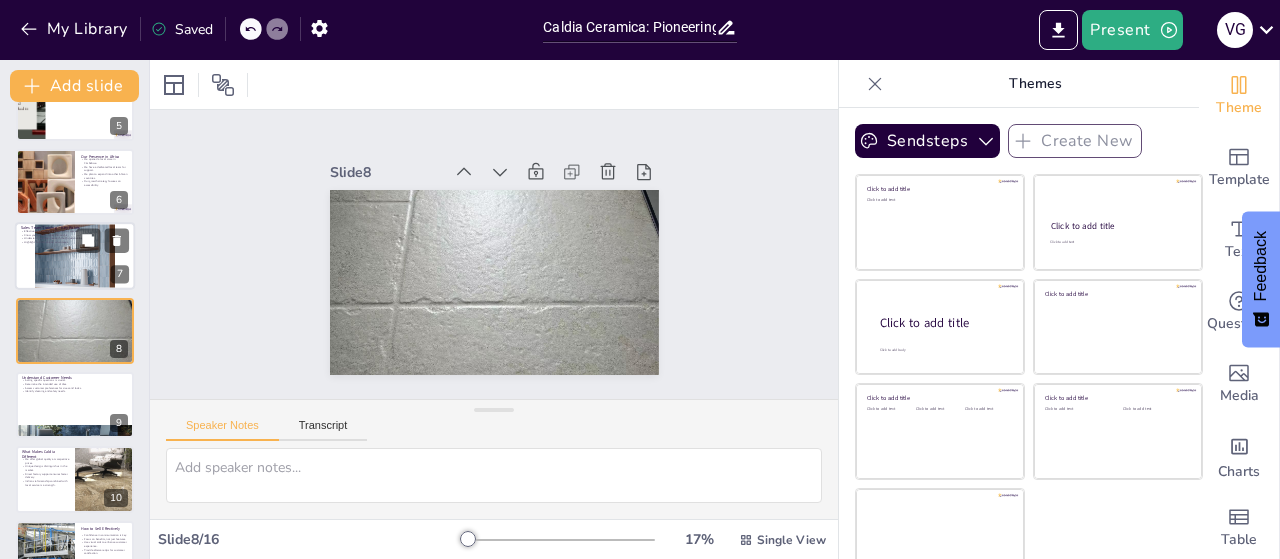 scroll, scrollTop: 41, scrollLeft: 0, axis: vertical 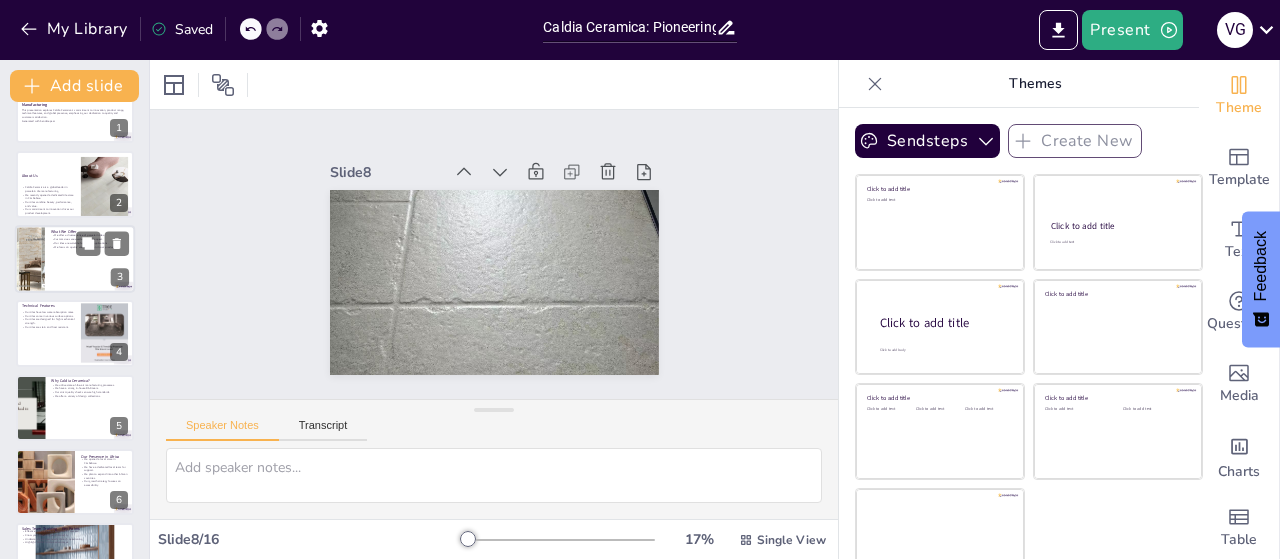 click at bounding box center (75, 259) 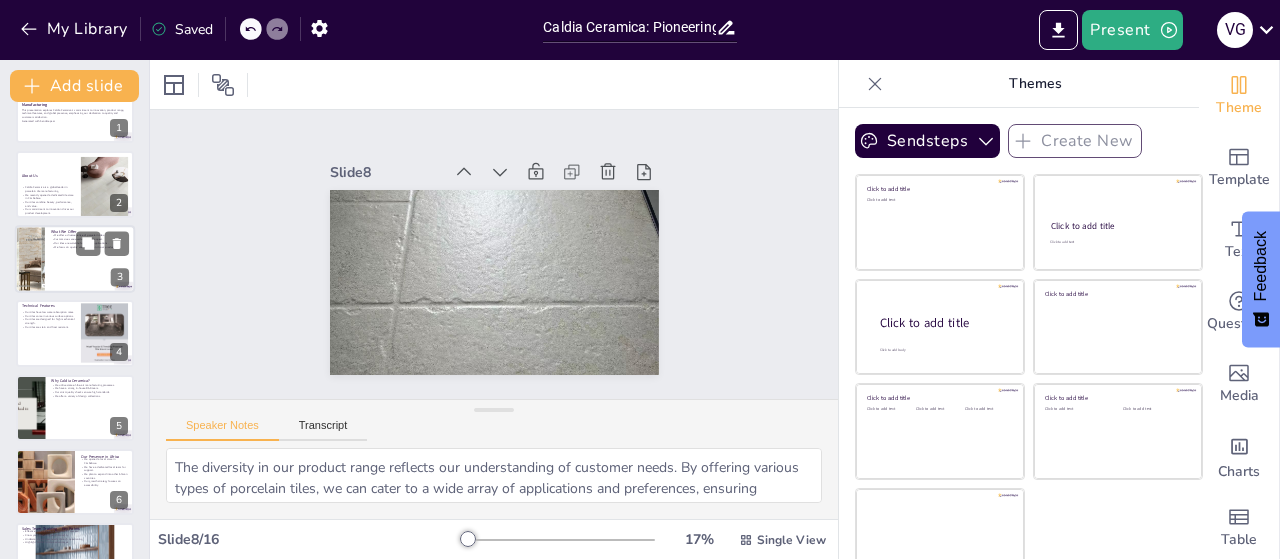 scroll, scrollTop: 0, scrollLeft: 0, axis: both 